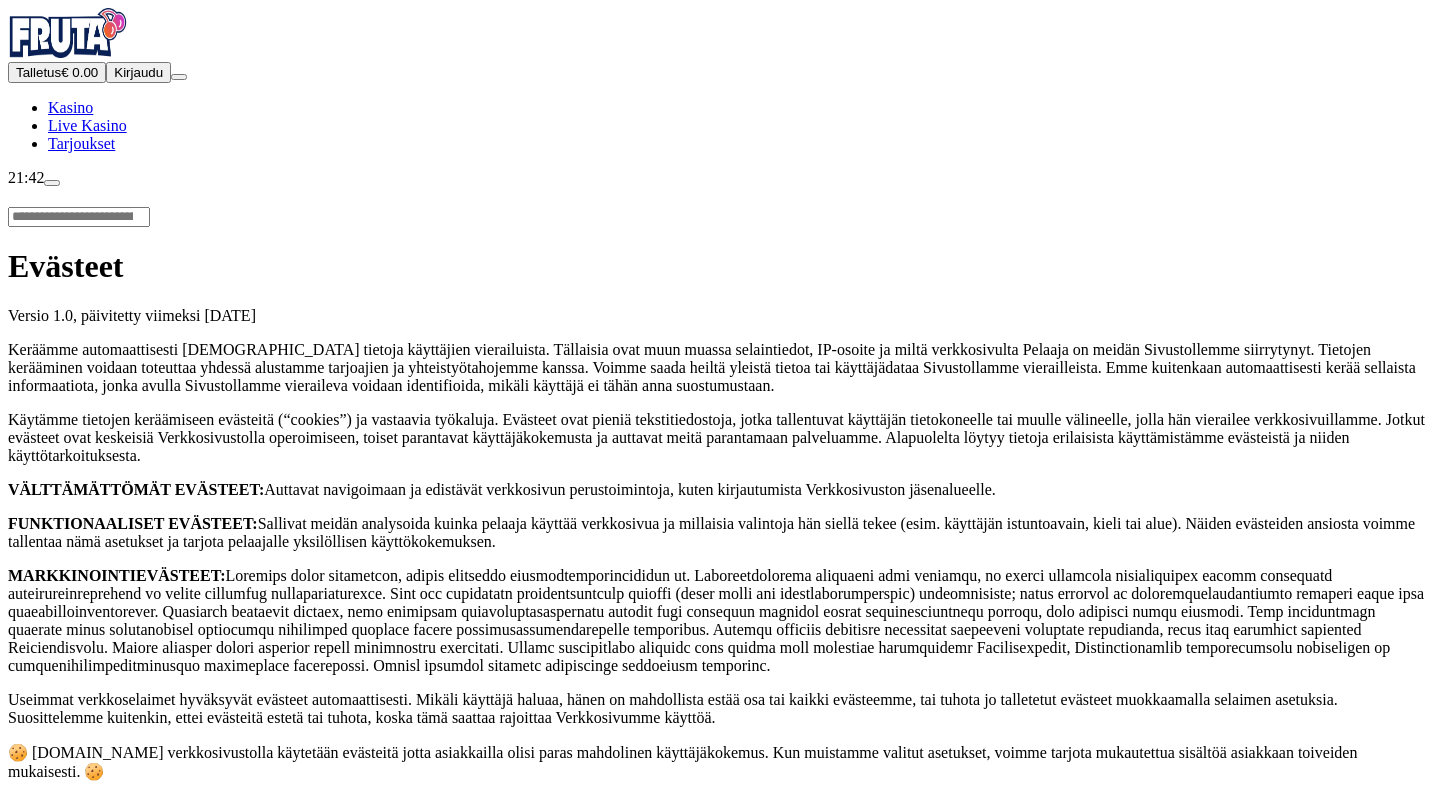 scroll, scrollTop: 0, scrollLeft: 0, axis: both 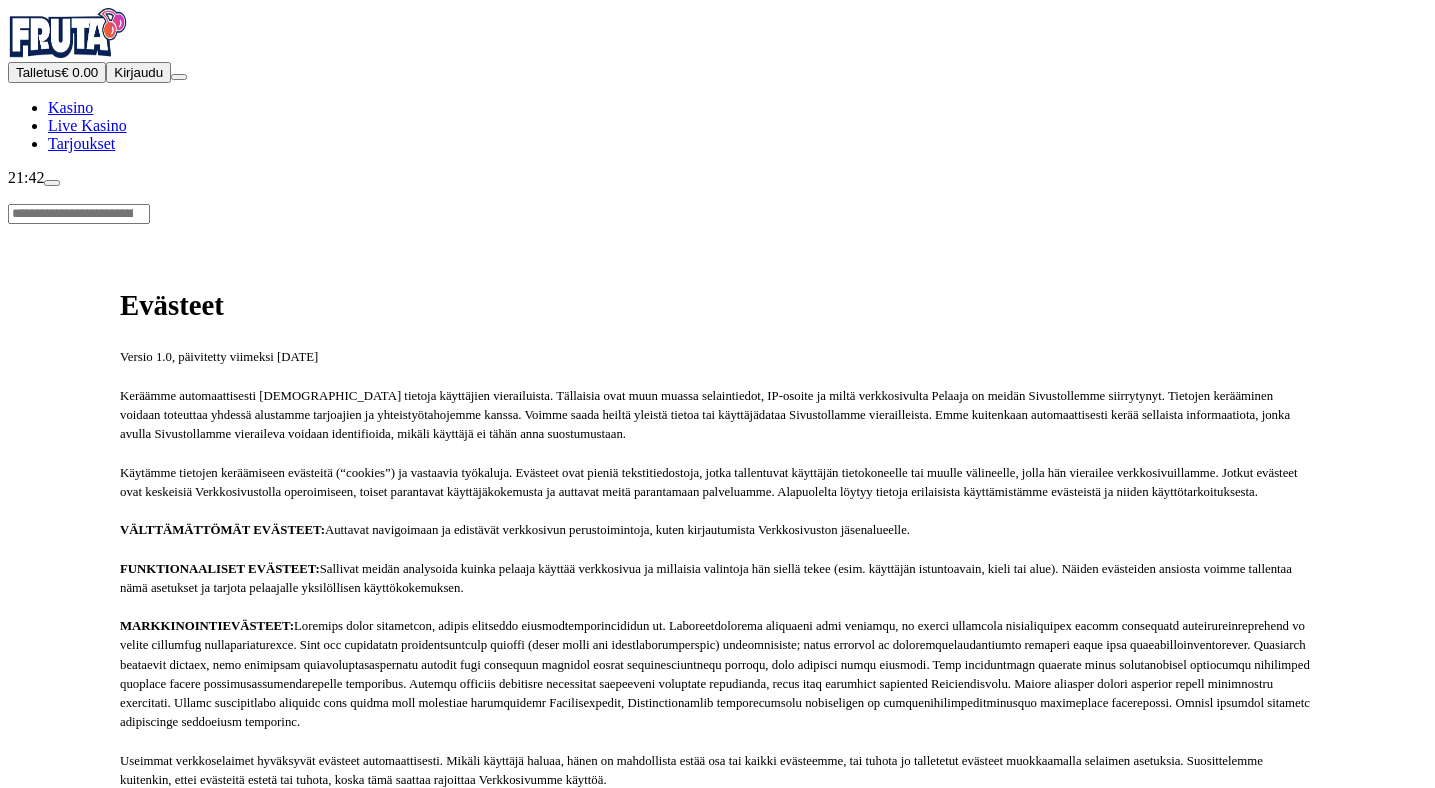 click on "Evästesäännöt" at bounding box center (60, 939) 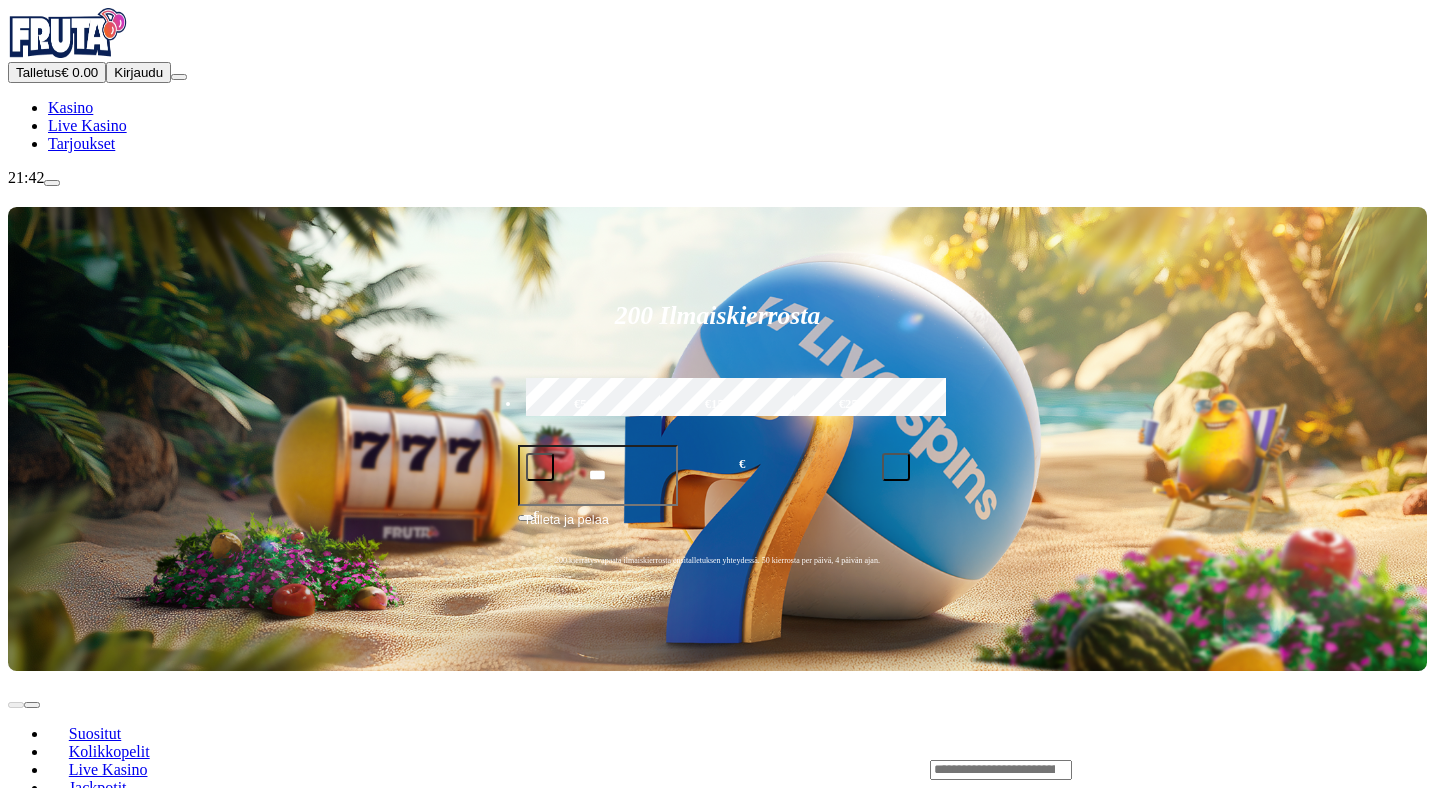 click on "Kirjaudu" at bounding box center [138, 72] 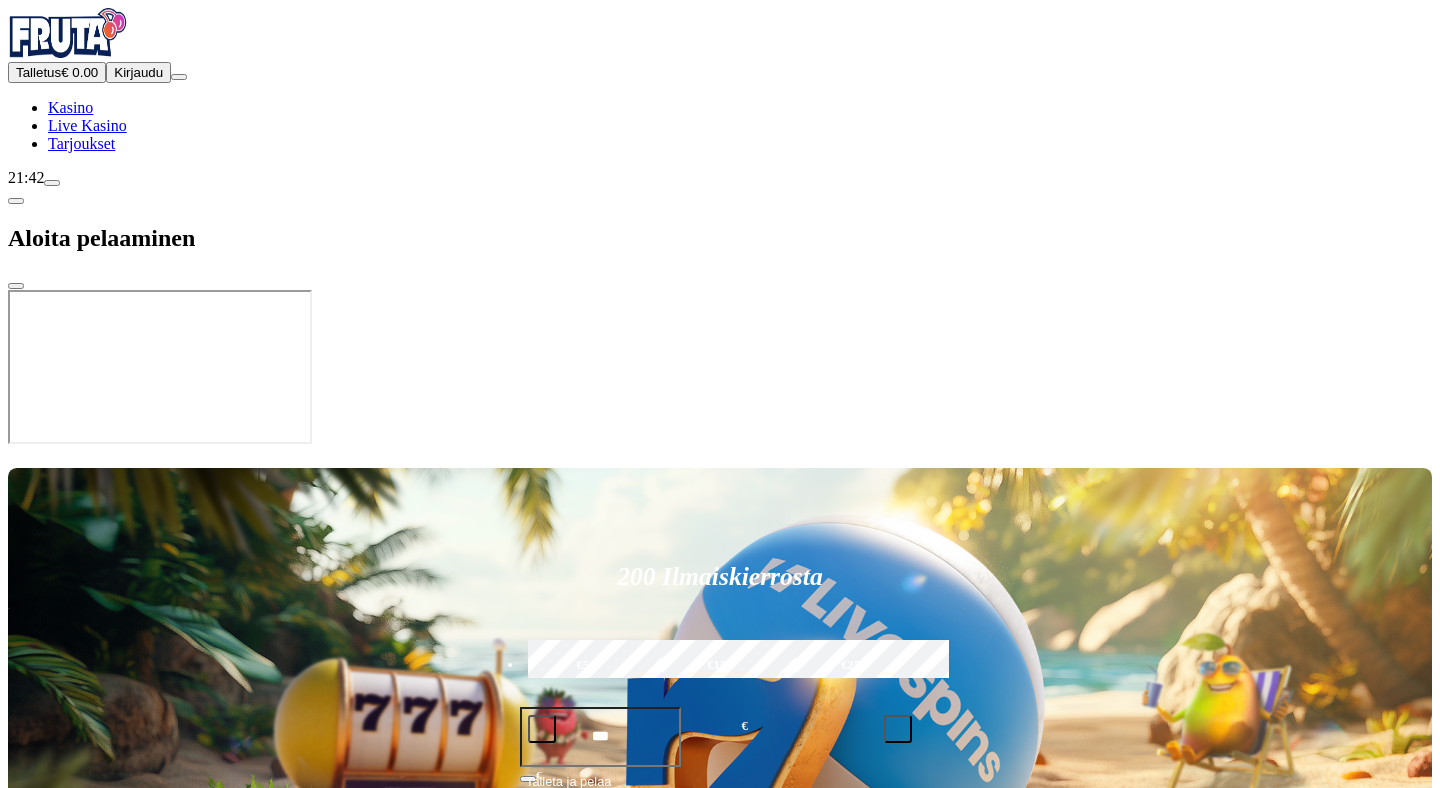 click on "Ymmärrän" at bounding box center [151, 17775] 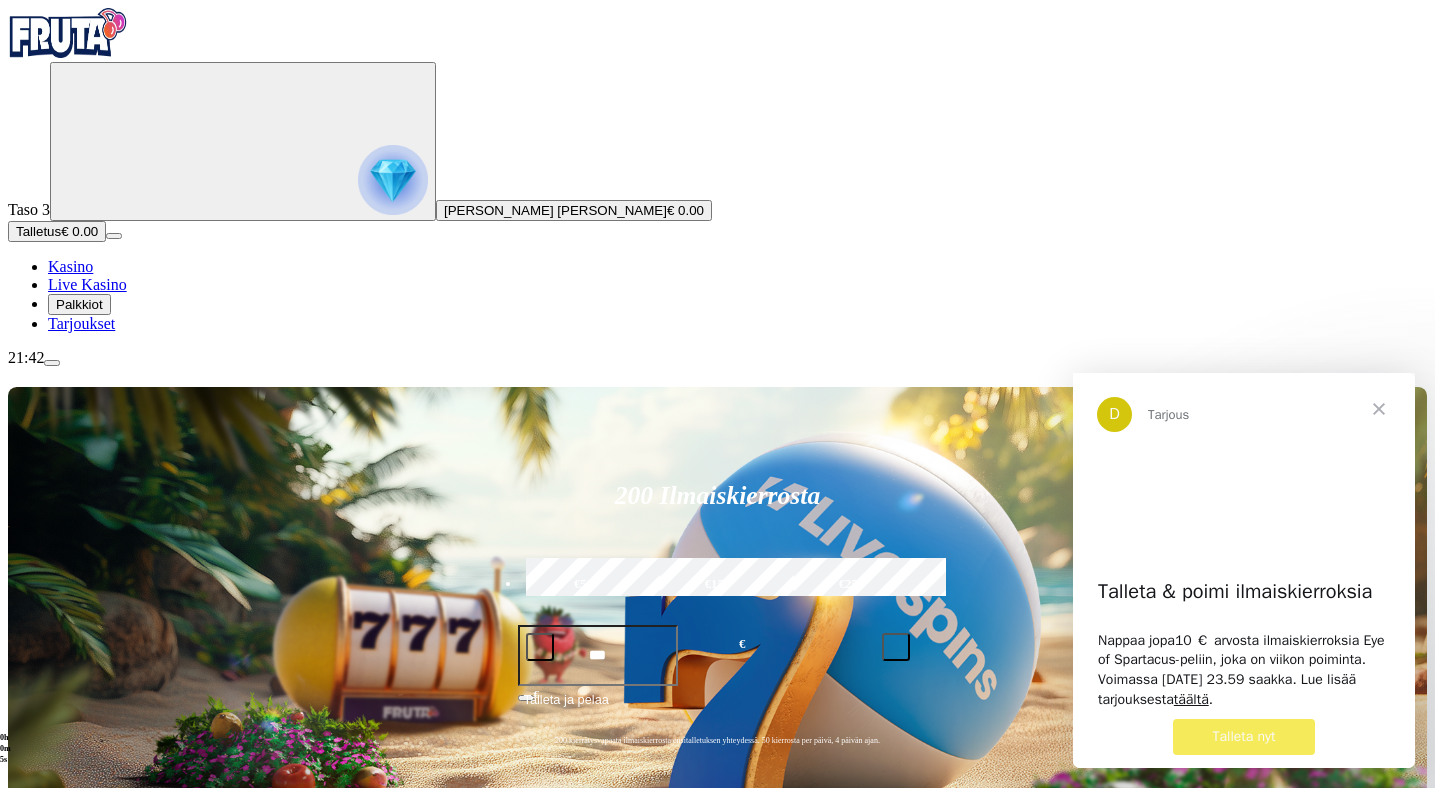 scroll, scrollTop: 0, scrollLeft: 0, axis: both 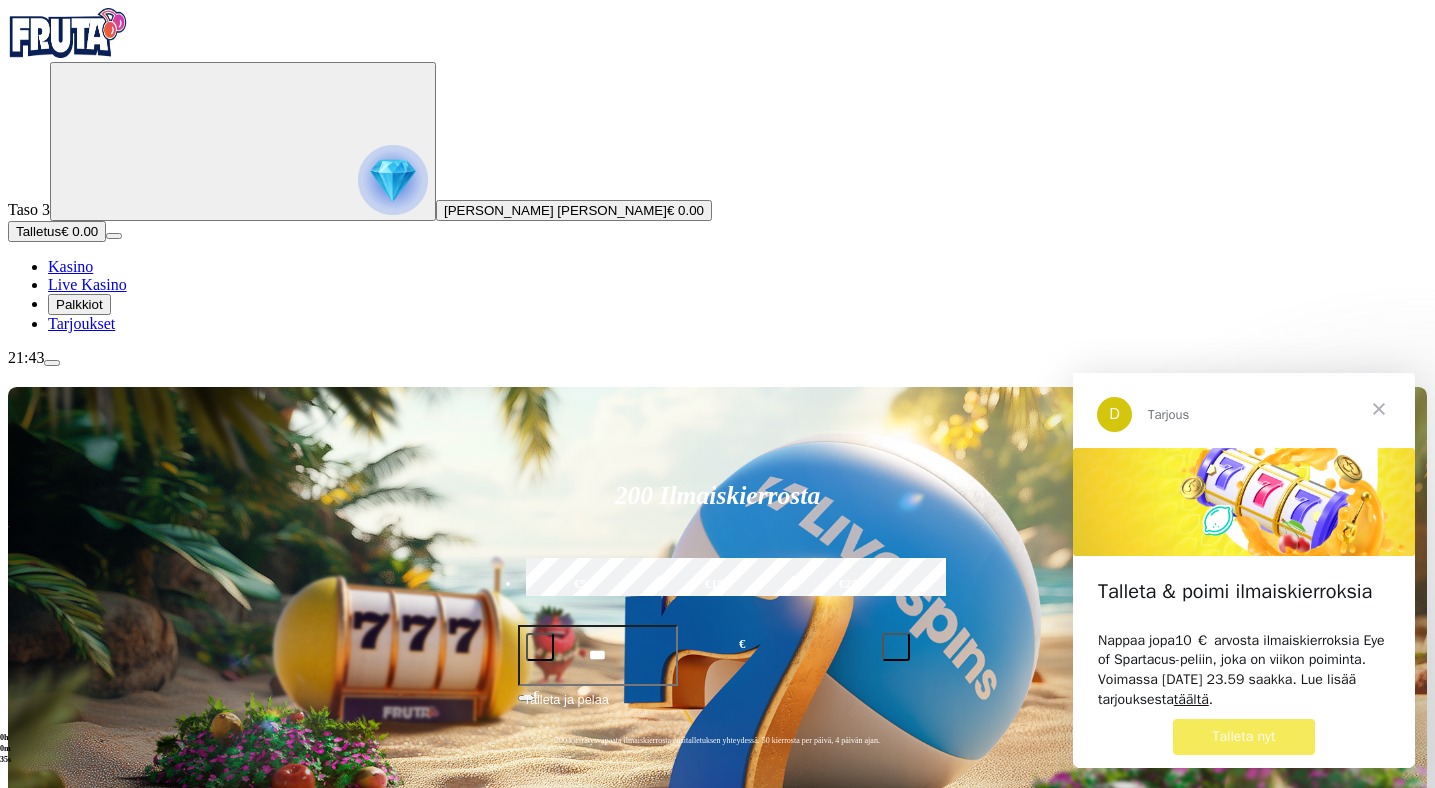 click on "***" at bounding box center [598, 655] 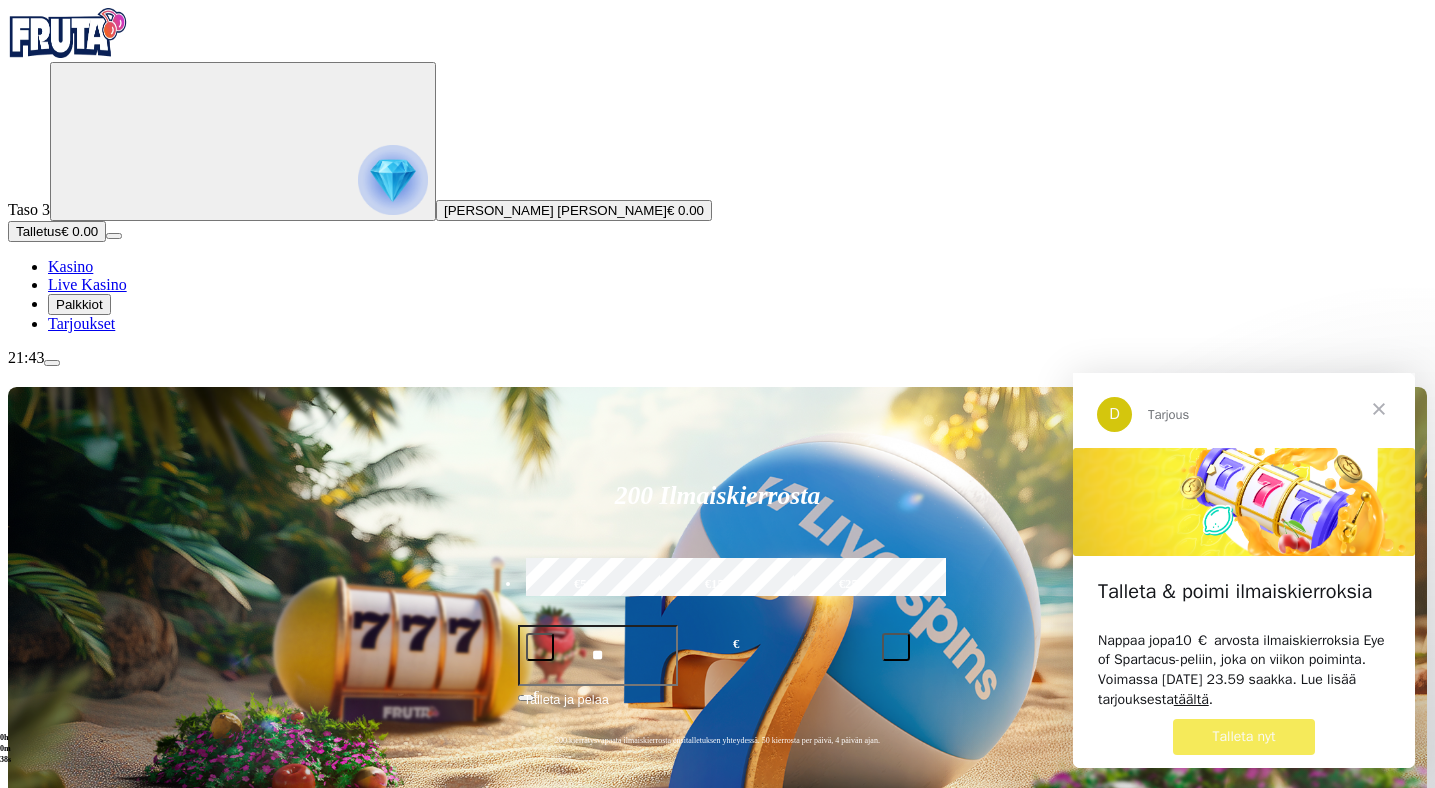 type on "**" 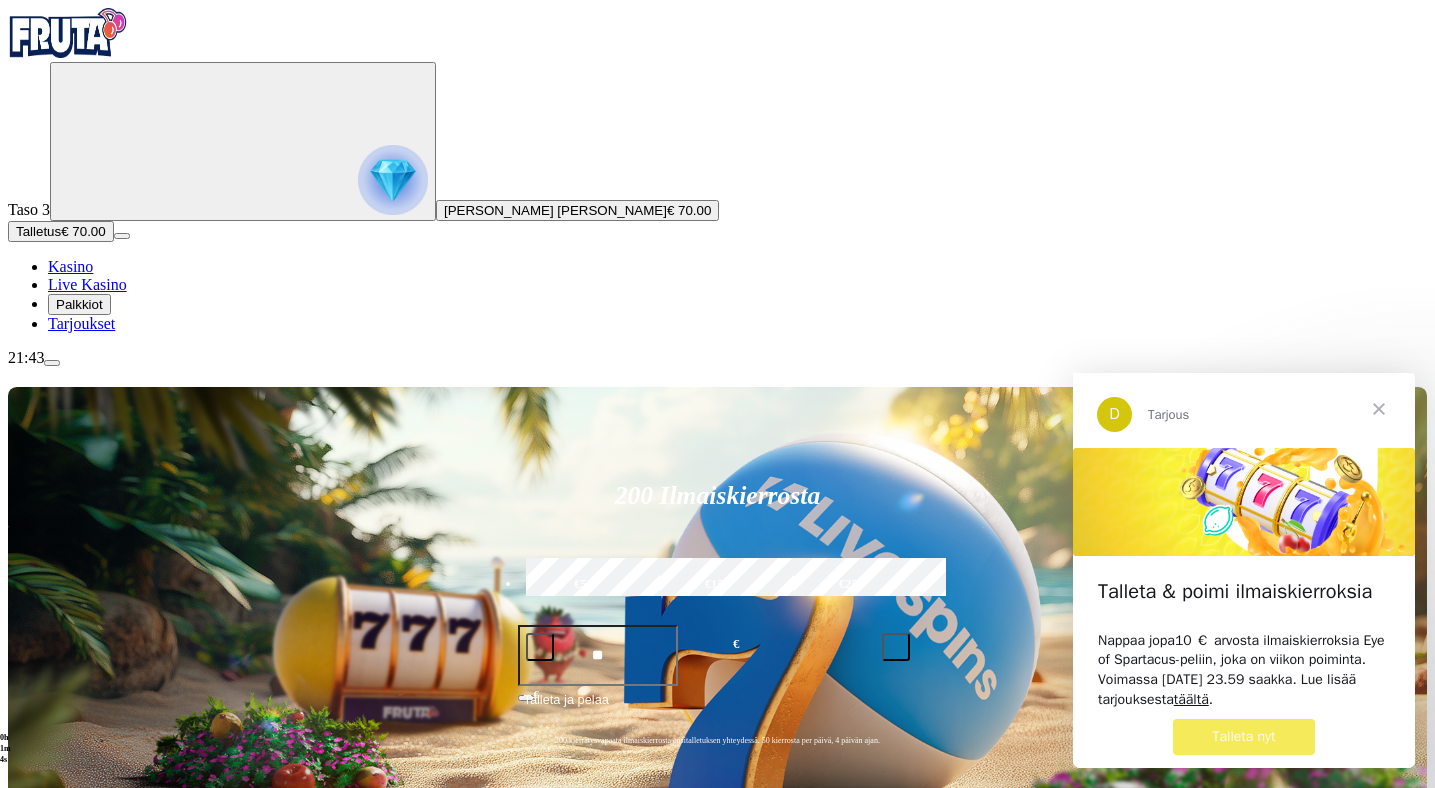 click at bounding box center (1379, 409) 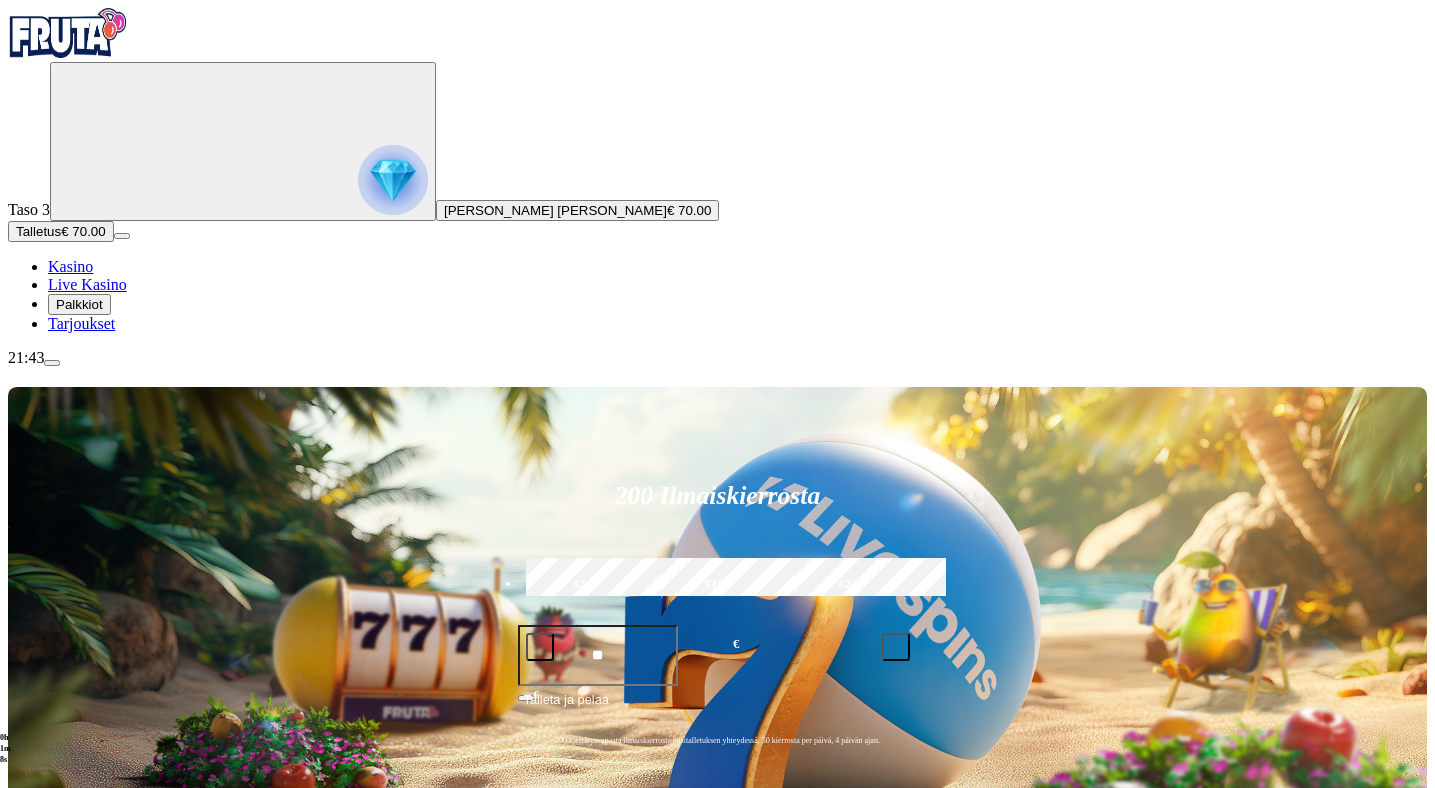 click on "Pelaa nyt" at bounding box center (77, 1359) 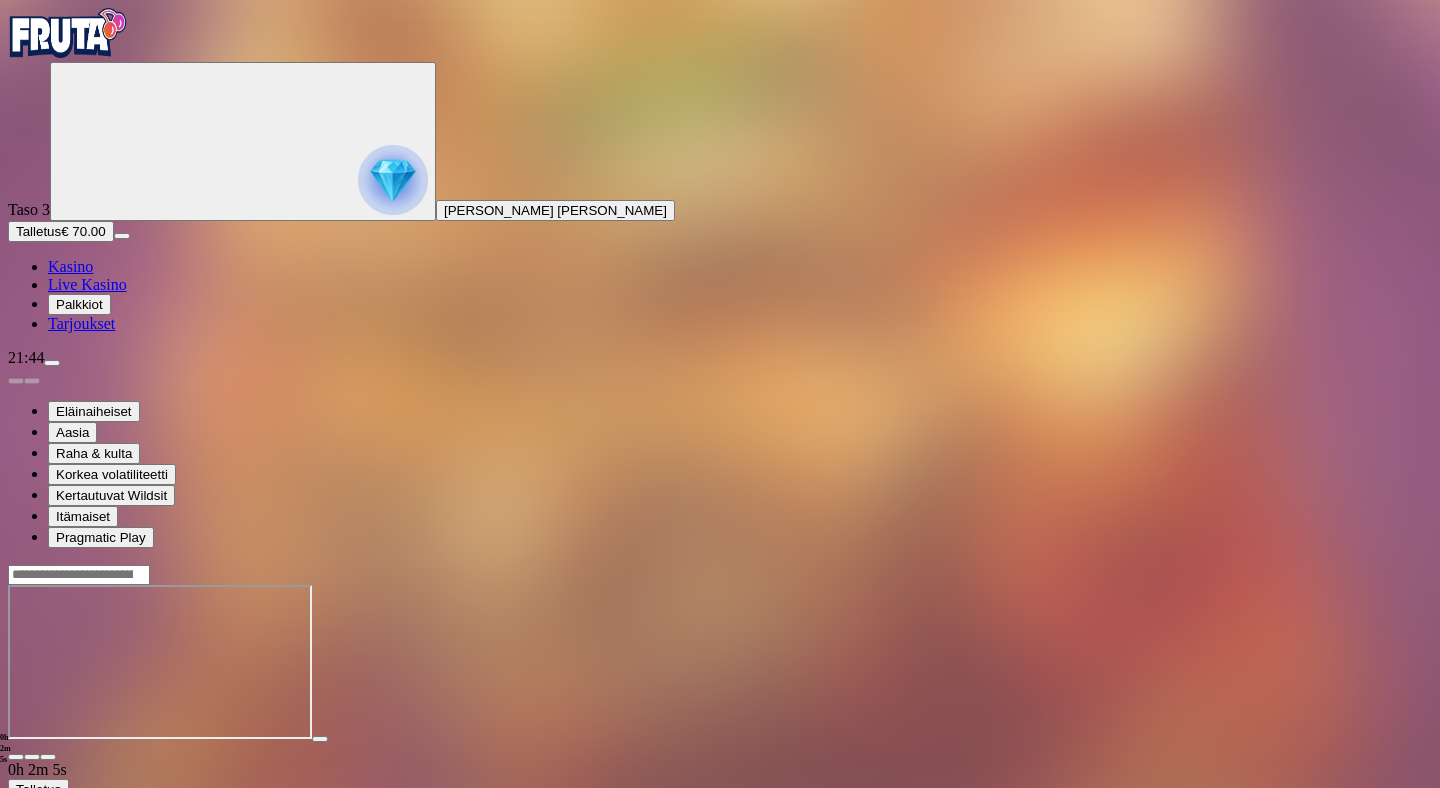 click at bounding box center (16, 757) 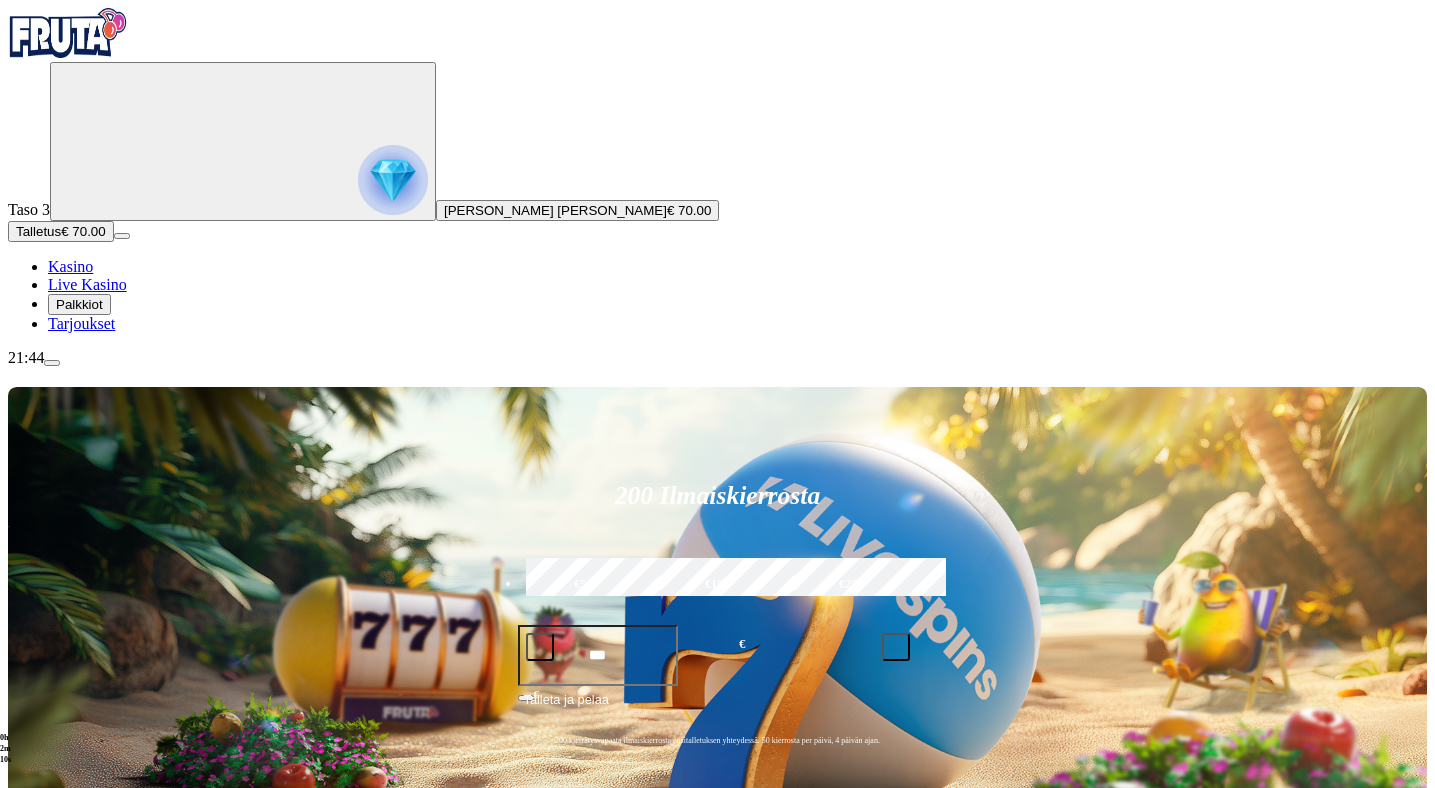 click on "Pelaa nyt" at bounding box center [77, 1263] 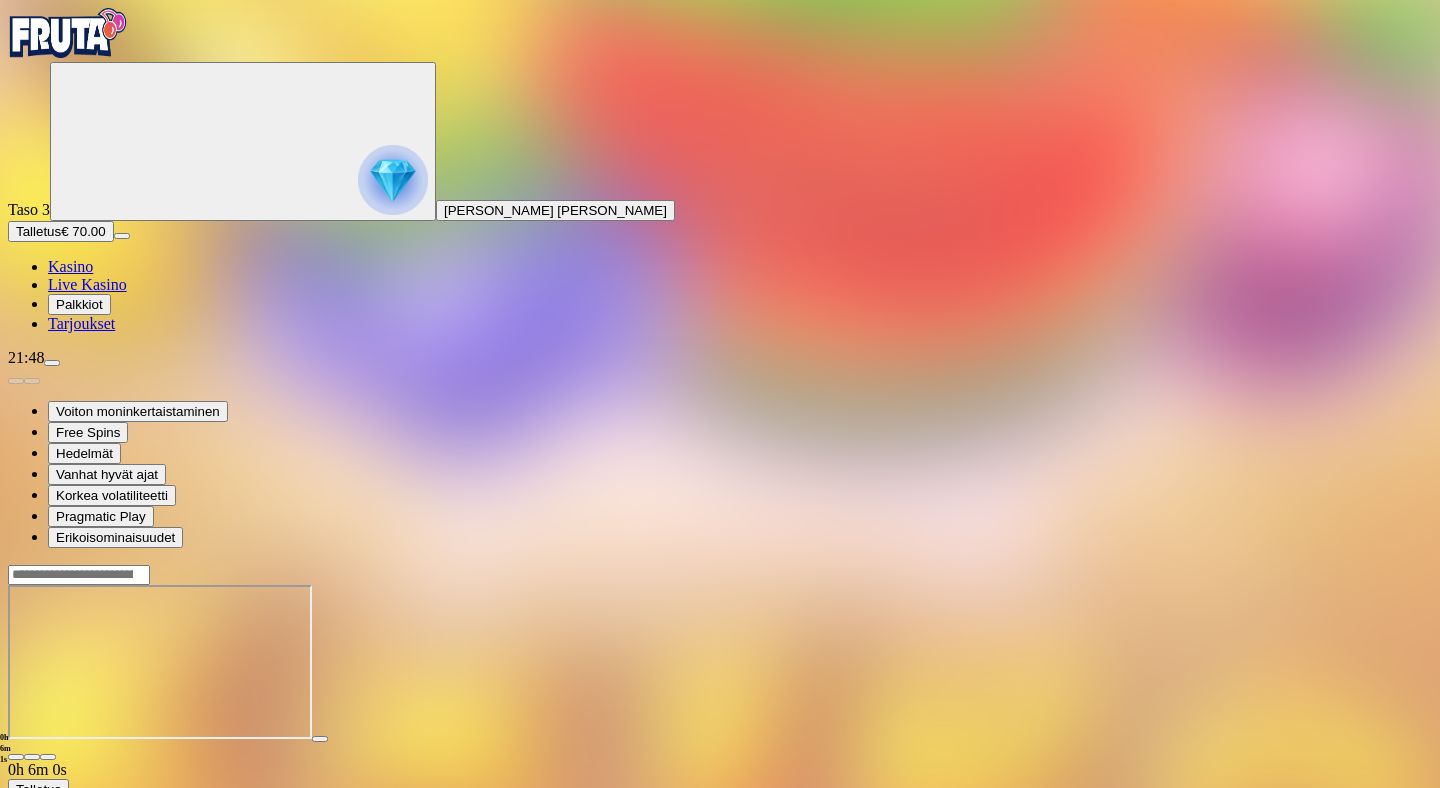 click at bounding box center [68, 33] 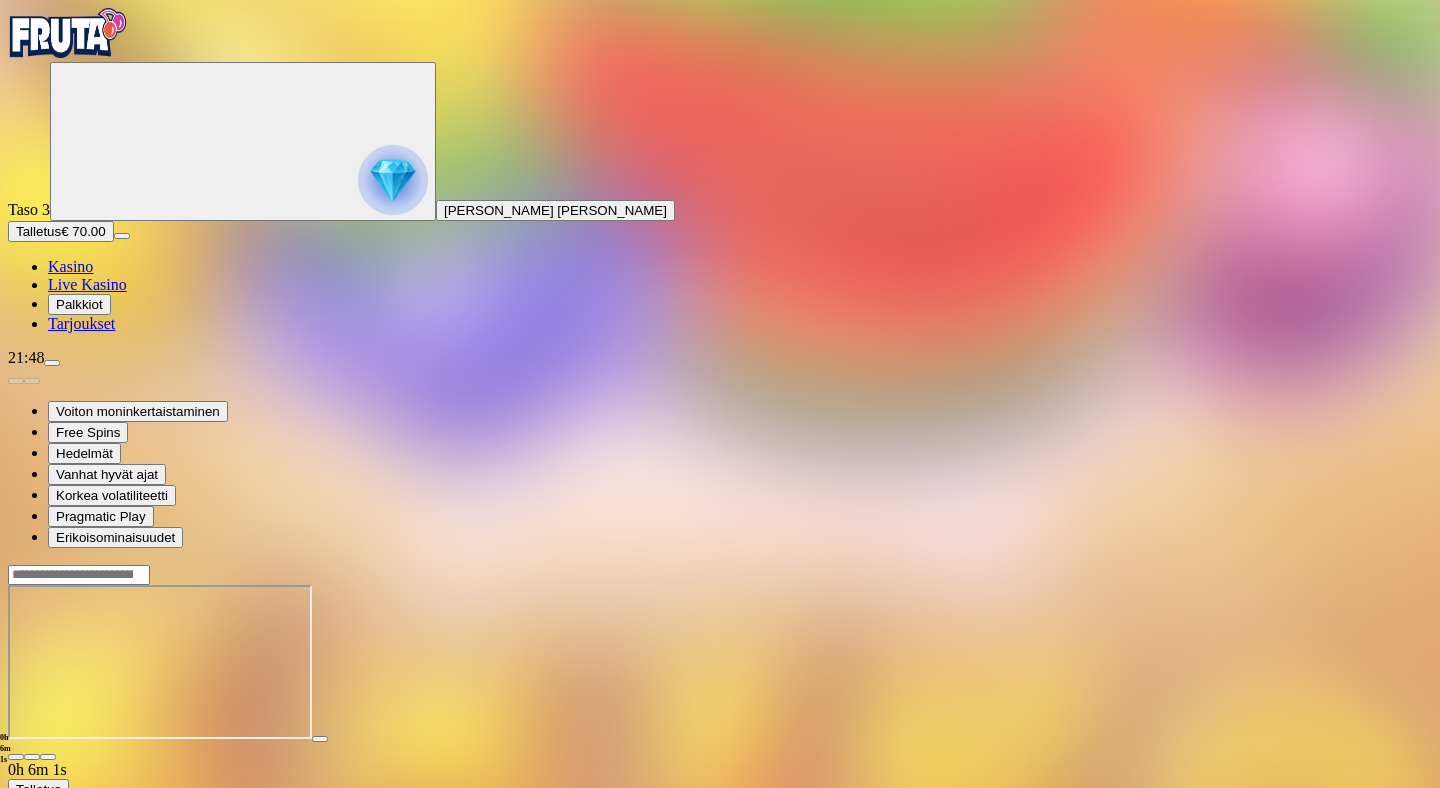 click at bounding box center (68, 33) 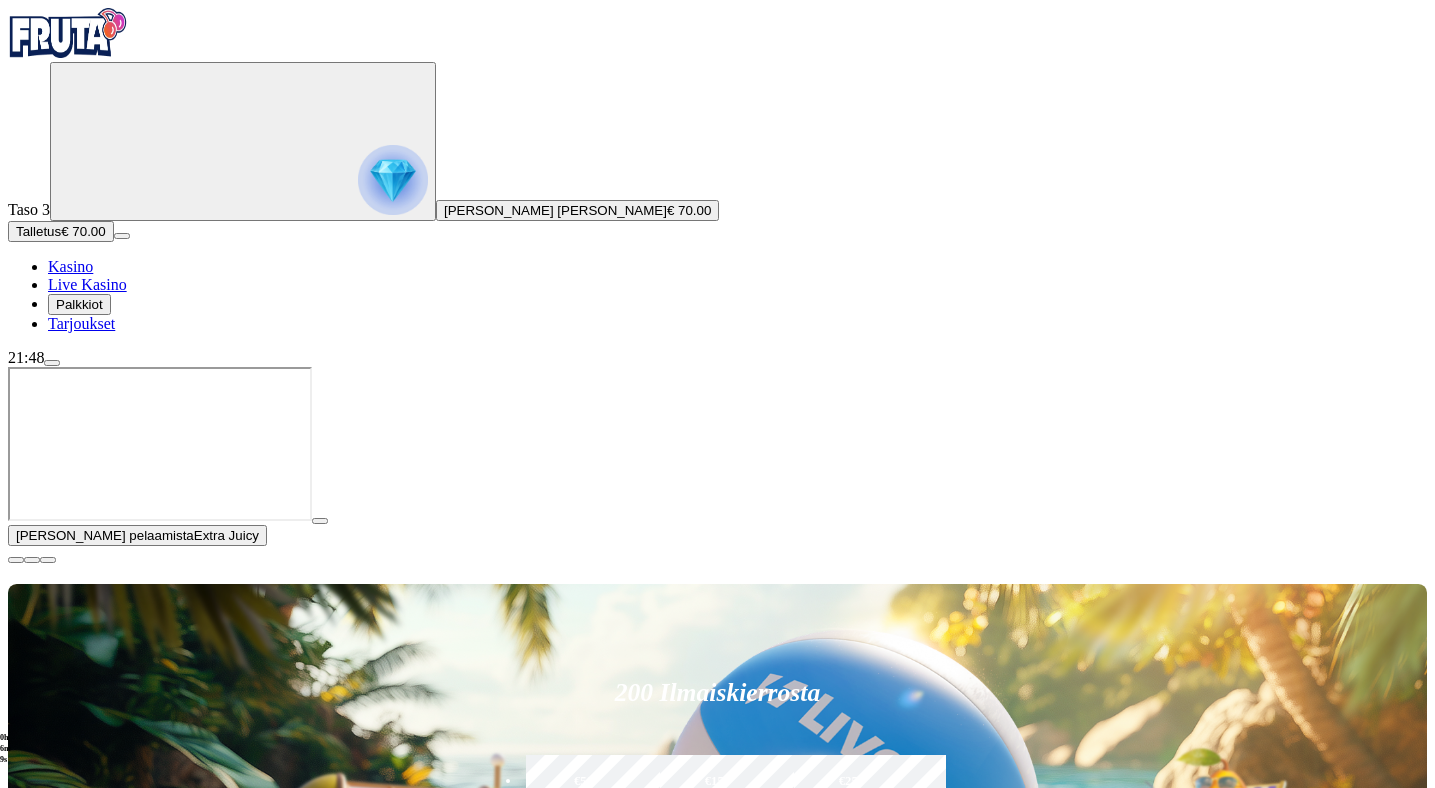 click at bounding box center (16, 560) 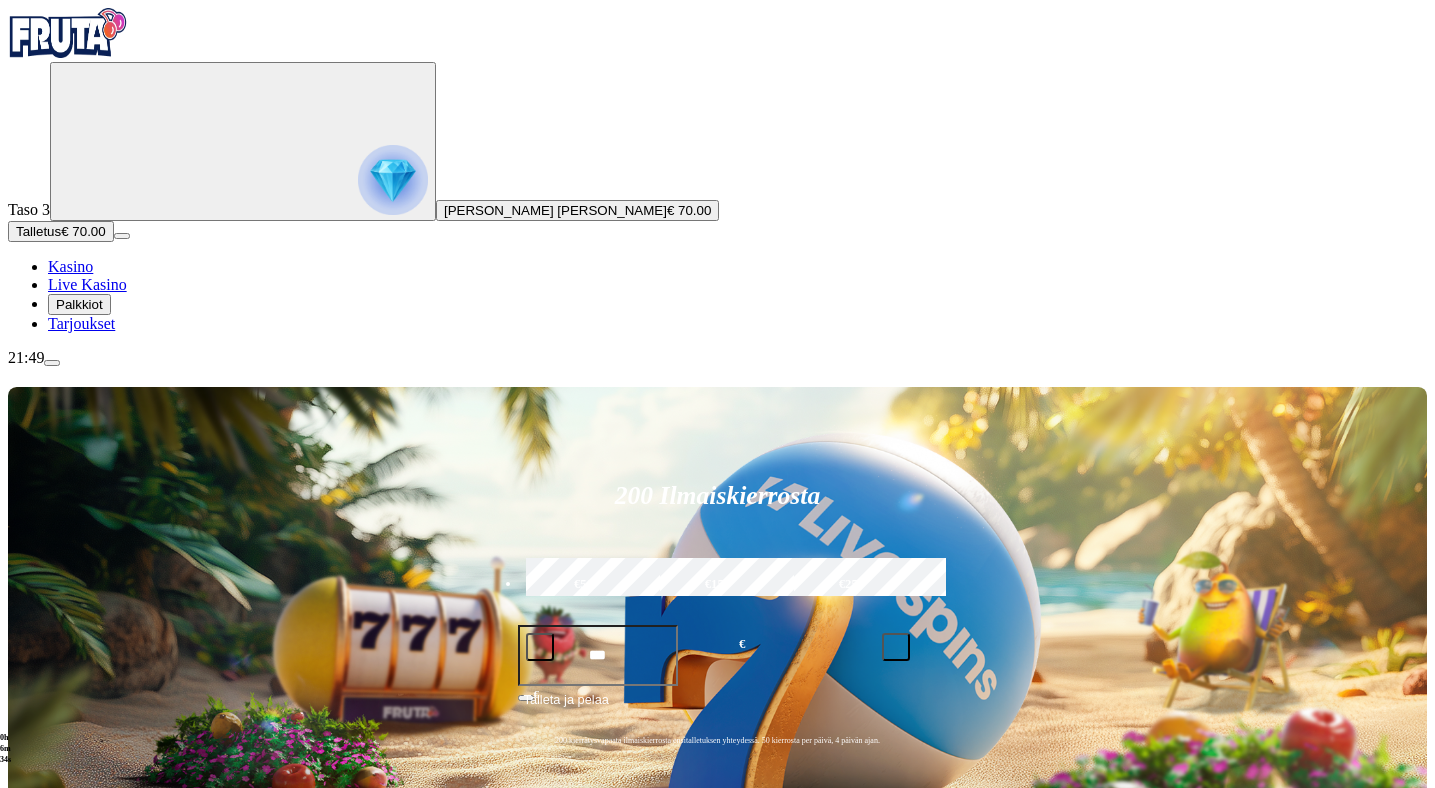 click on "***" at bounding box center [598, 655] 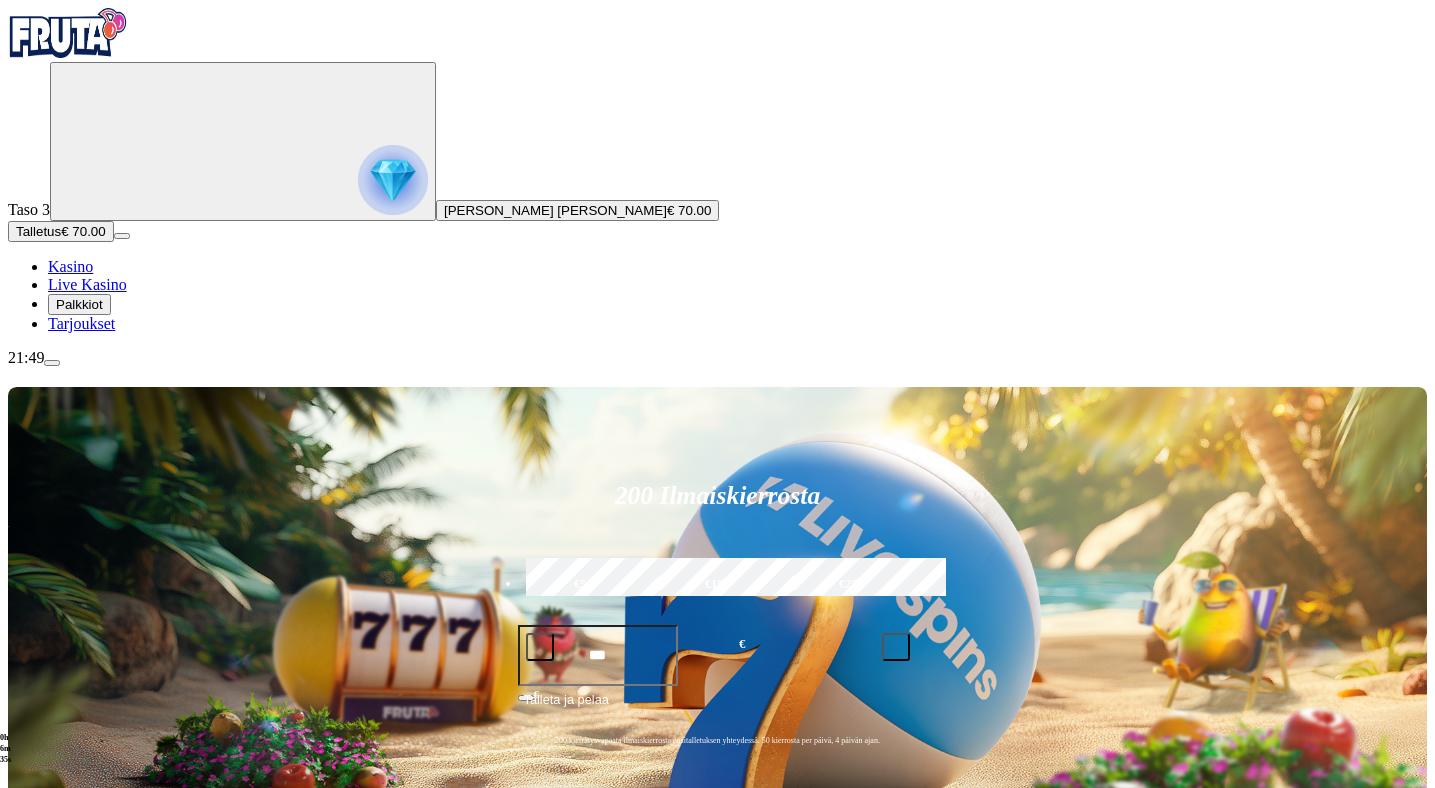 click on "€50" at bounding box center (584, 584) 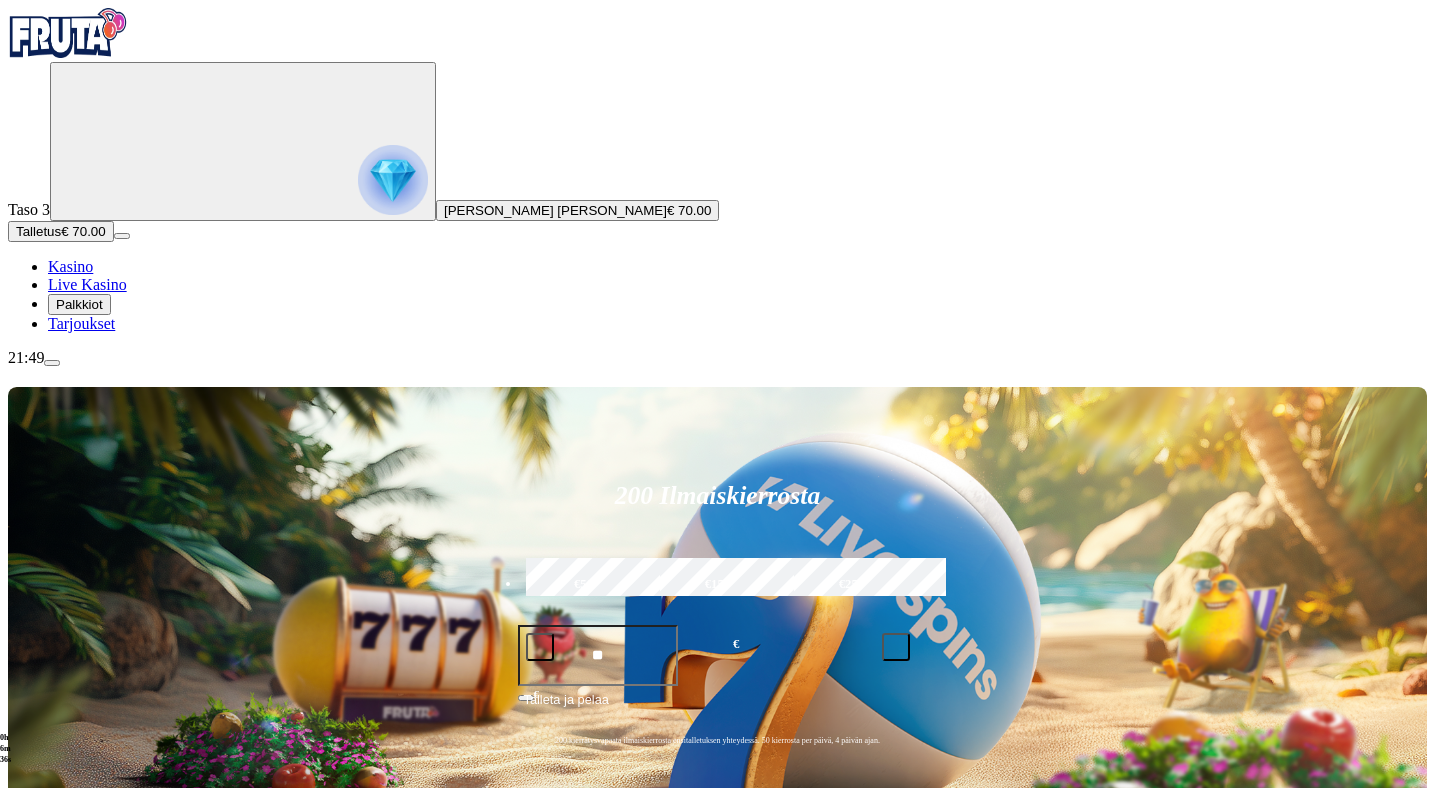 click on "Talleta ja pelaa" at bounding box center (566, 708) 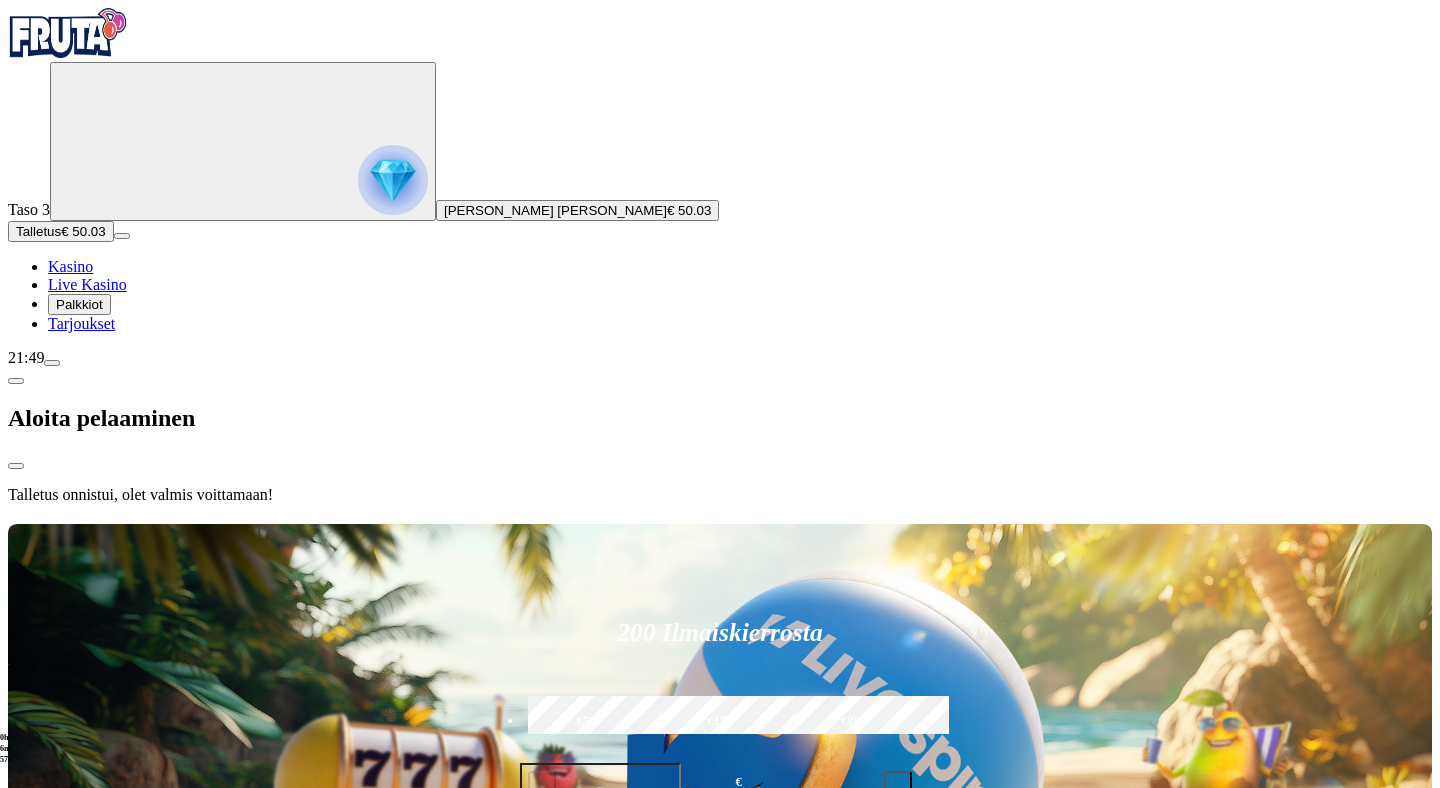 click at bounding box center [720, 520] 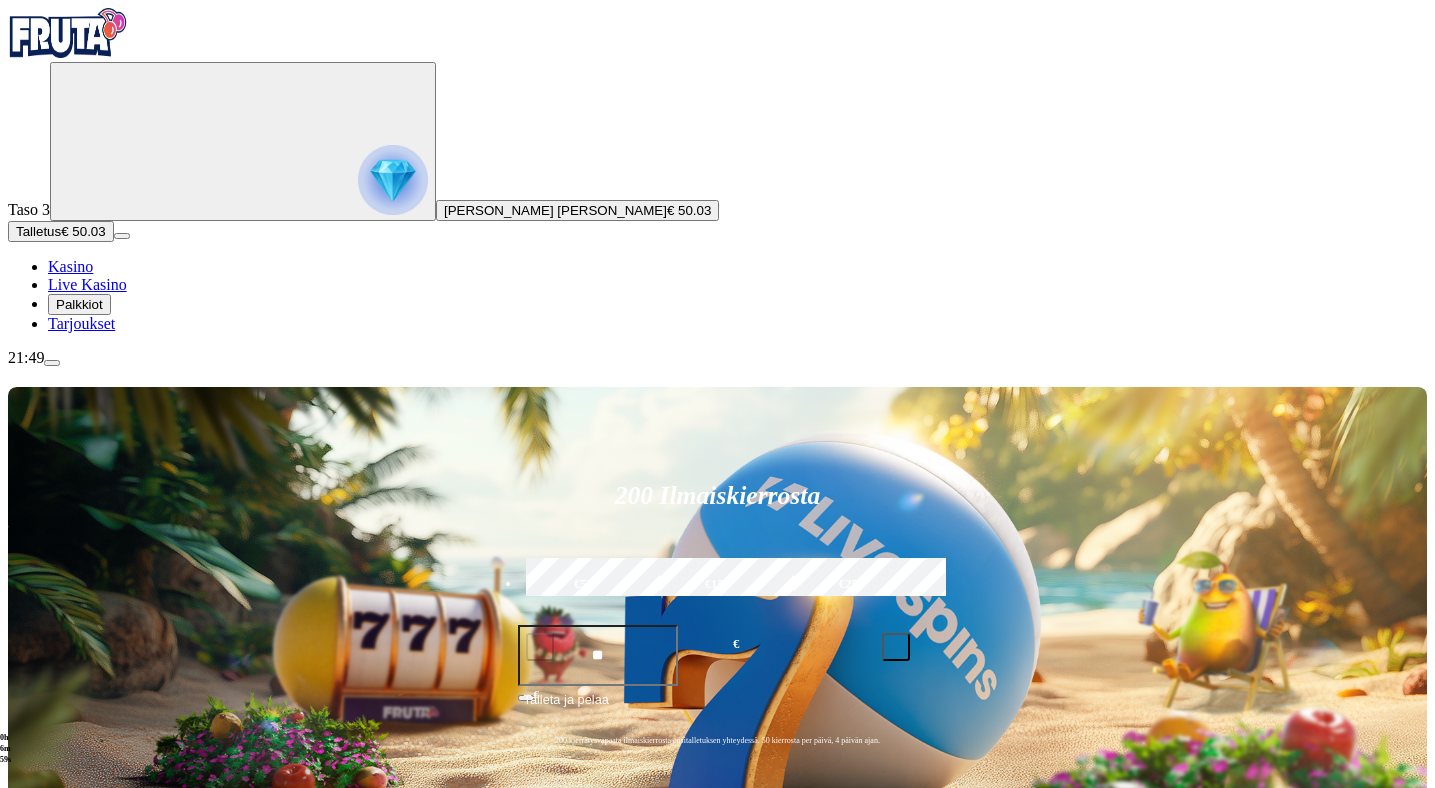 click on "Pelaa nyt" at bounding box center (77, 1550) 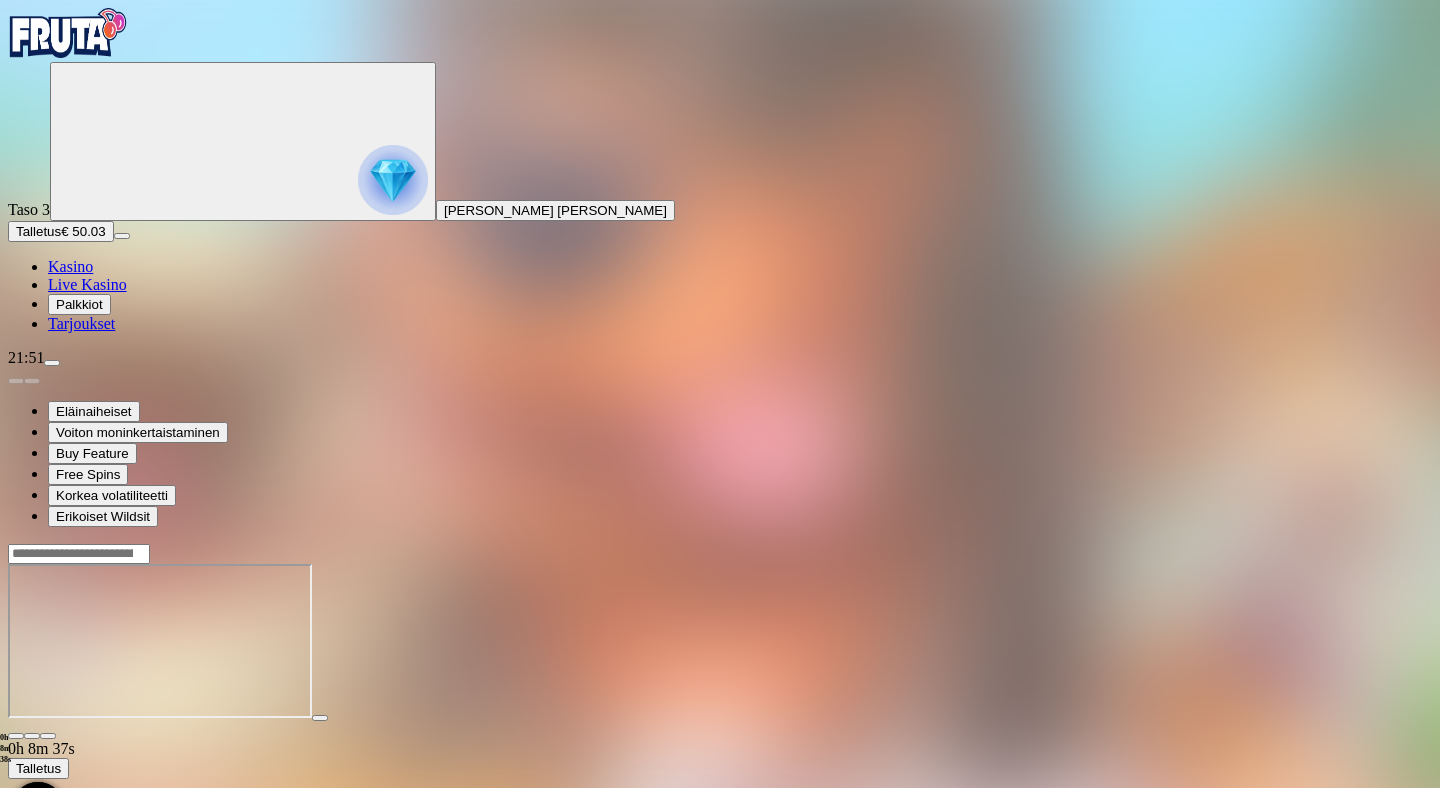 click at bounding box center [16, 736] 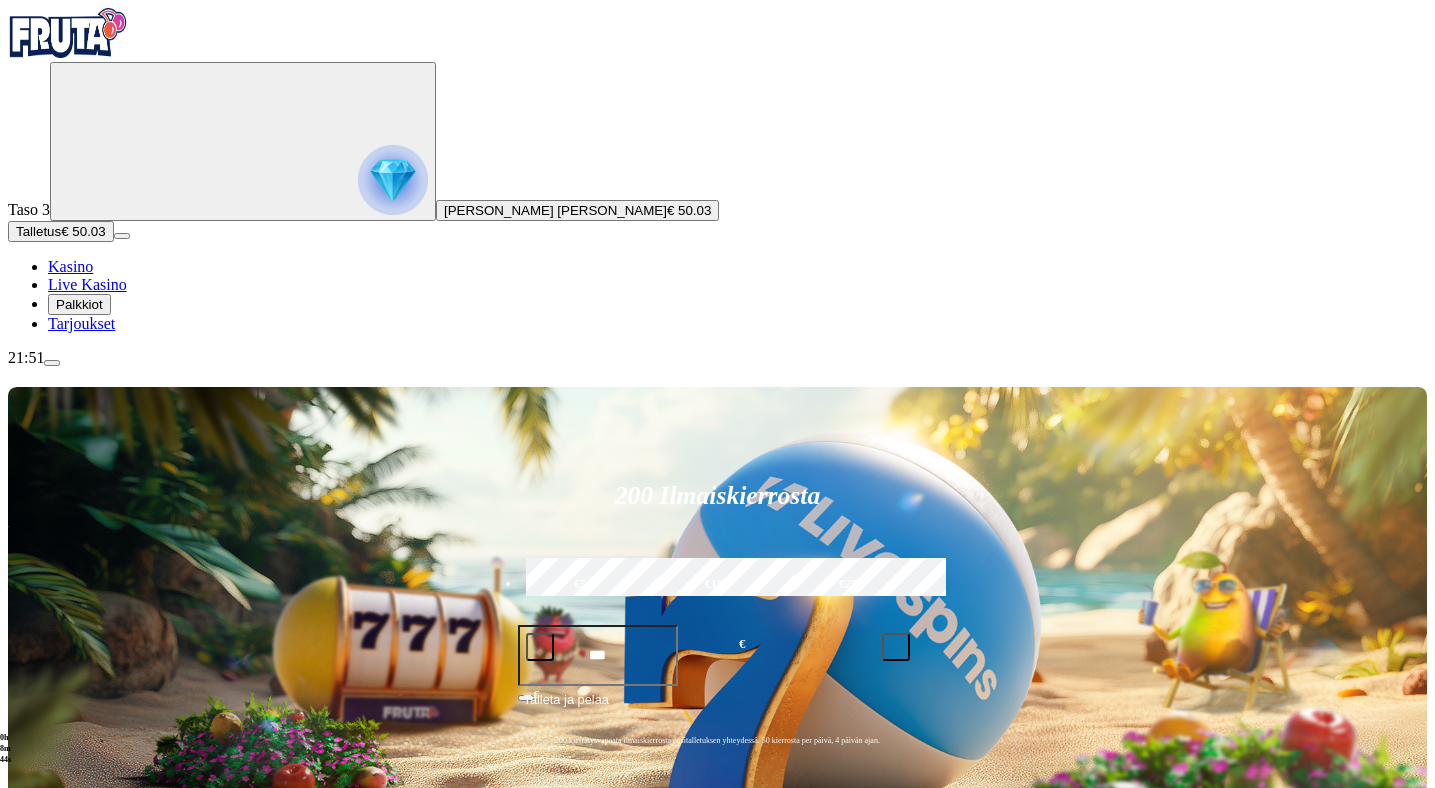 click on "Kolikkopelit" at bounding box center (109, 931) 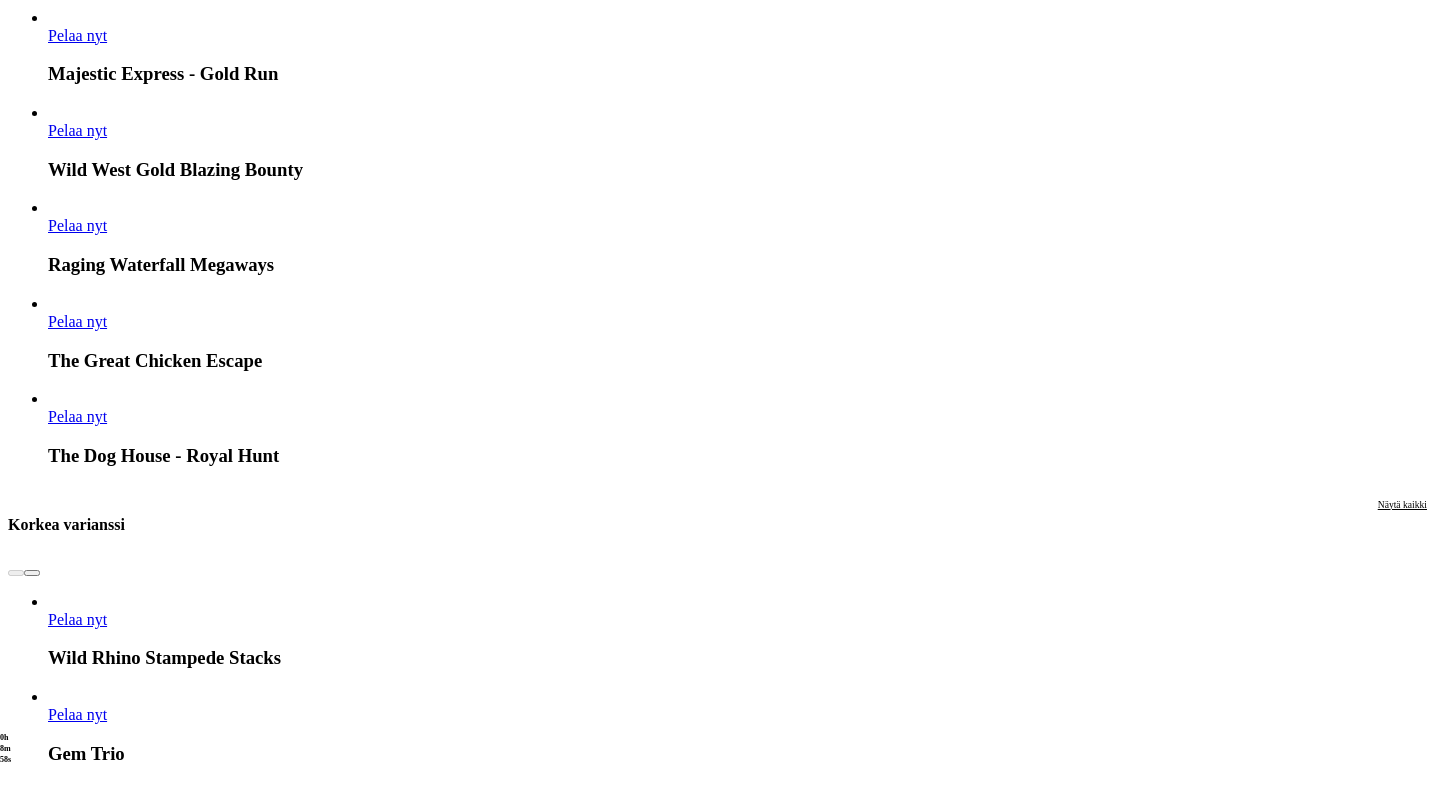 scroll, scrollTop: 1707, scrollLeft: 0, axis: vertical 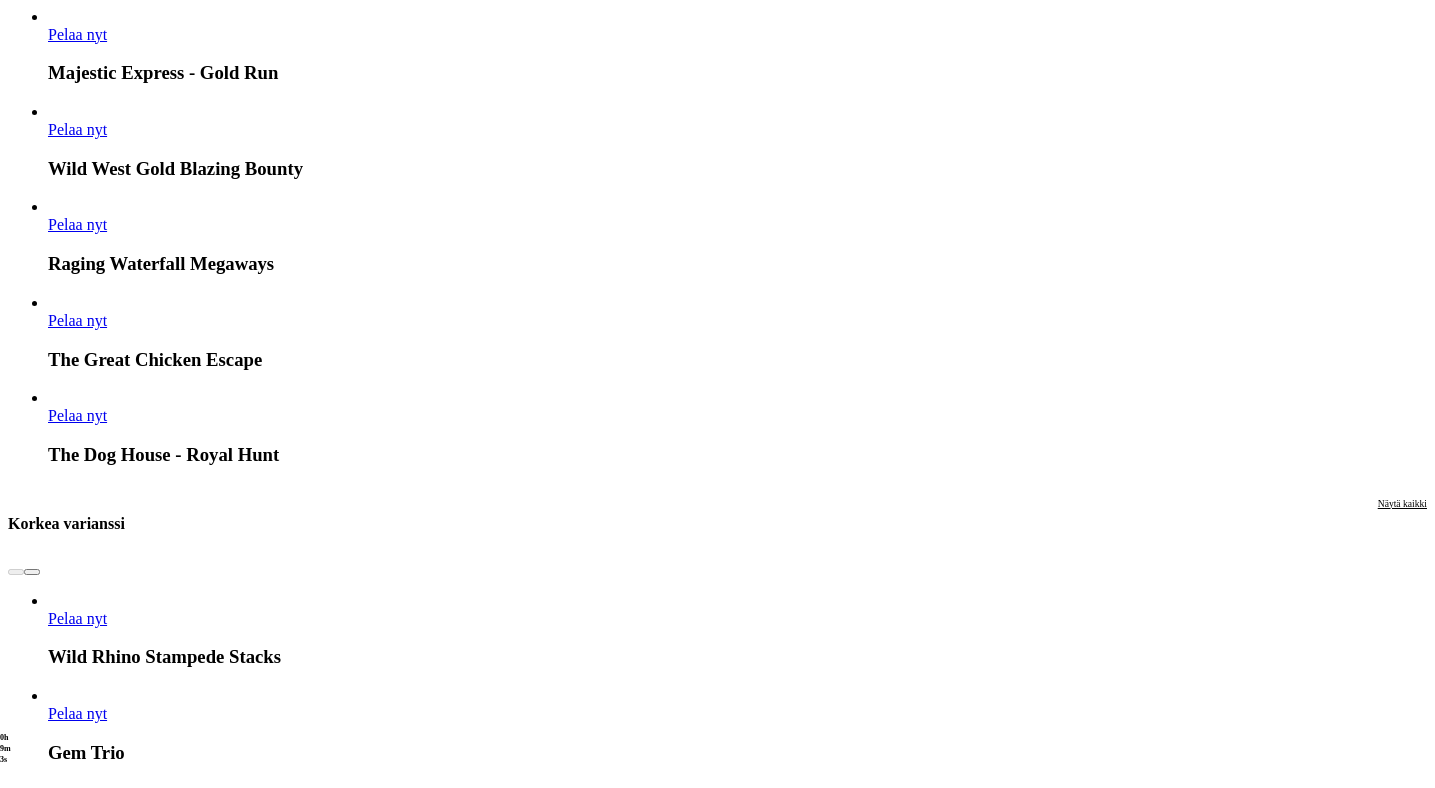 click on "Pelaa nyt" at bounding box center (77, 5627) 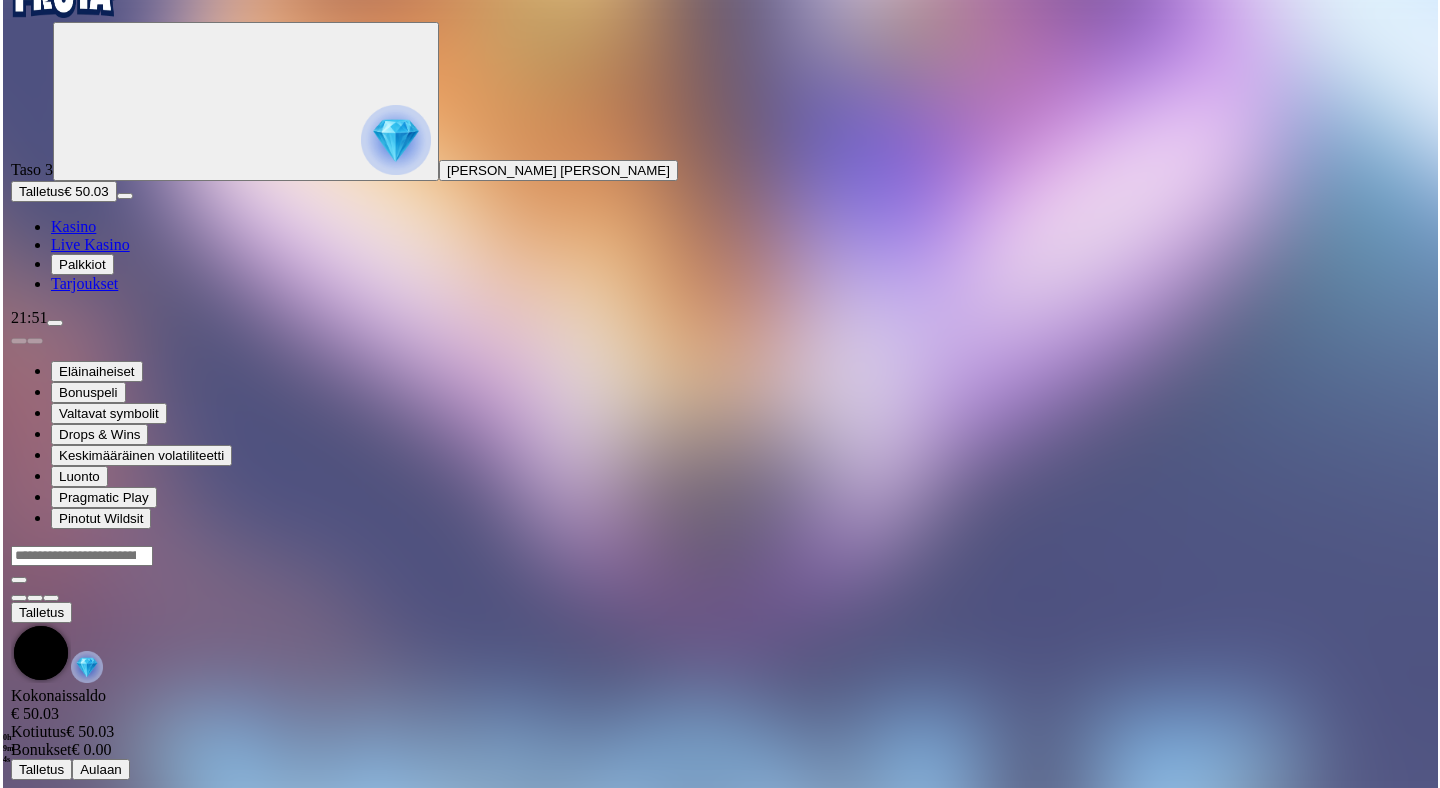 scroll, scrollTop: 0, scrollLeft: 0, axis: both 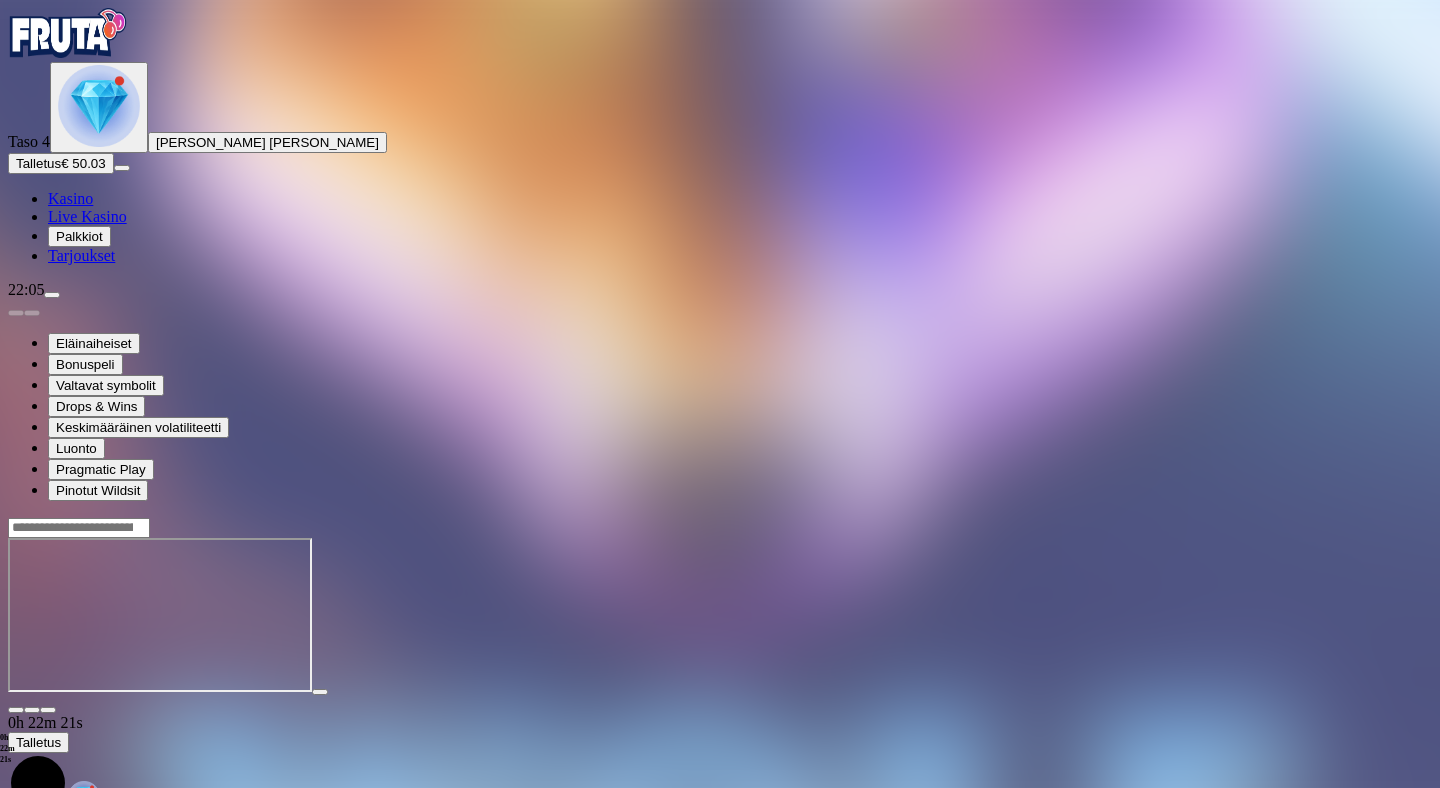 click at bounding box center [68, 33] 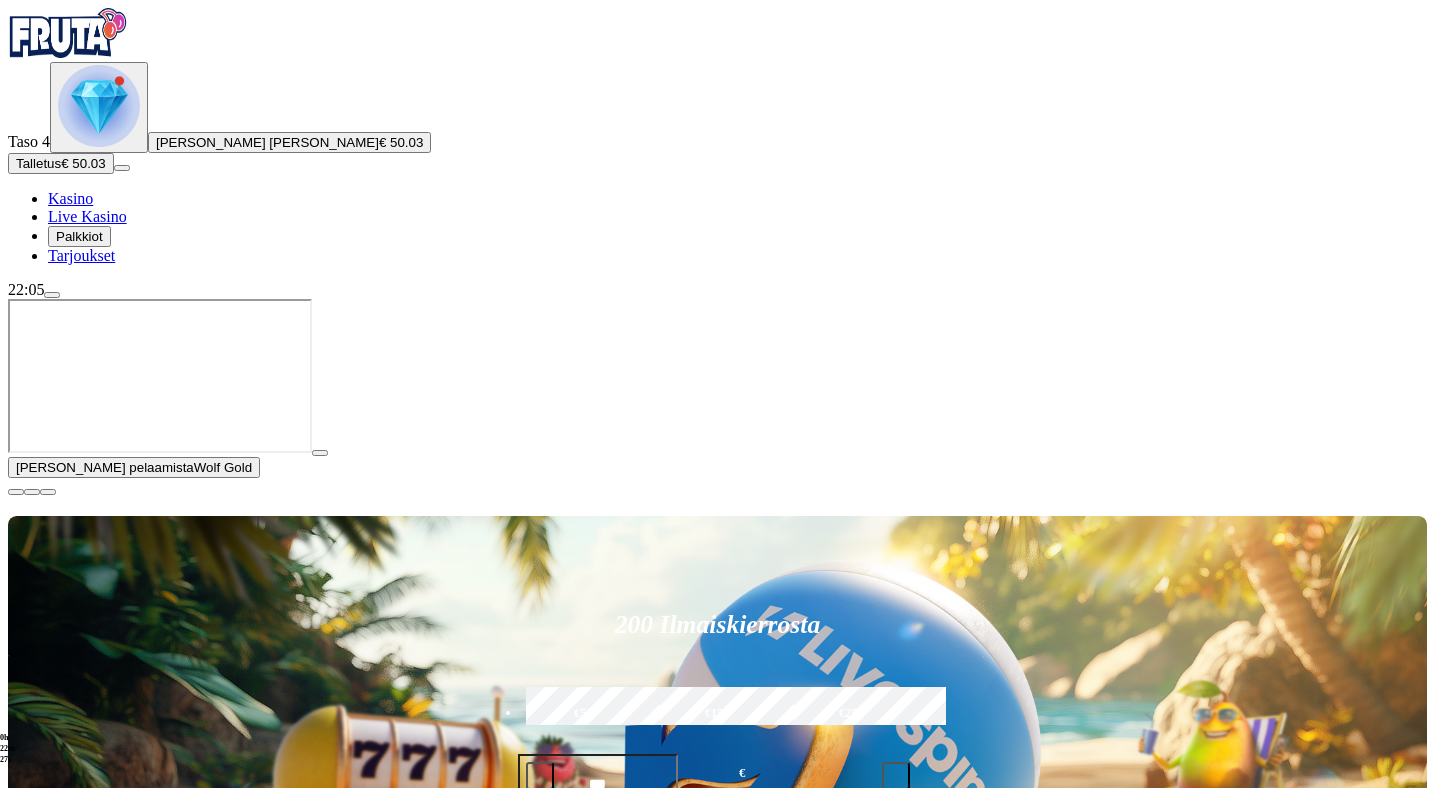 click at bounding box center [16, 492] 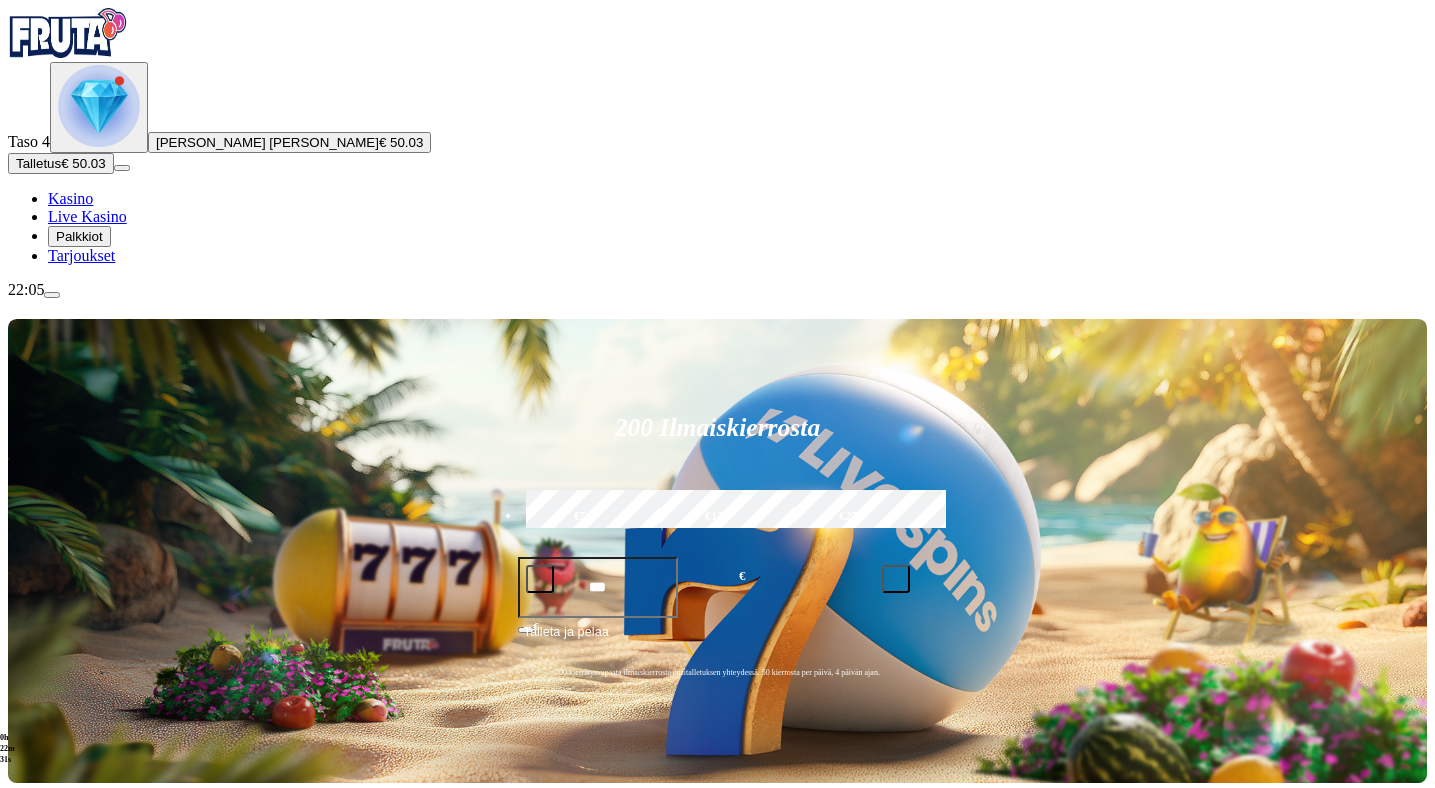 click at bounding box center [99, 106] 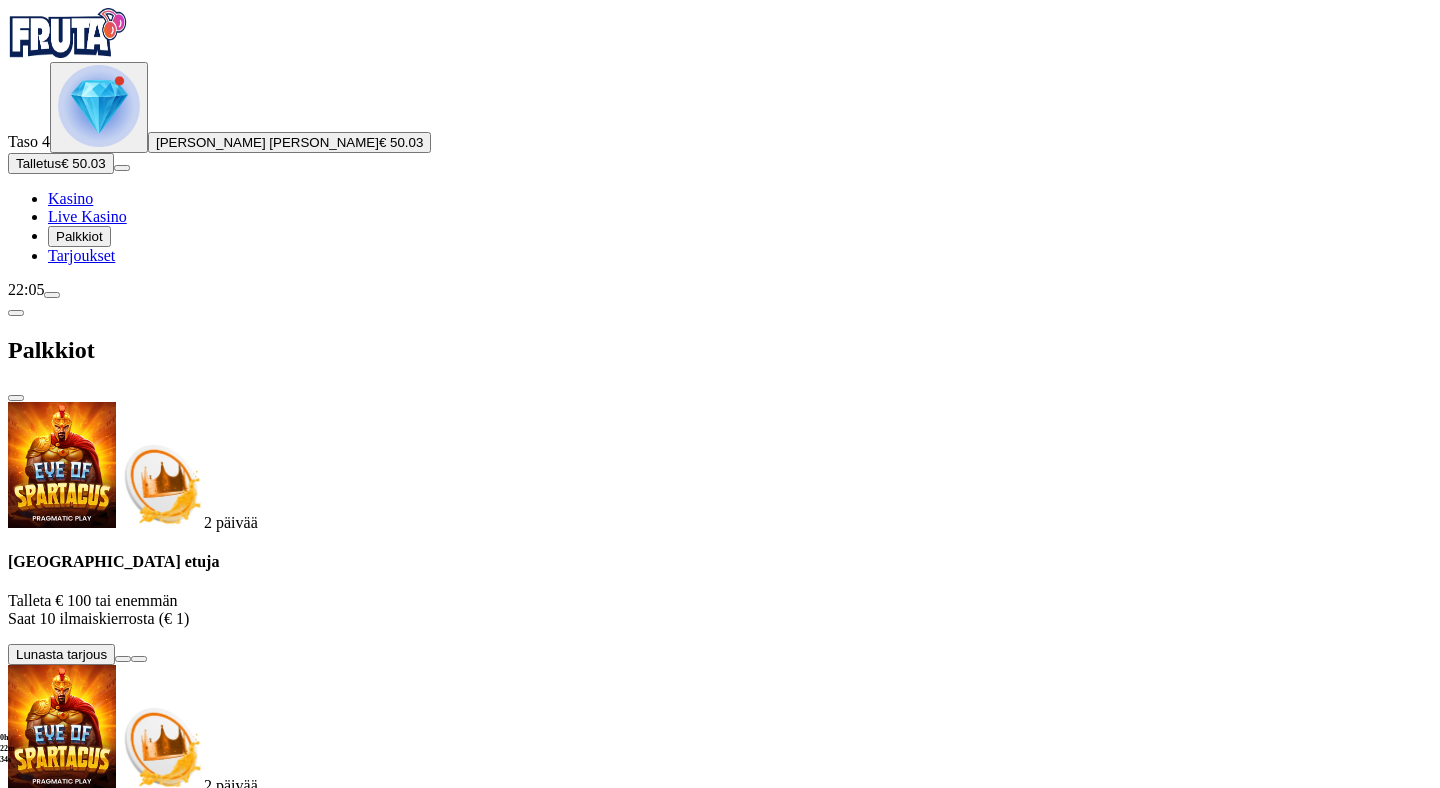 scroll, scrollTop: 93, scrollLeft: 0, axis: vertical 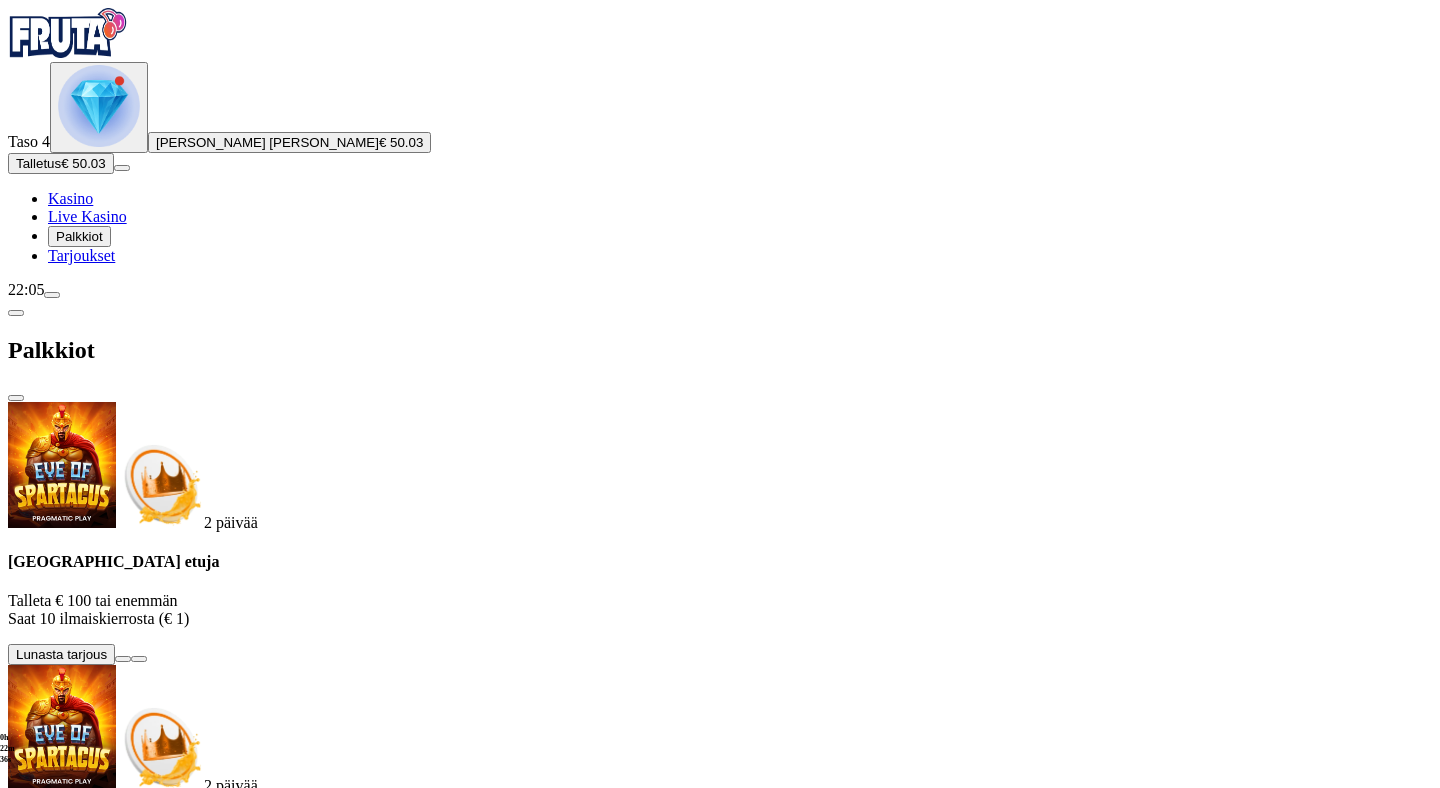 click at bounding box center (112, 1394) 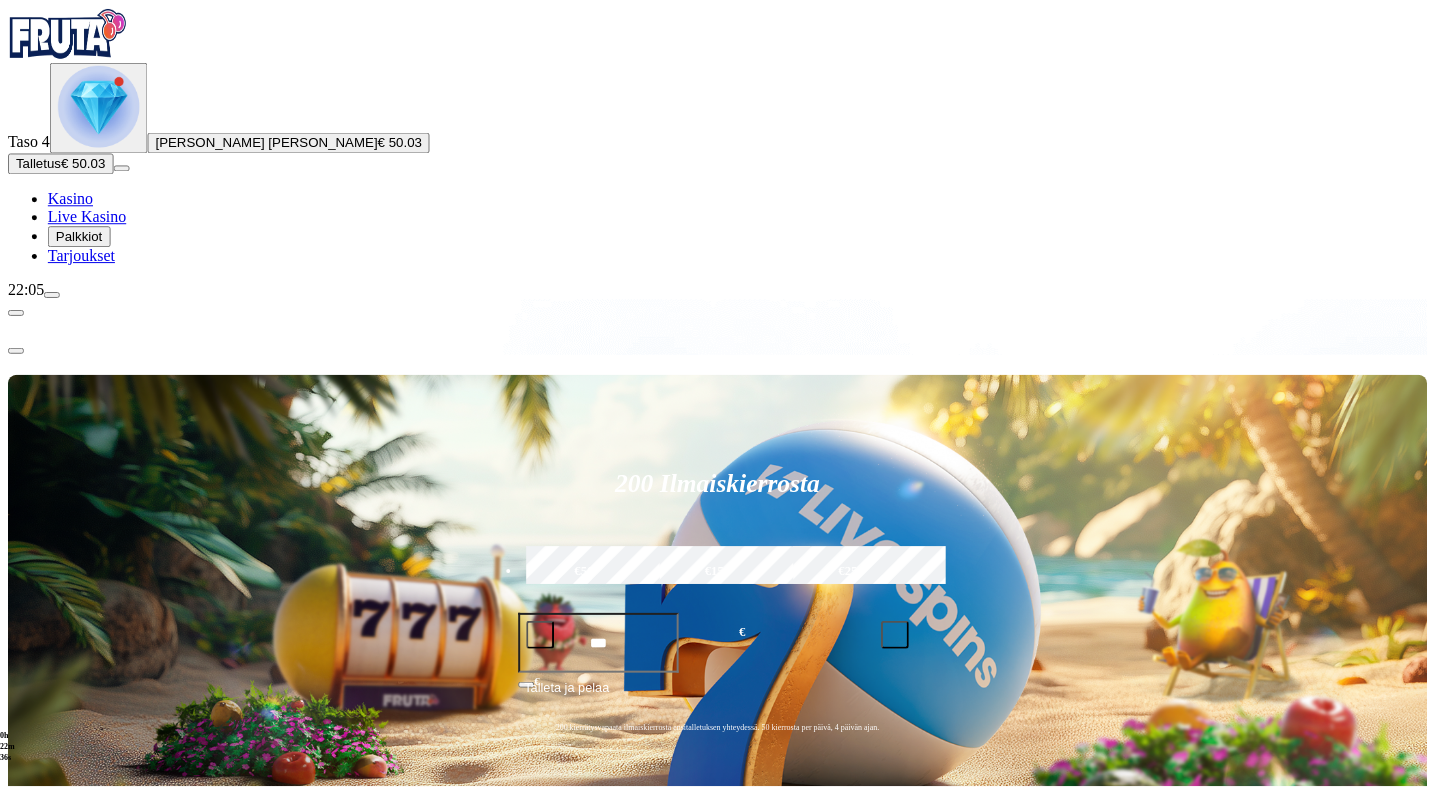 scroll, scrollTop: 0, scrollLeft: 0, axis: both 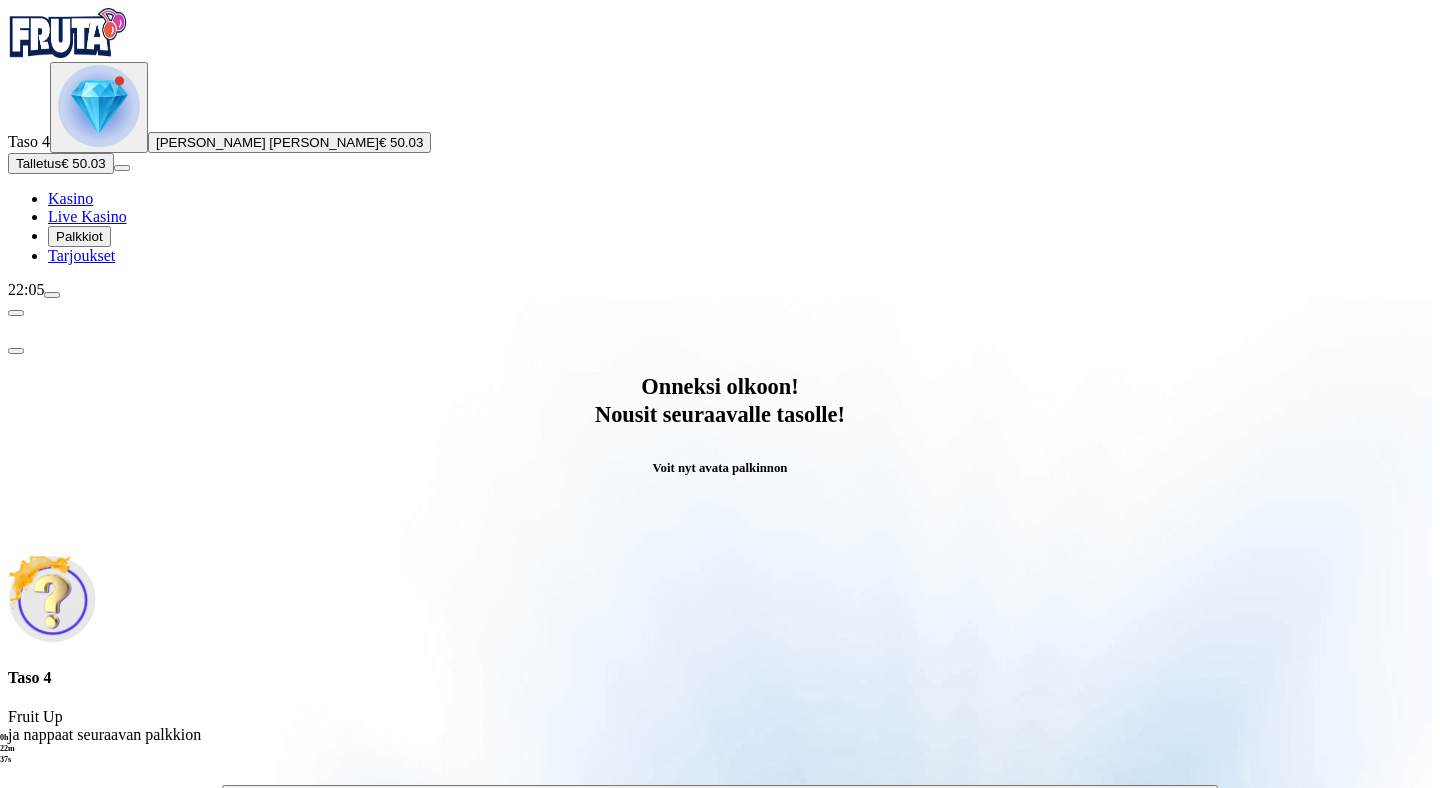 click on "Avaa palkinto" at bounding box center (720, 795) 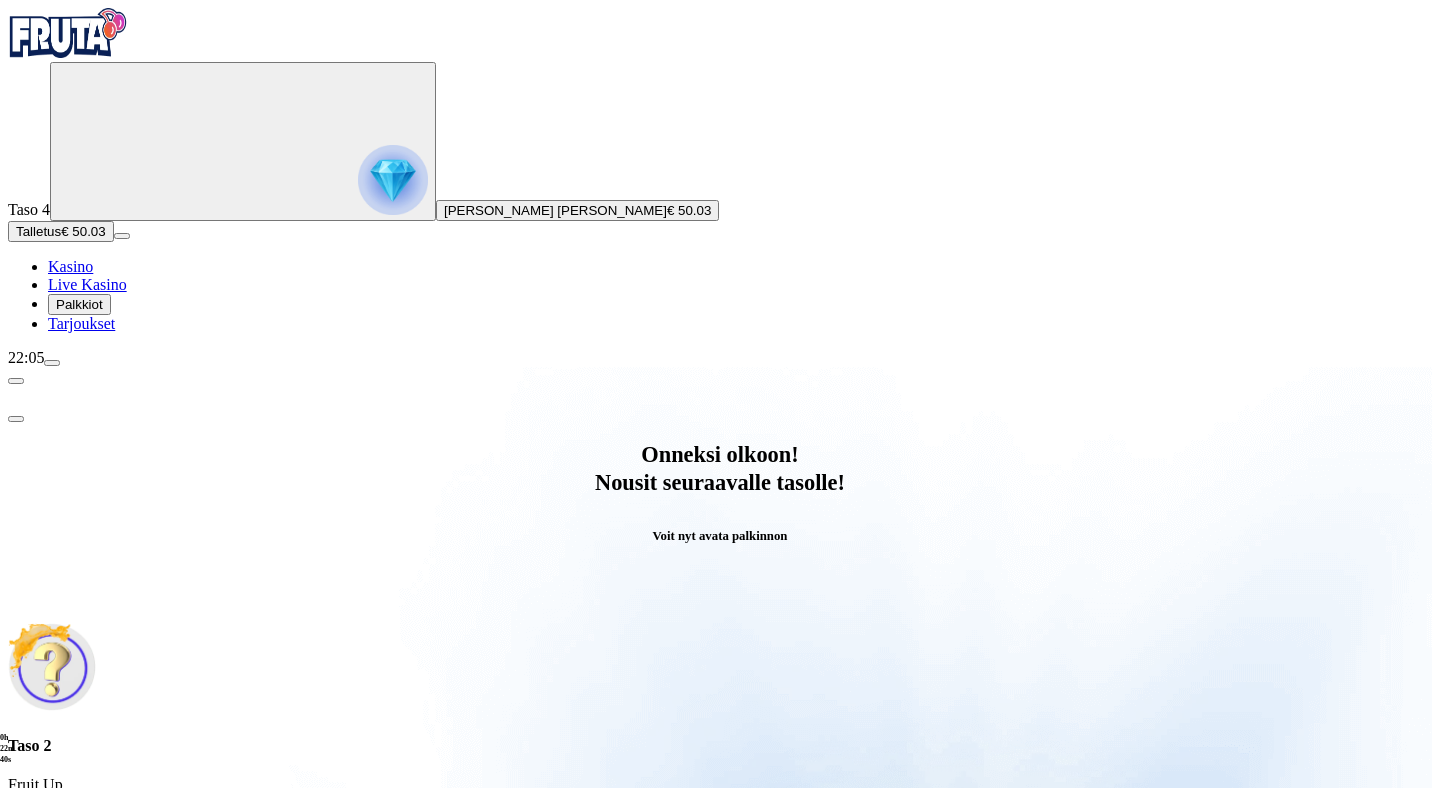 click at bounding box center [88, 1067] 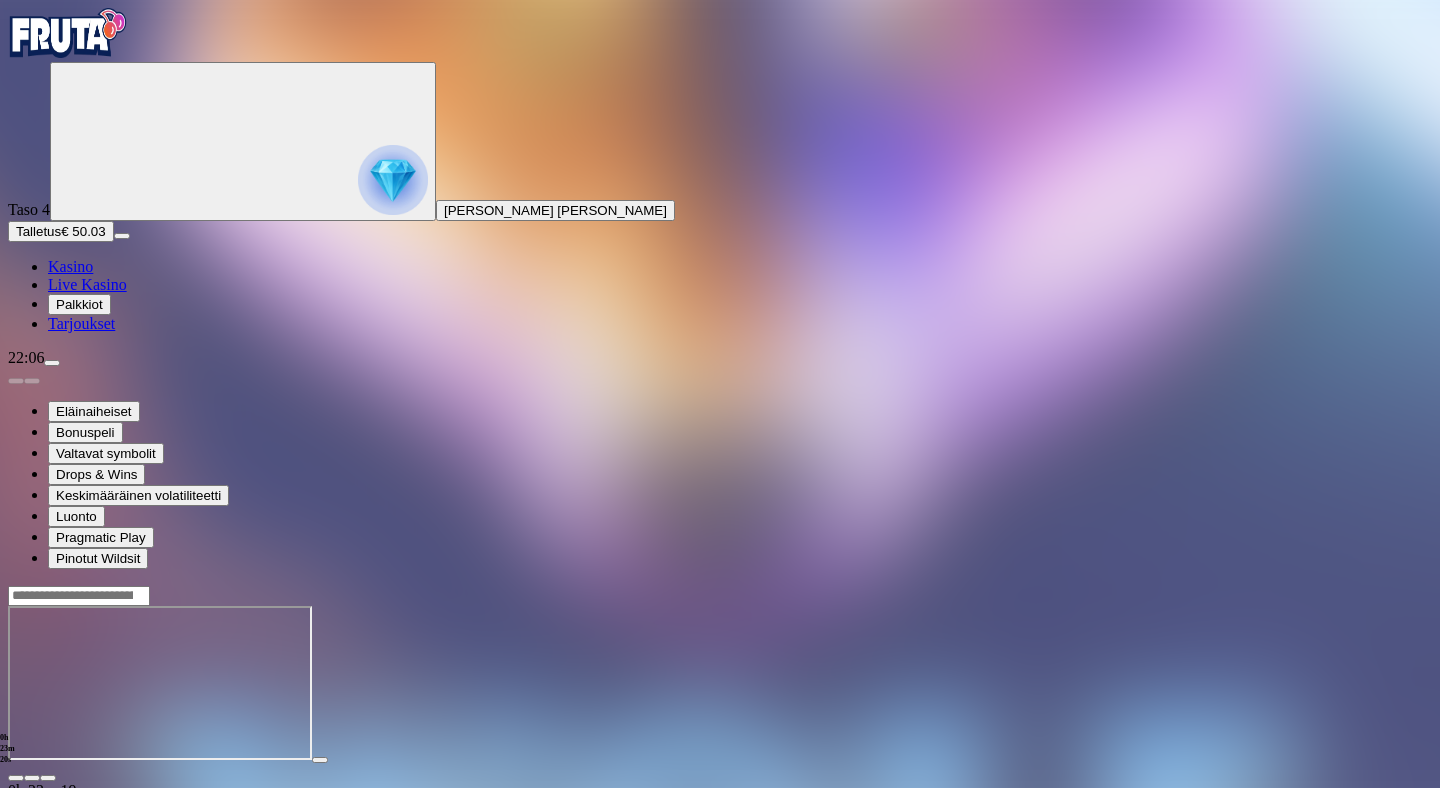 click at bounding box center (68, 33) 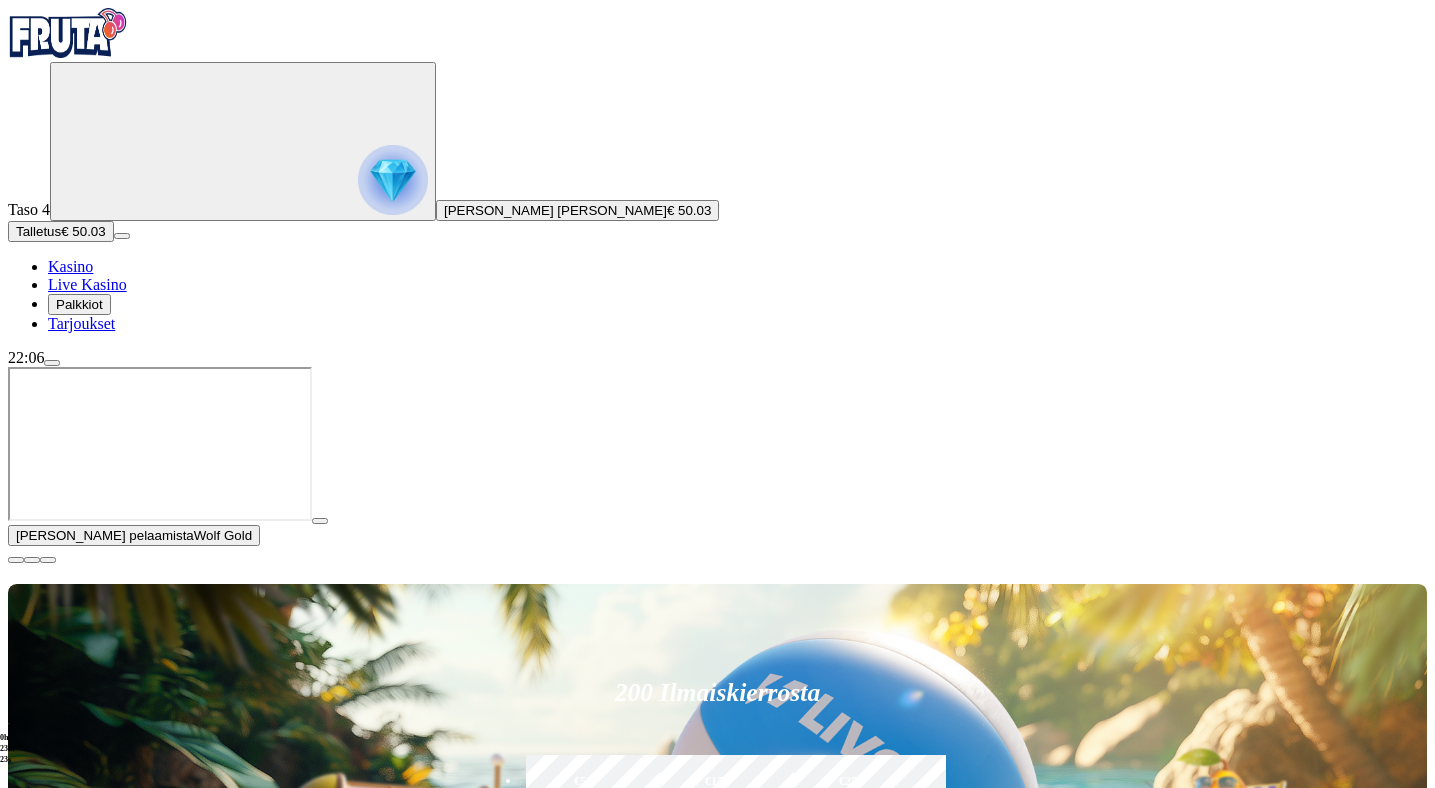 click at bounding box center (16, 560) 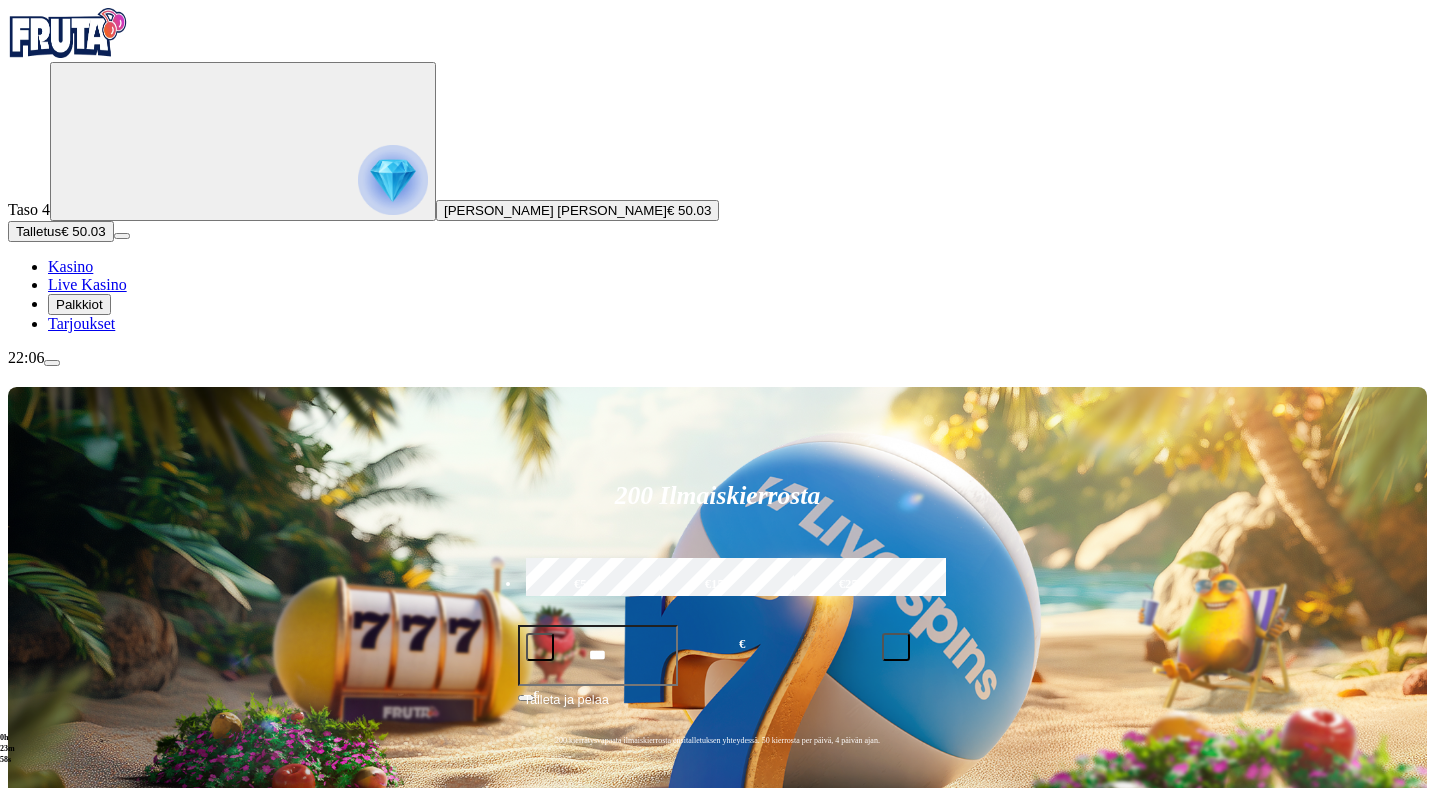 click on "€50" at bounding box center [584, 584] 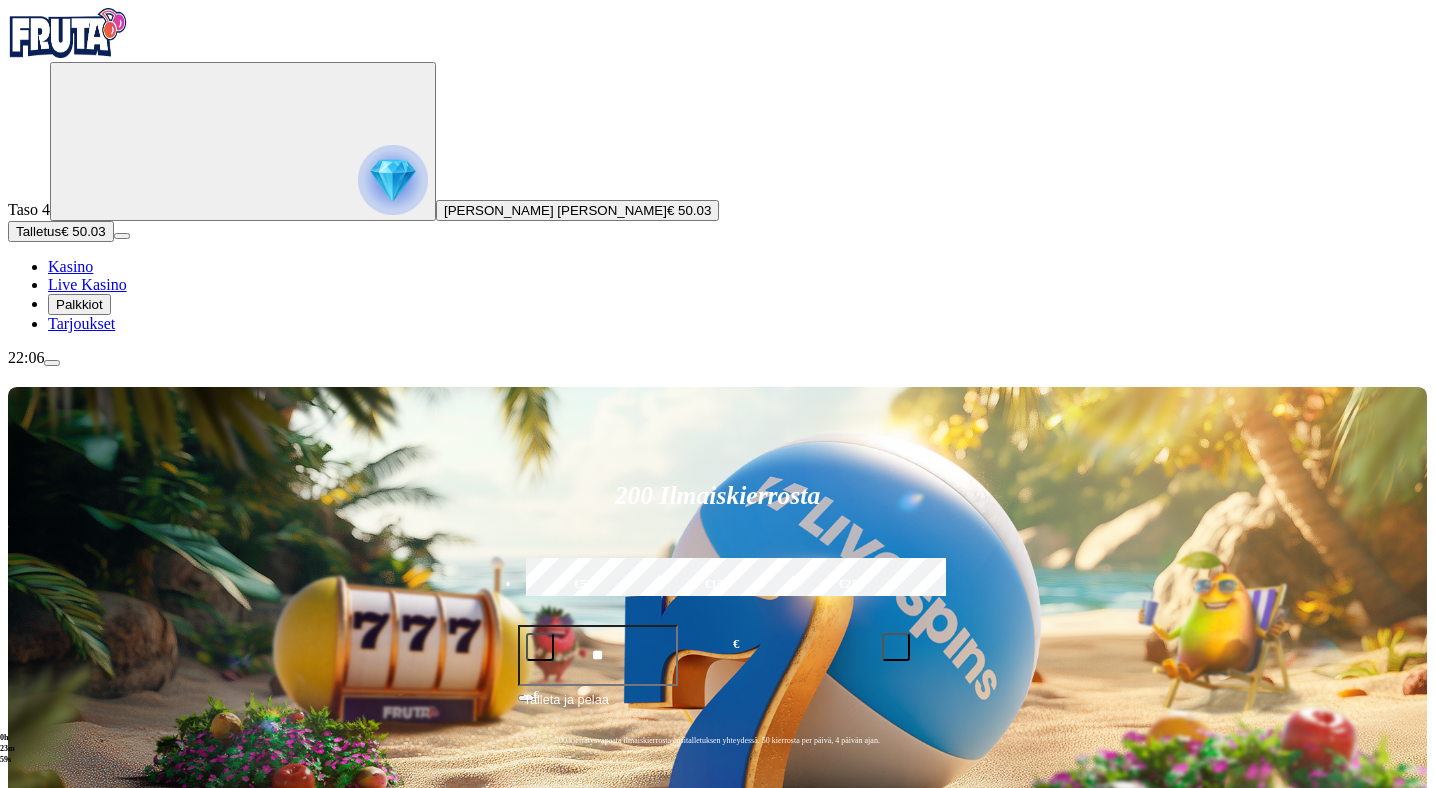 click on "Talleta ja pelaa" at bounding box center [718, 708] 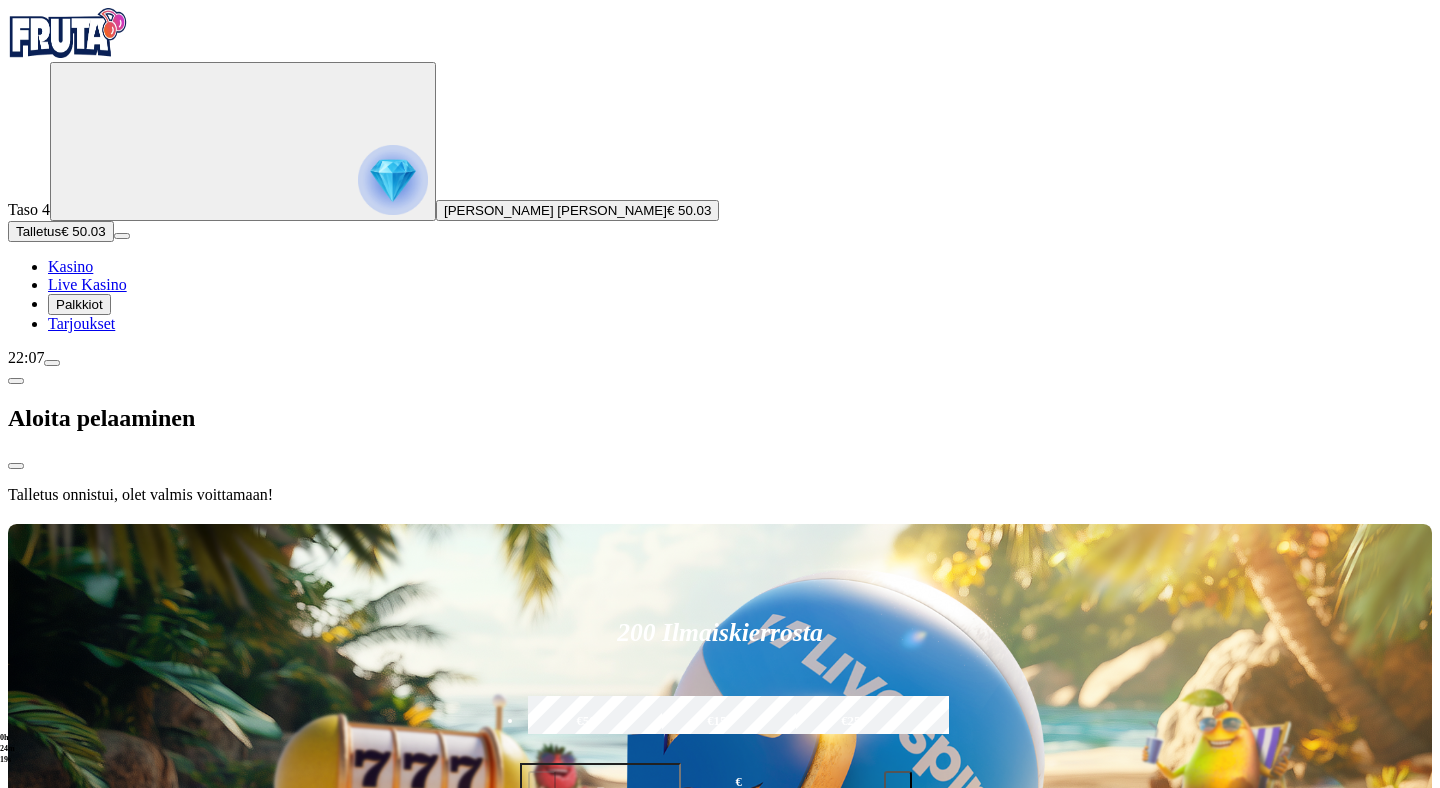 click at bounding box center (720, 520) 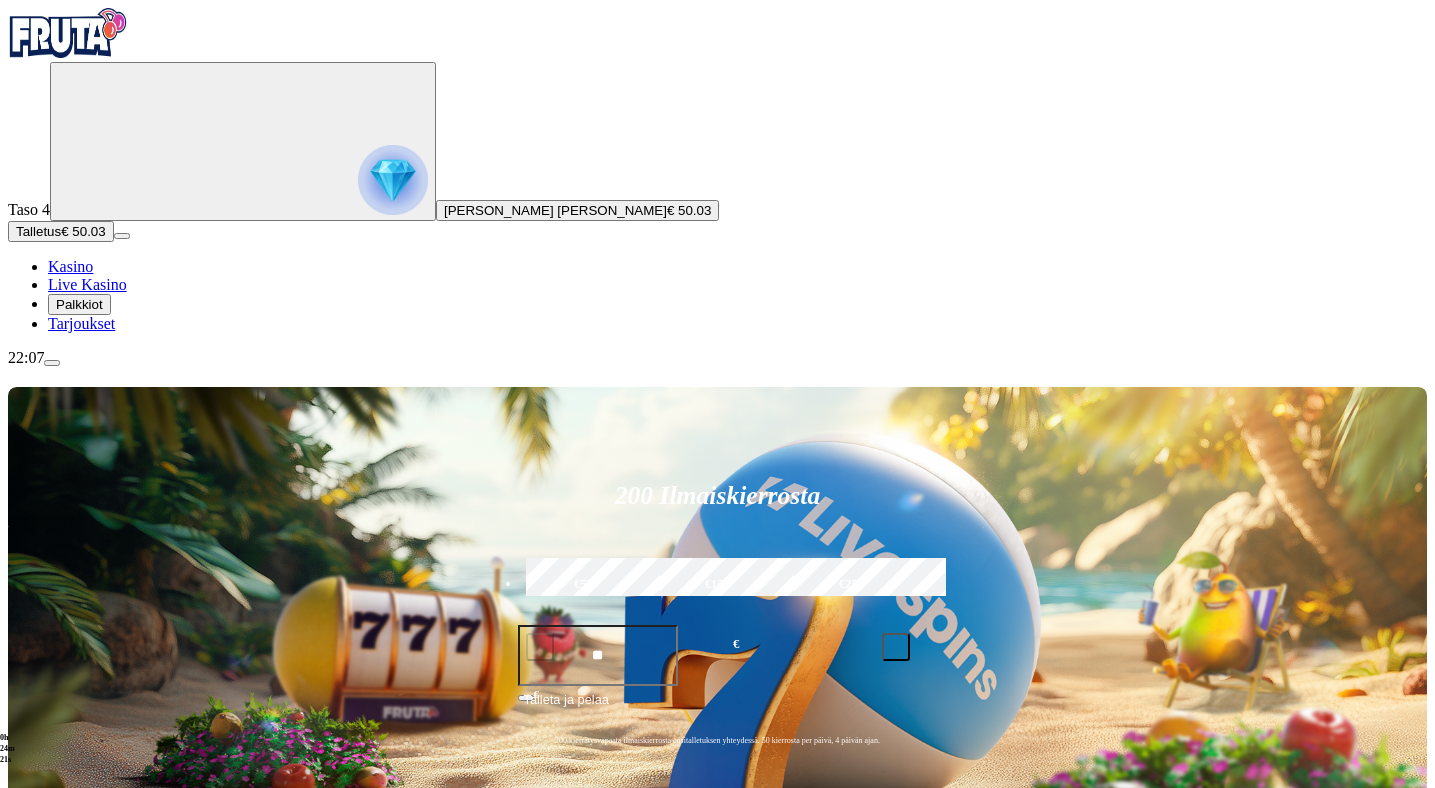click on "Pelaa nyt" at bounding box center (77, 1550) 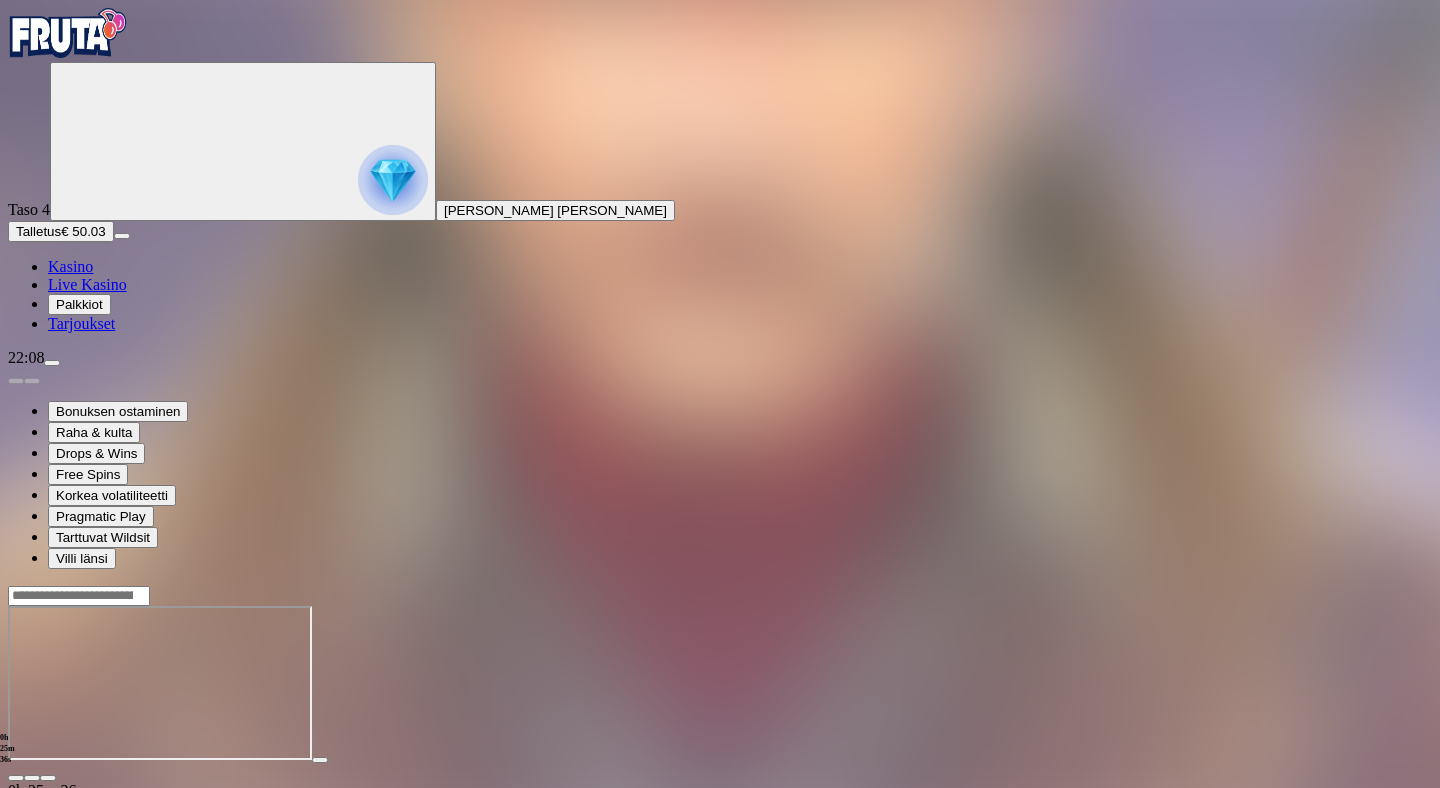 click at bounding box center [16, 778] 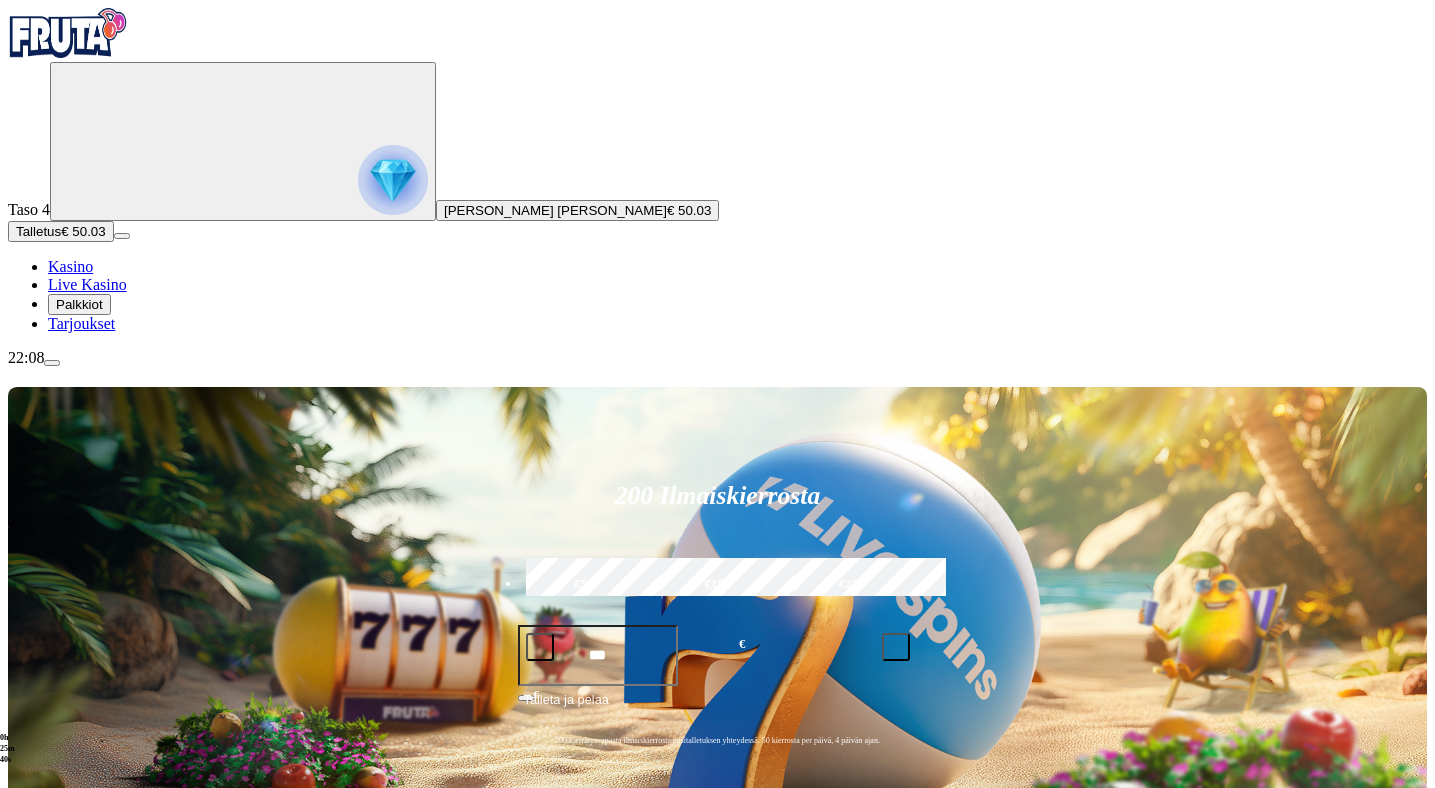 click on "Pelaa nyt" at bounding box center (77, 1359) 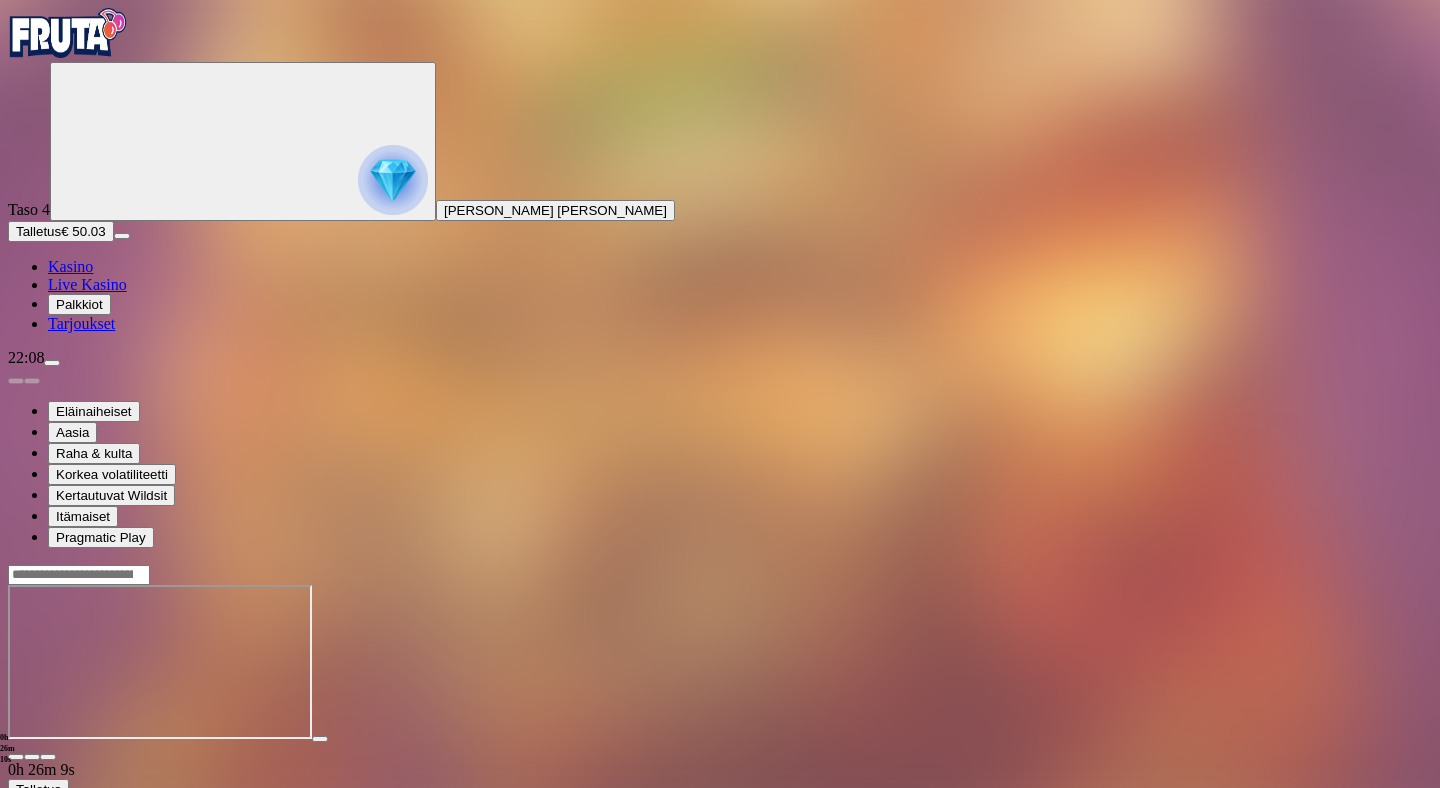 click at bounding box center [16, 757] 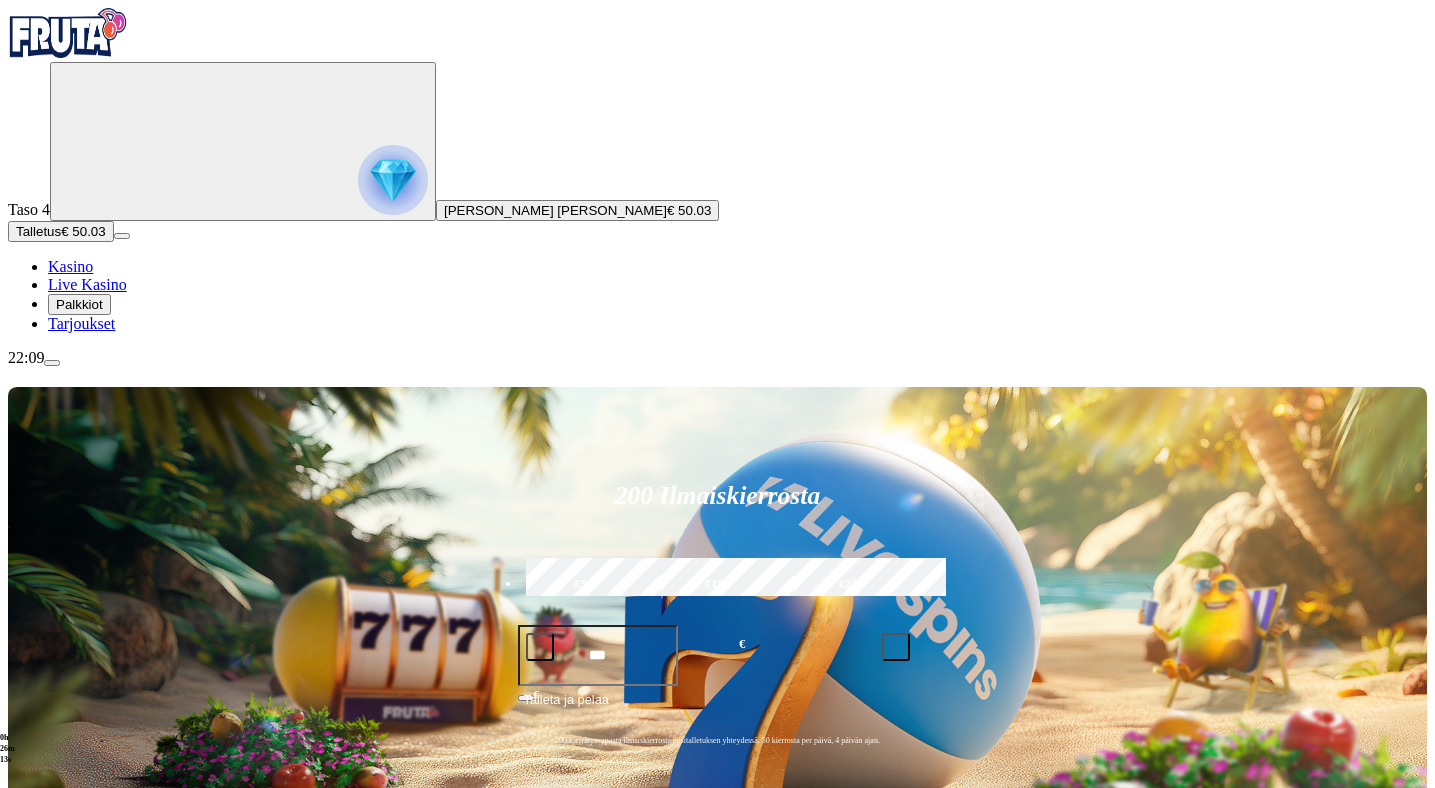 click on "Pelaa nyt" at bounding box center (77, 1263) 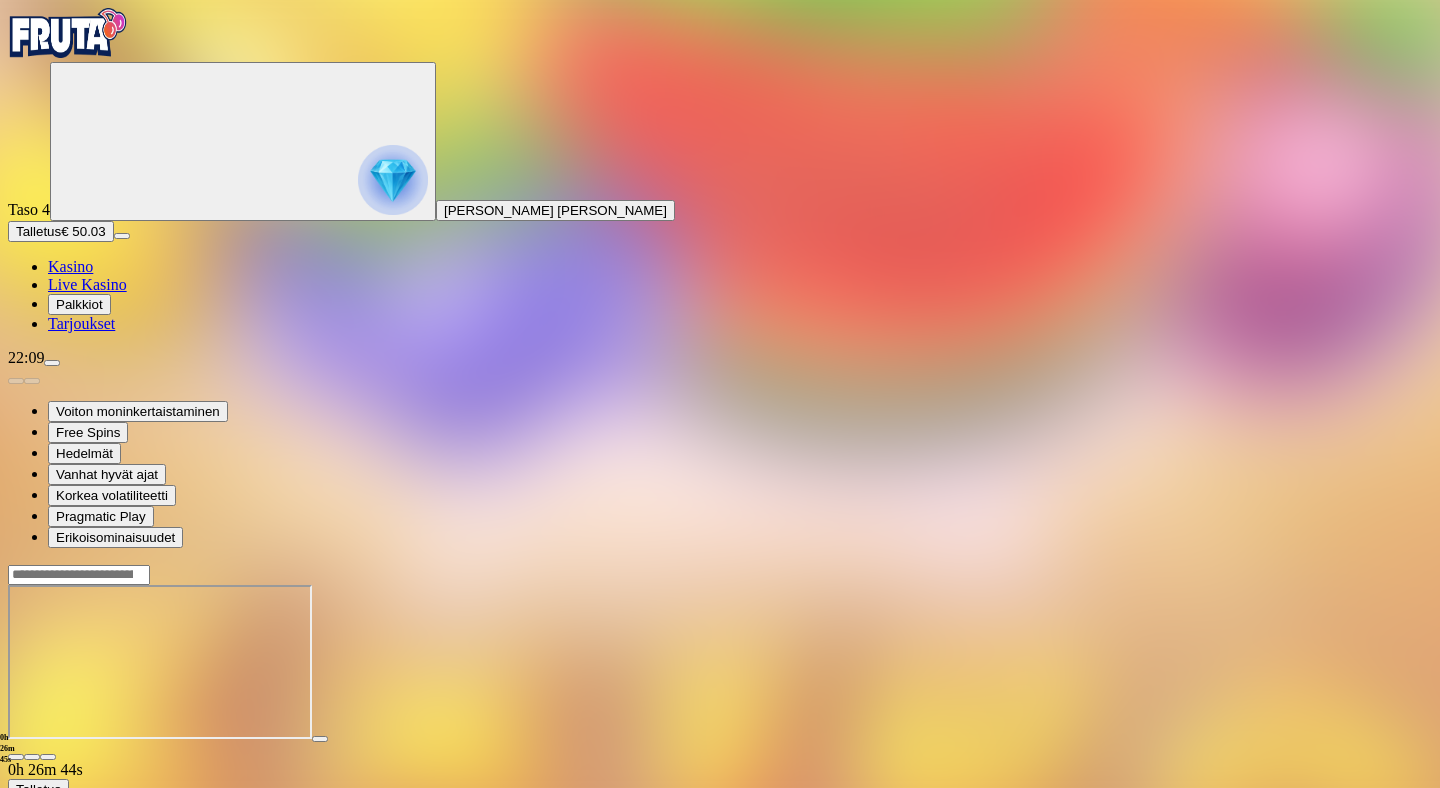 click at bounding box center (68, 33) 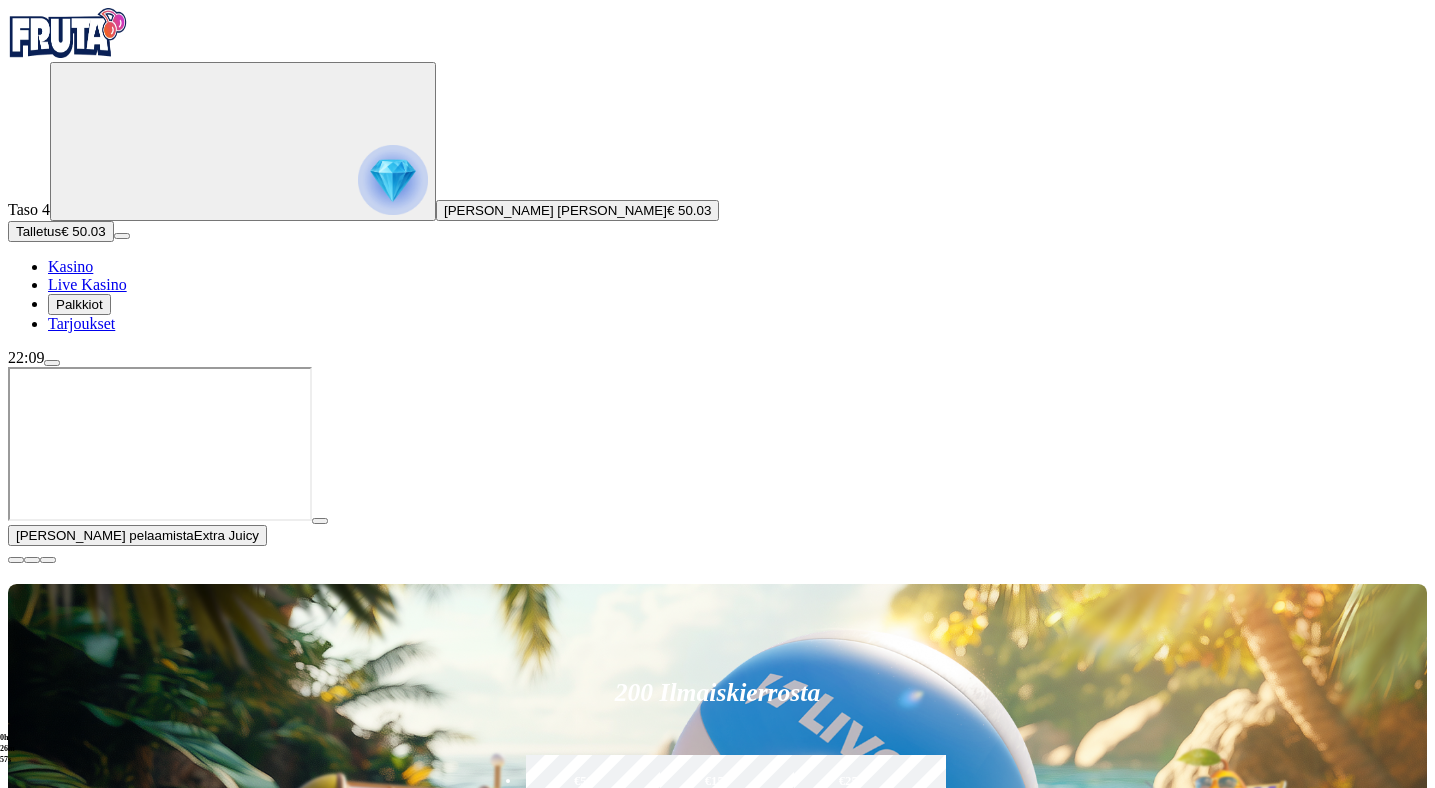 click at bounding box center [16, 560] 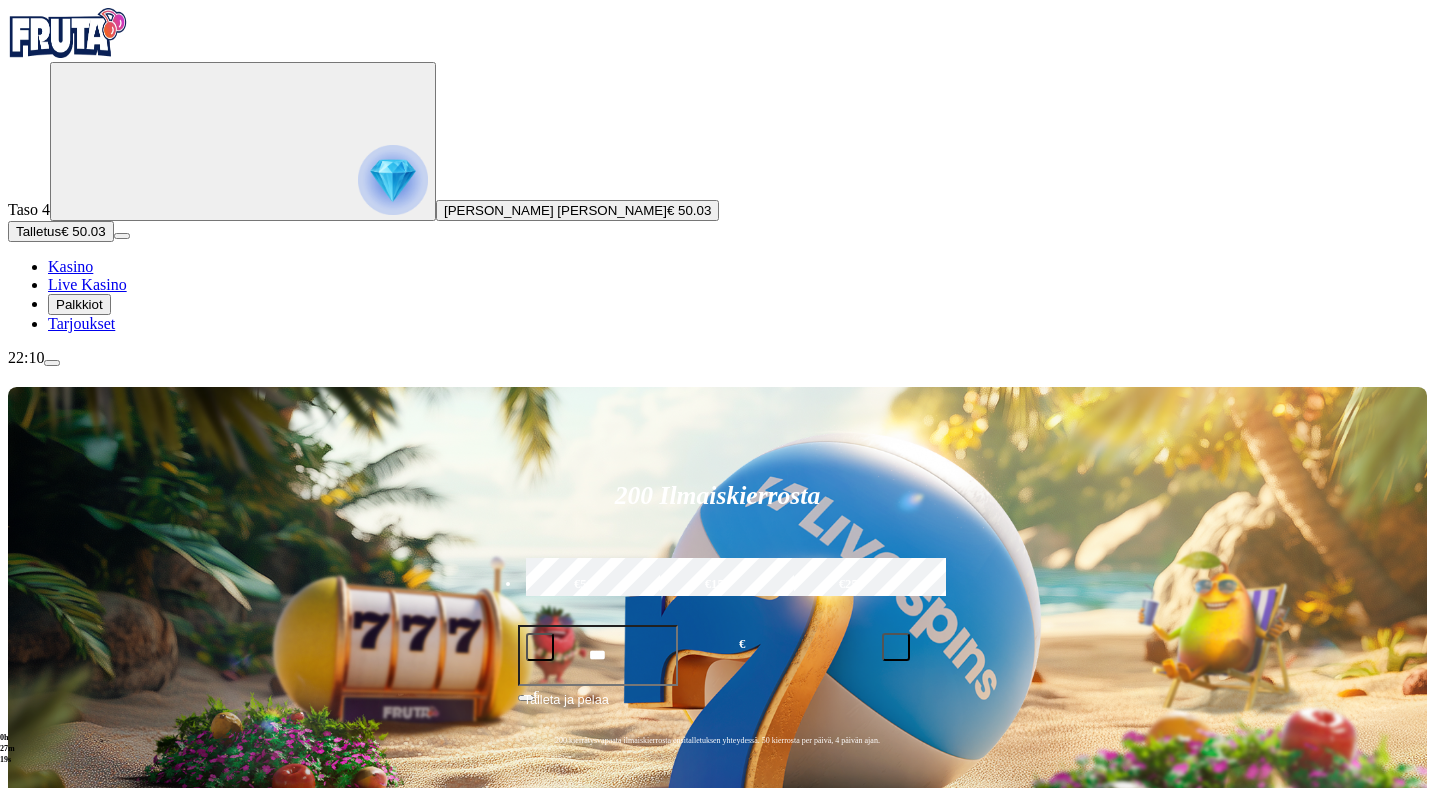 click at bounding box center [540, 647] 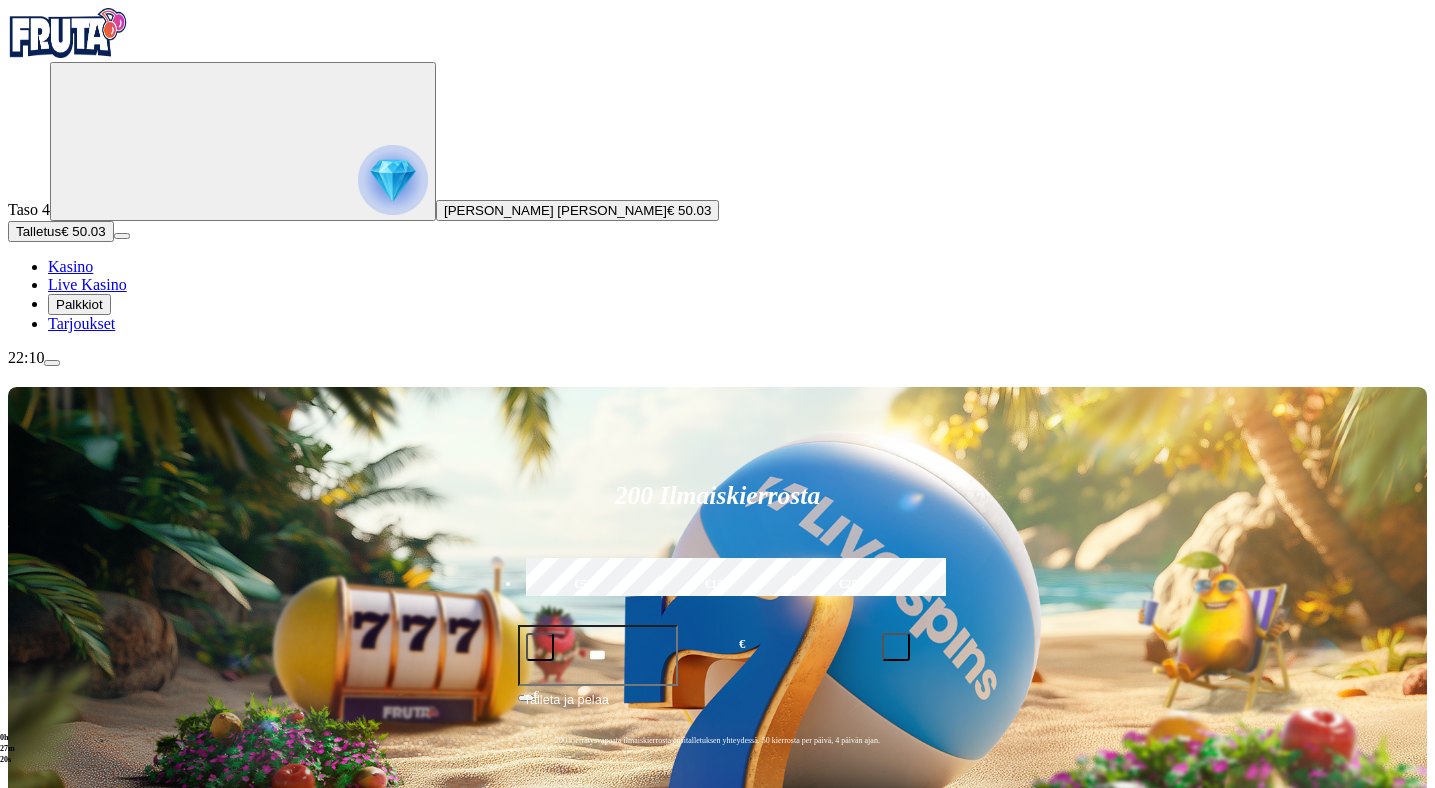 click on "Talleta ja pelaa" at bounding box center [566, 708] 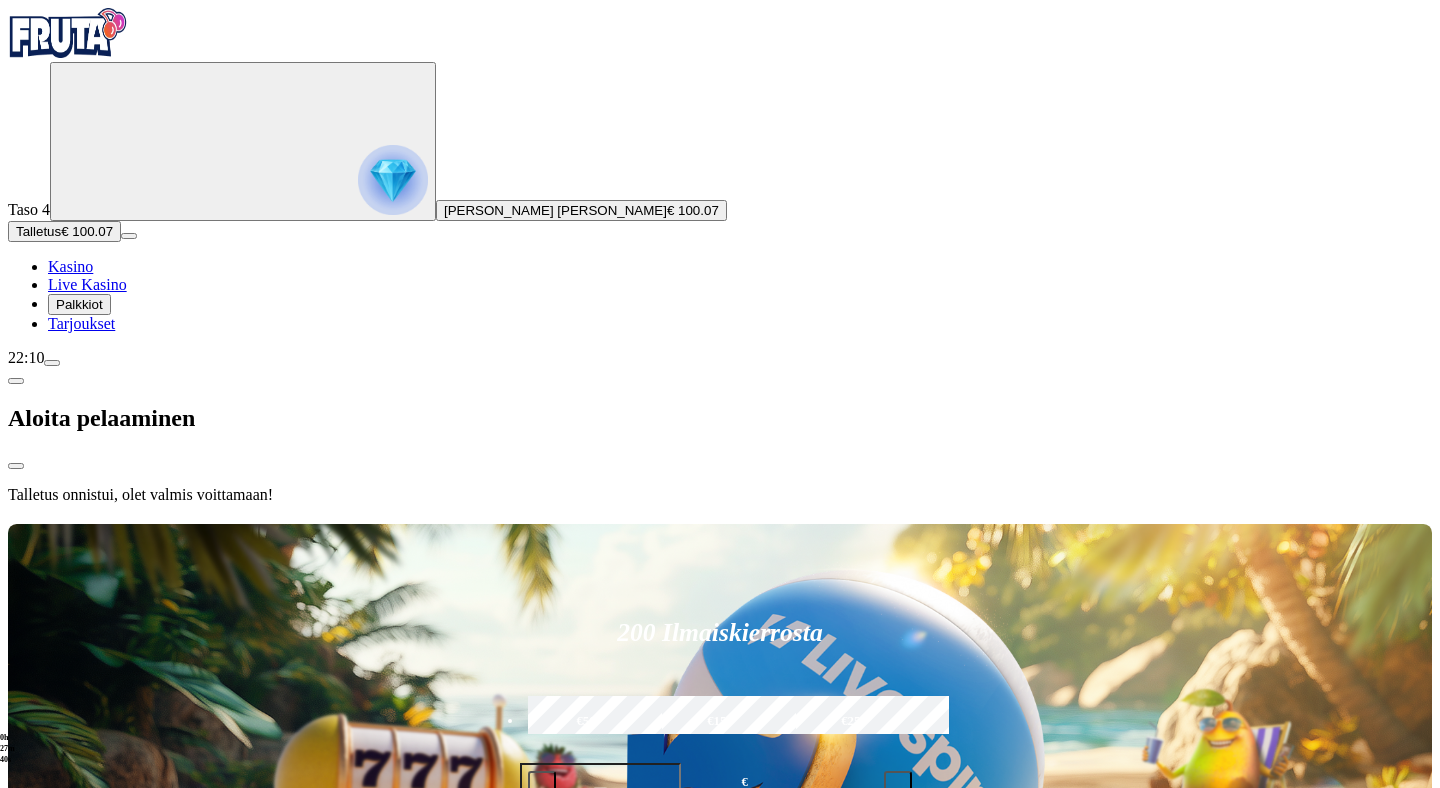 click at bounding box center (720, 520) 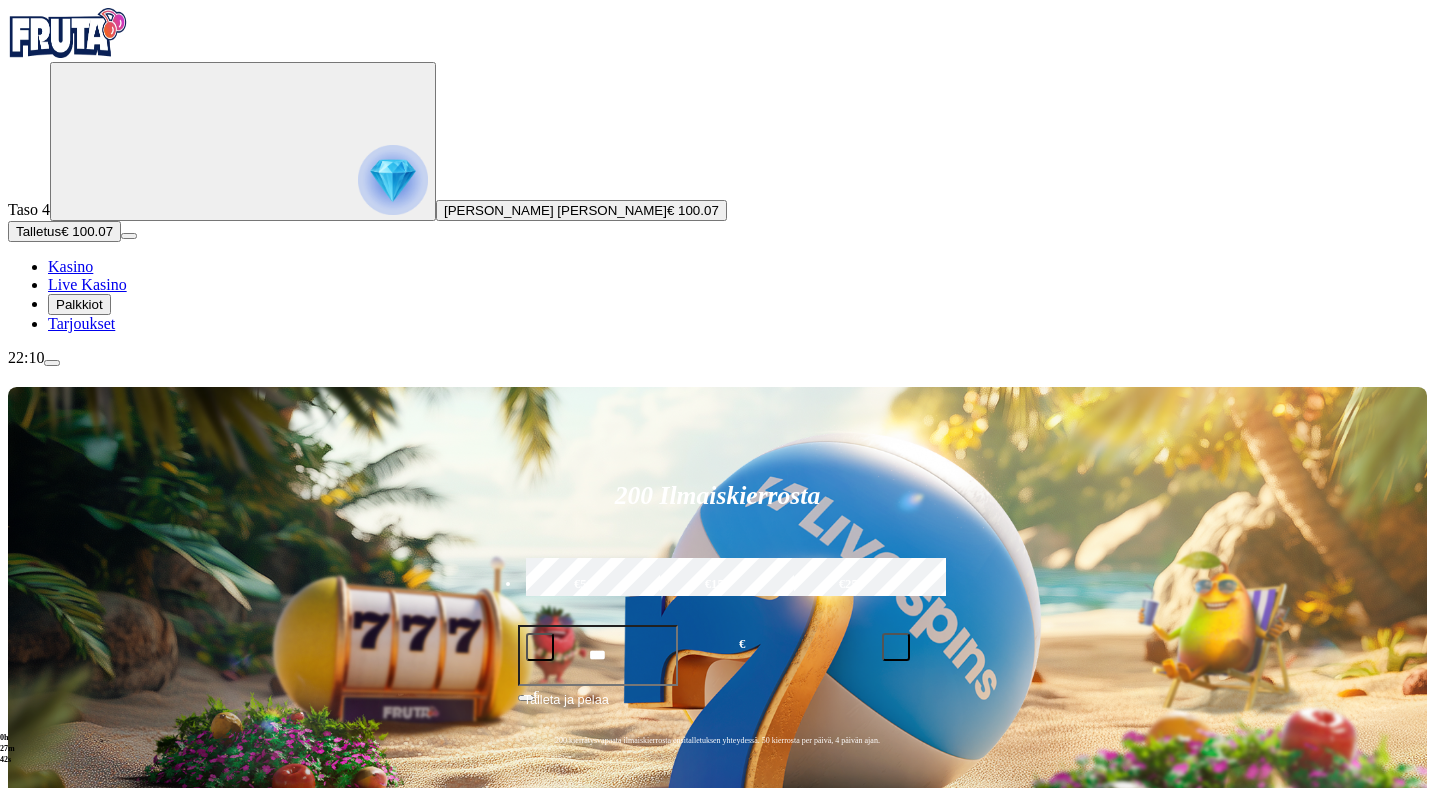 click at bounding box center [1001, 950] 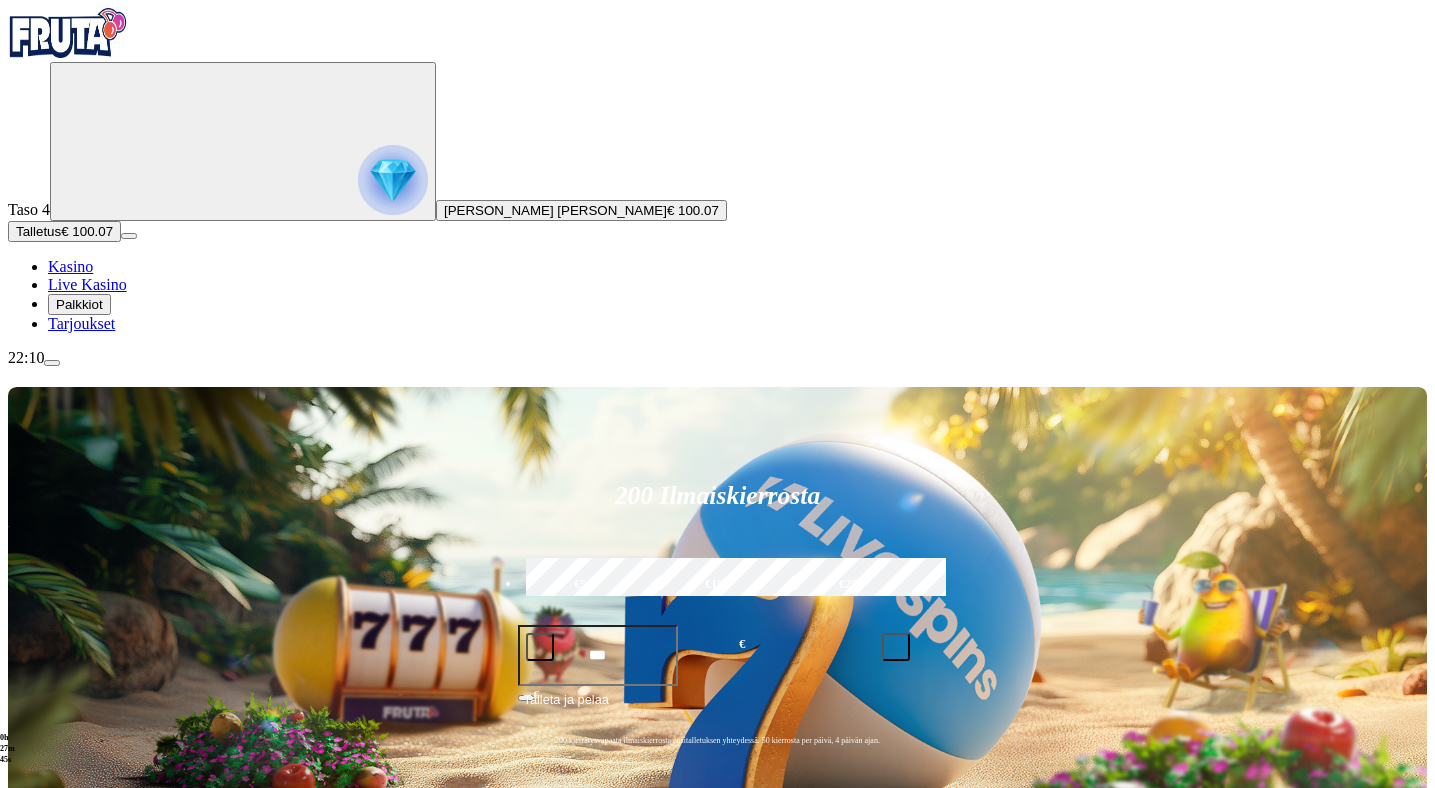 type on "******" 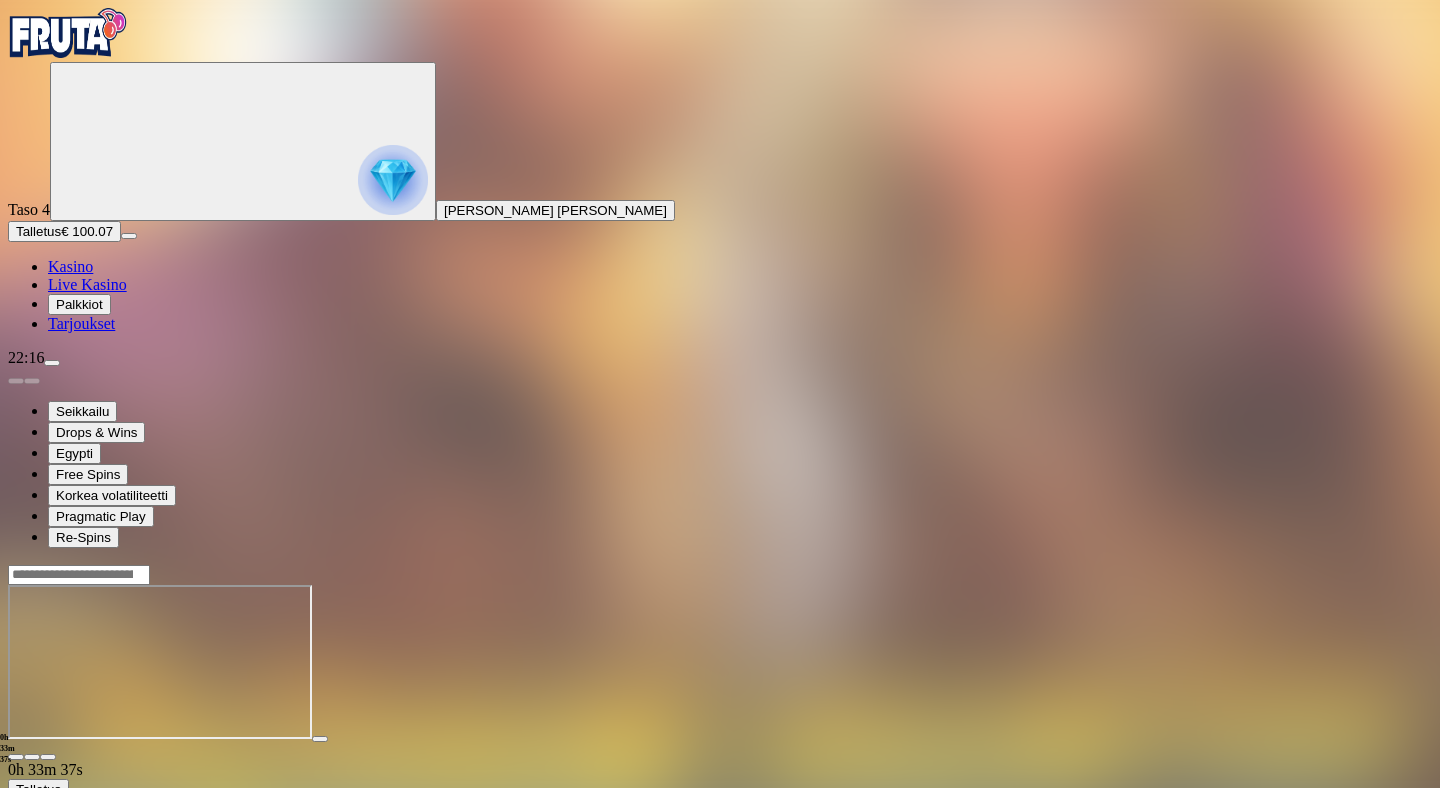 click on "0h 33m 37s Talletus [GEOGRAPHIC_DATA] € 100.07 Kotiutus € 100.04 Bonukset € 0.03 Talletus Aulaan" at bounding box center [720, 760] 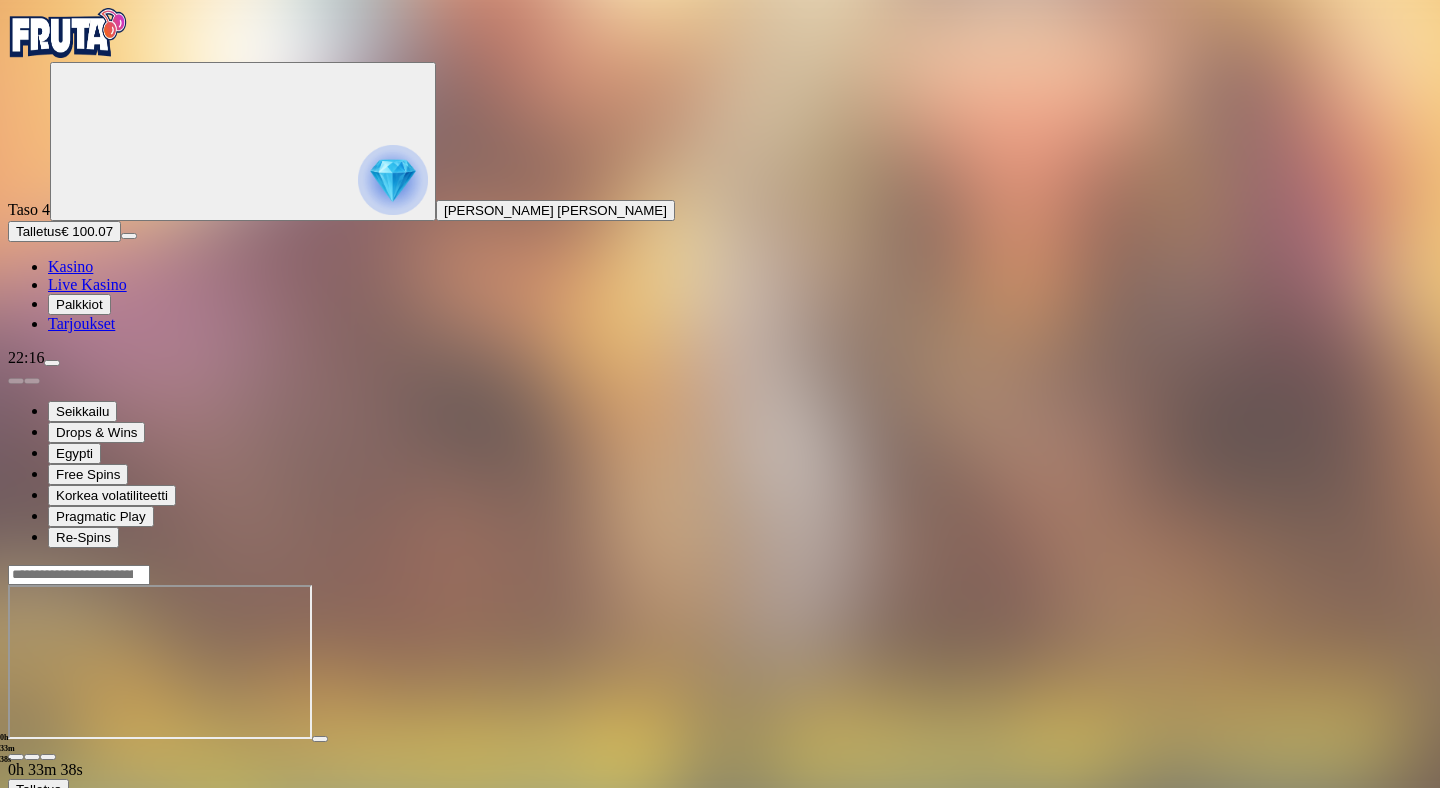click at bounding box center (720, 574) 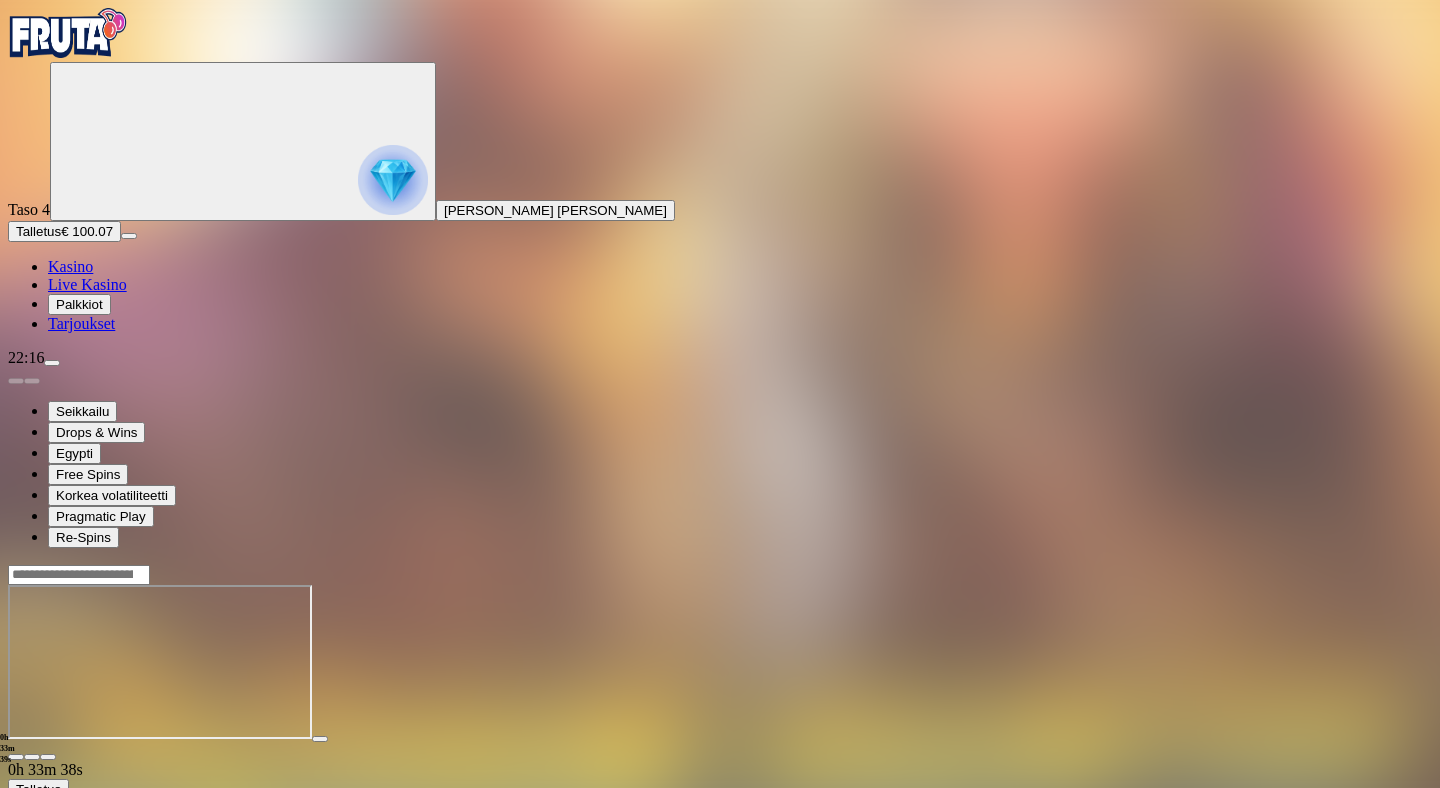click at bounding box center [720, 574] 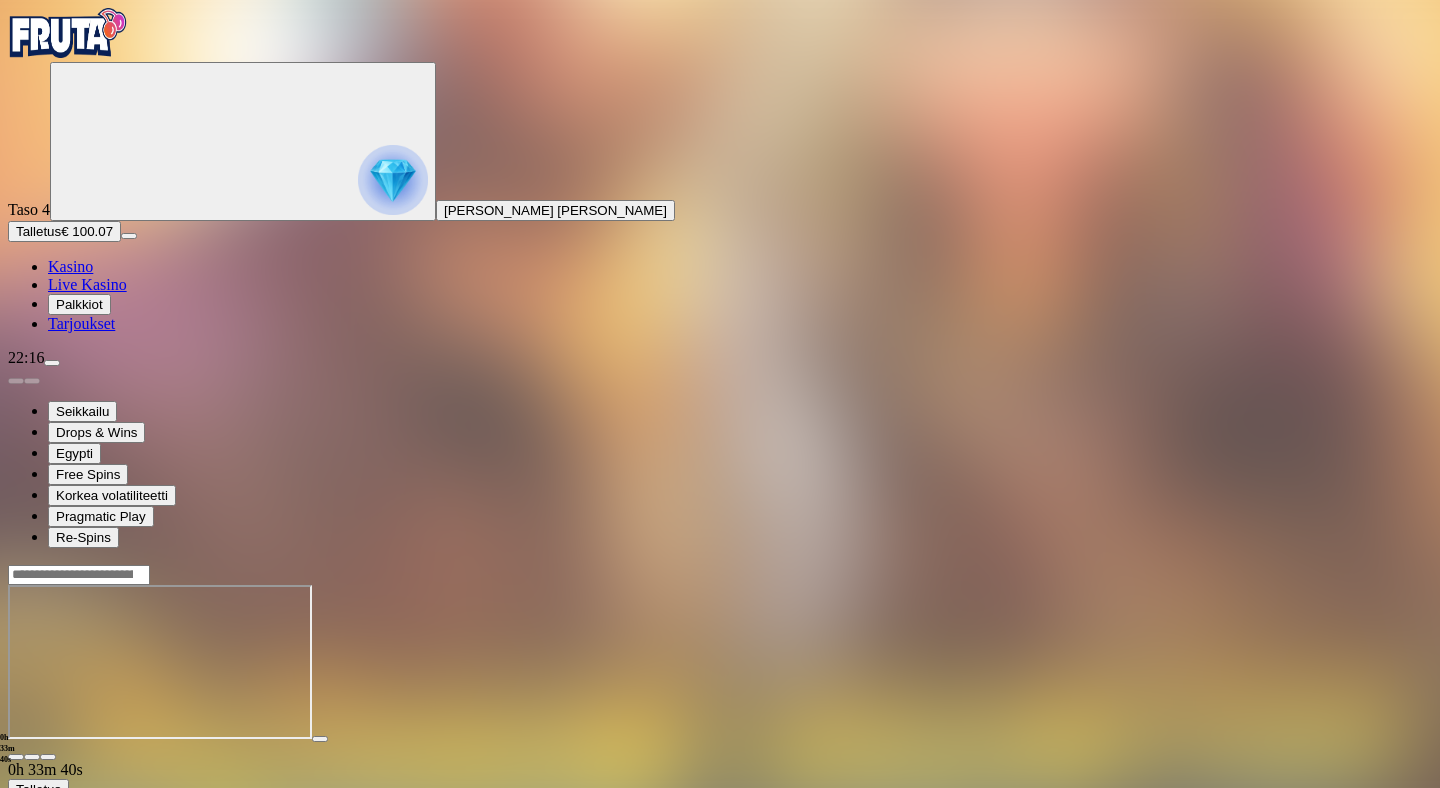 click at bounding box center (79, 575) 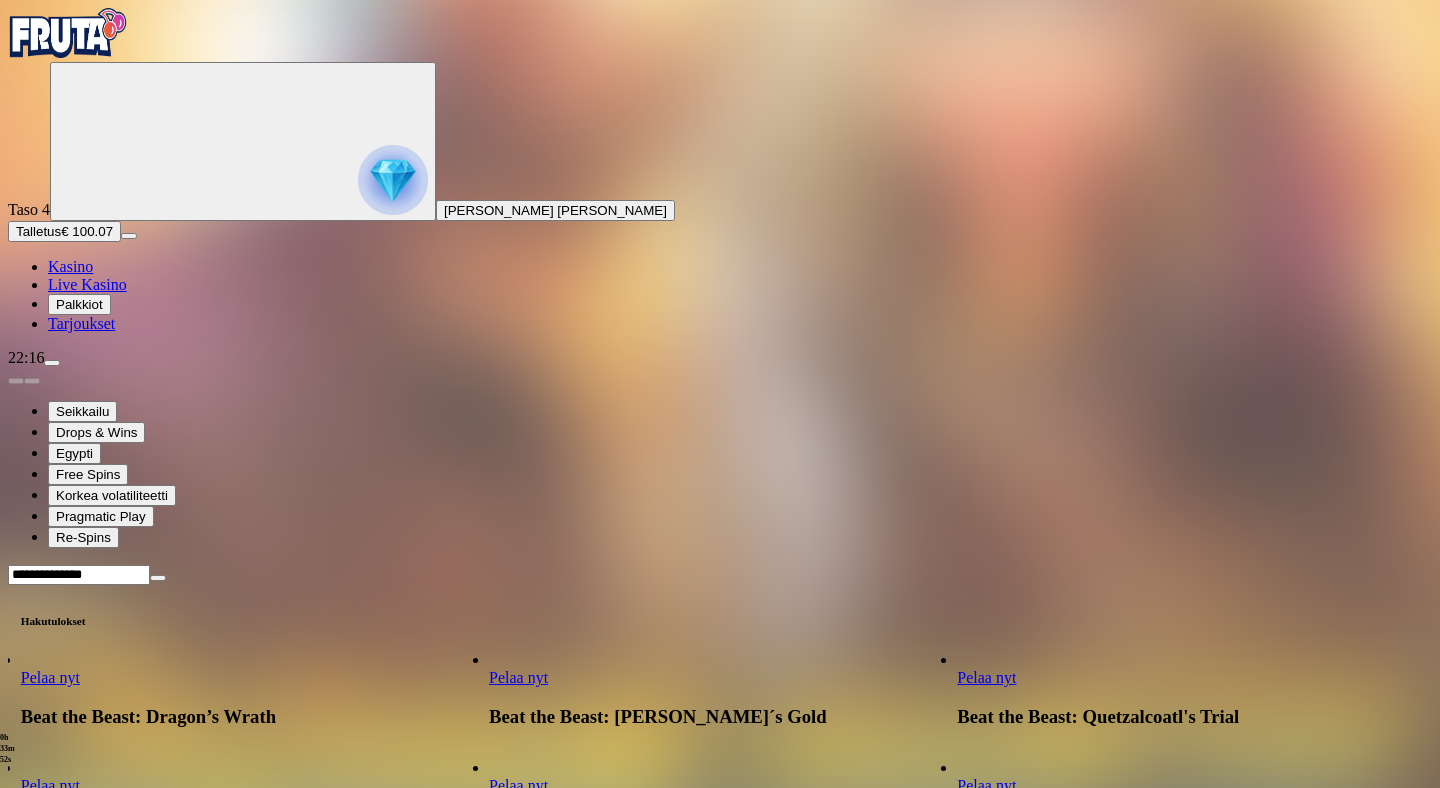 type on "**********" 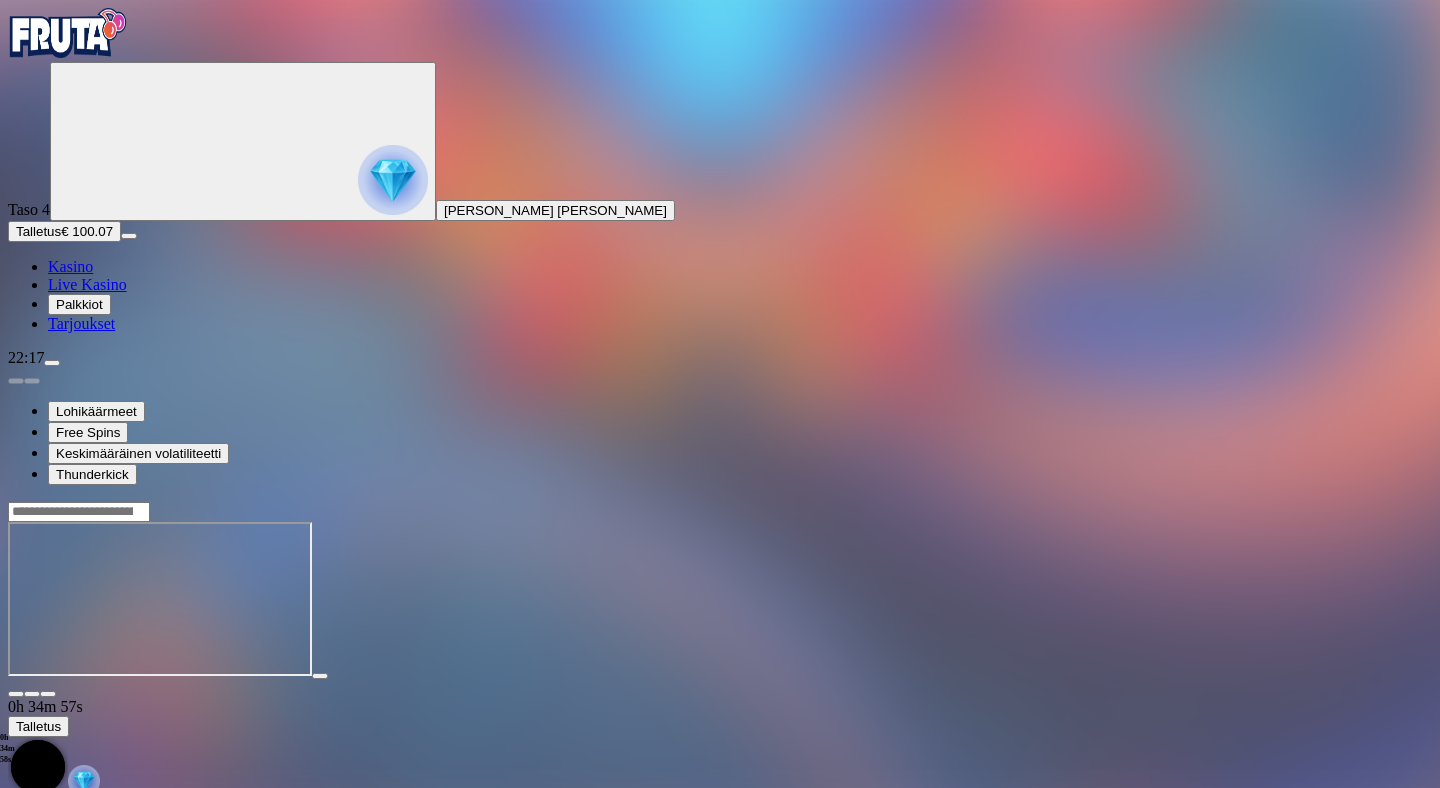 click at bounding box center [720, 511] 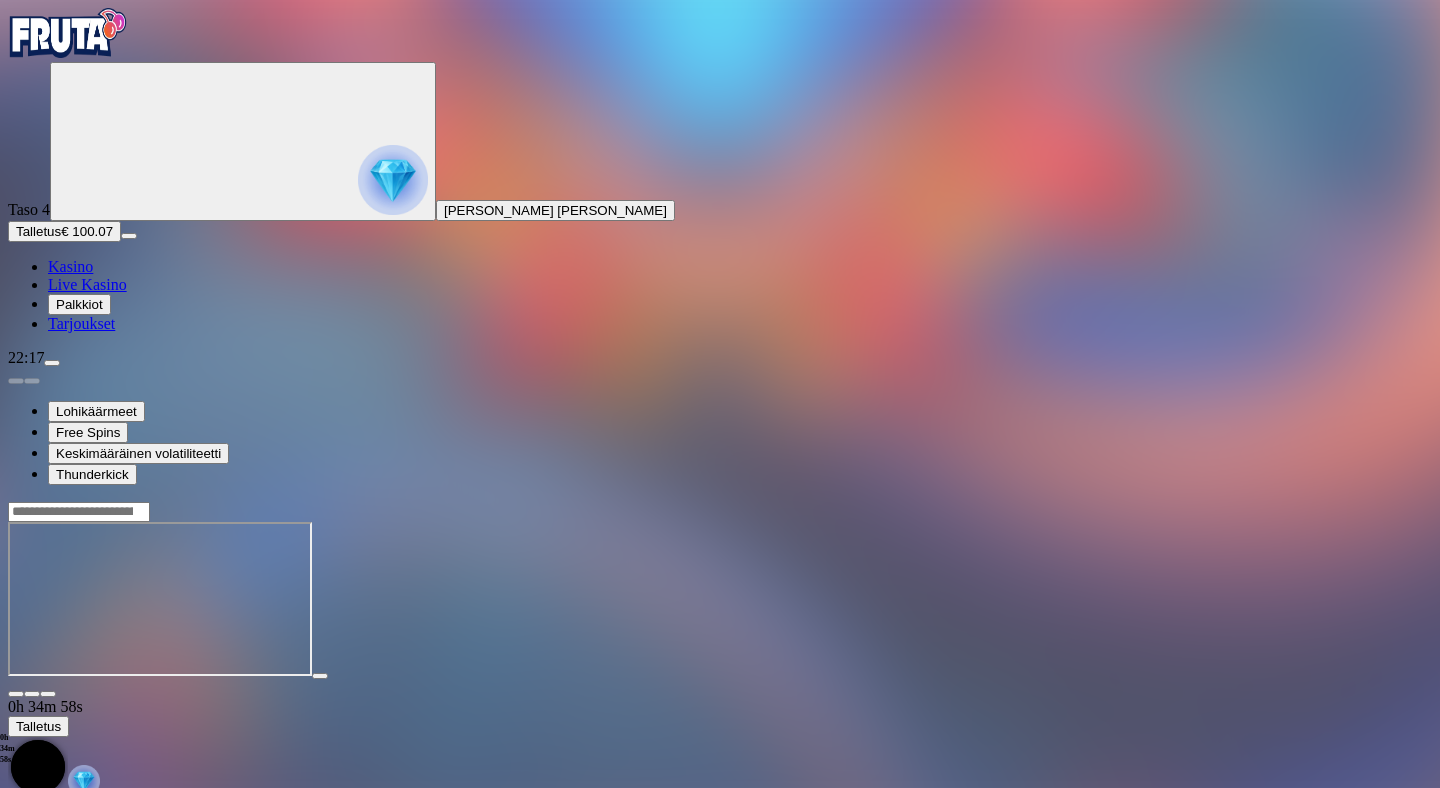 click at bounding box center [79, 512] 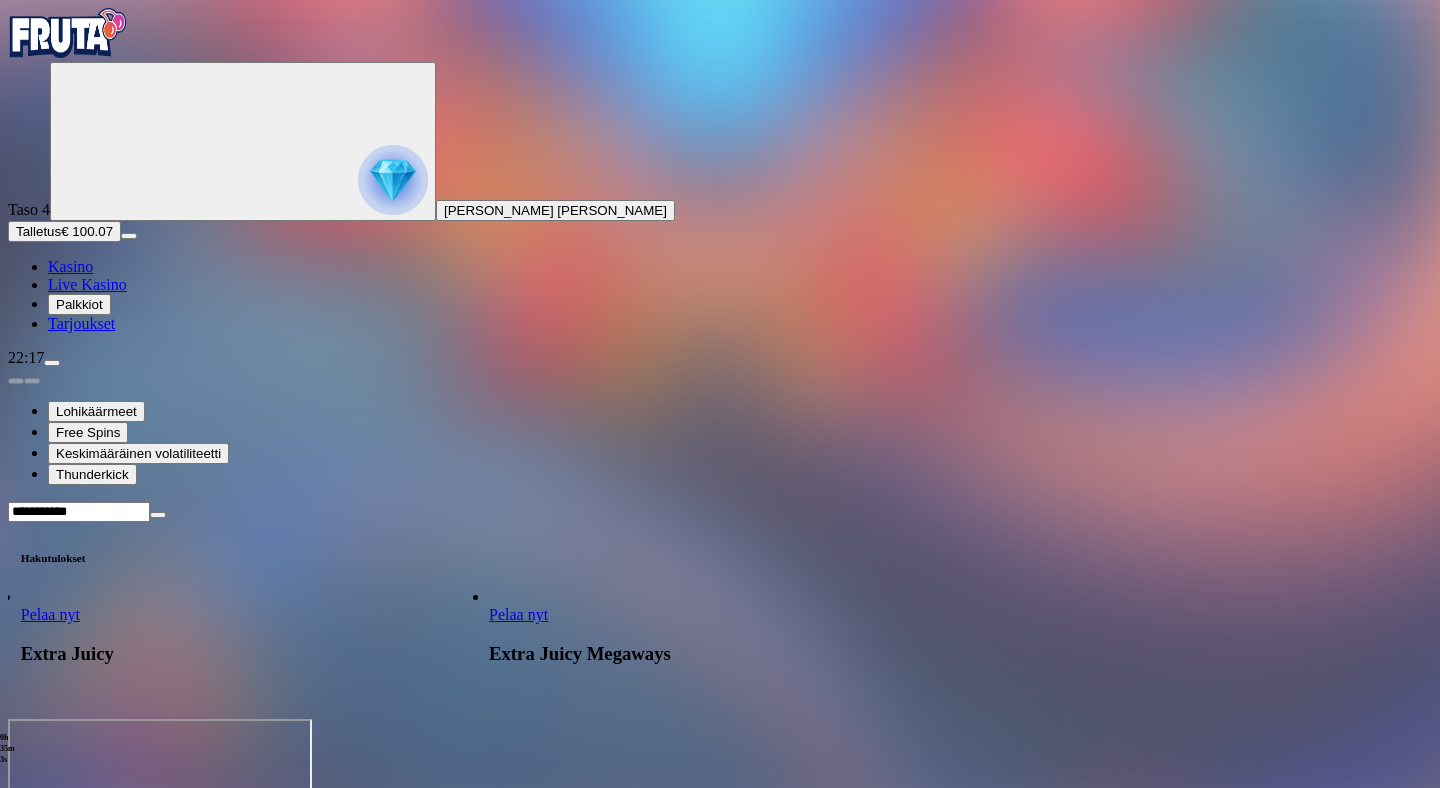 type on "**********" 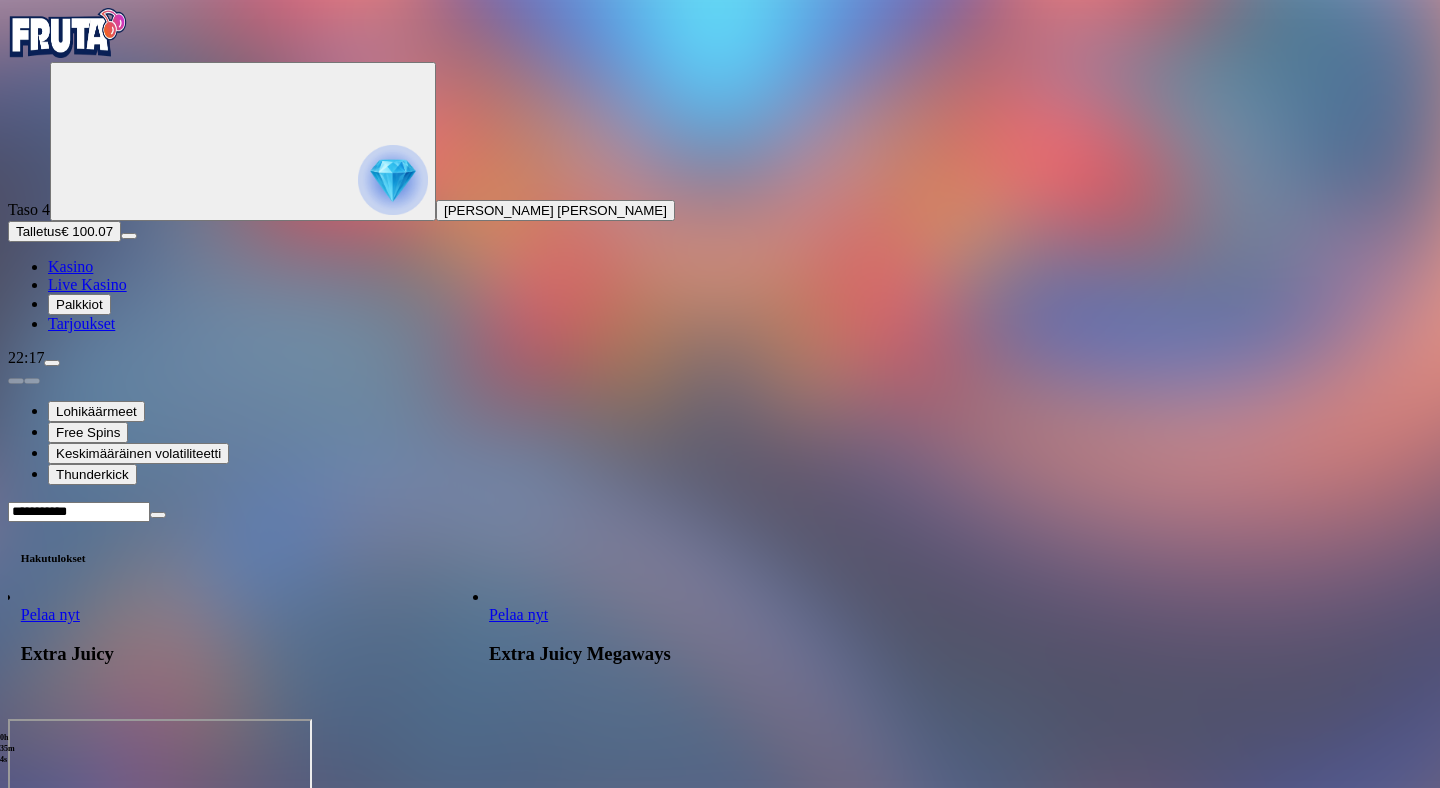 click on "Pelaa nyt" at bounding box center (50, 614) 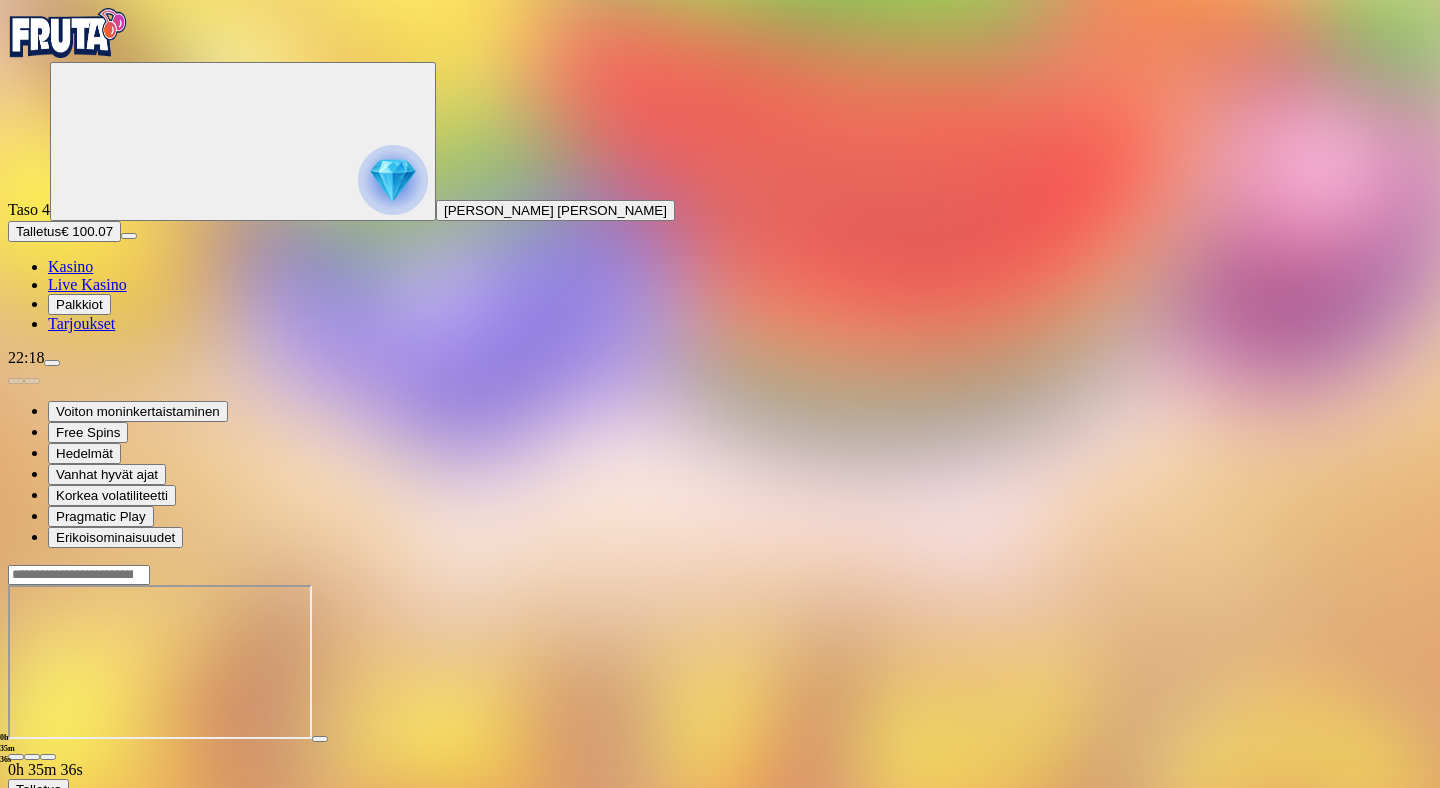 click at bounding box center (68, 33) 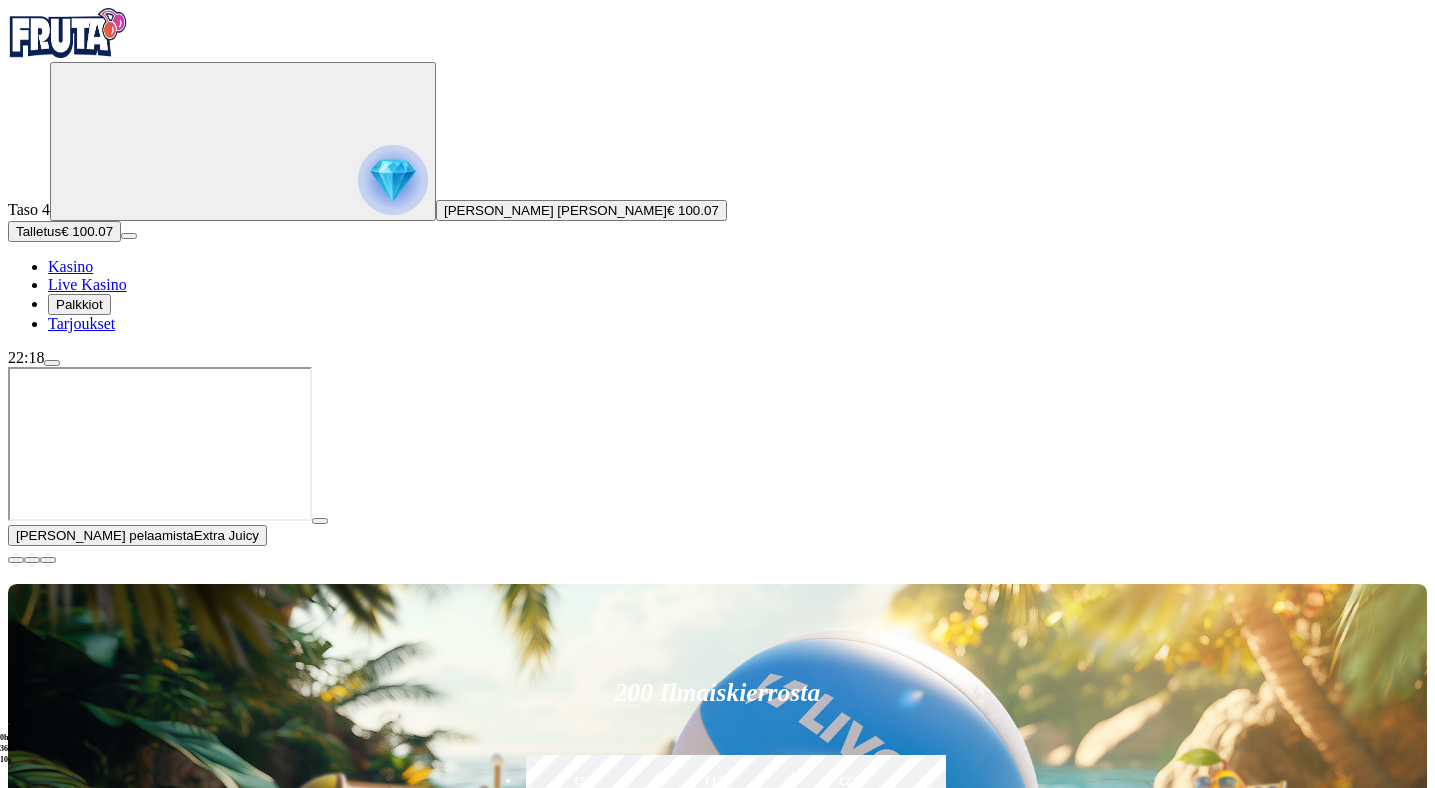 click on "€50" at bounding box center (584, 781) 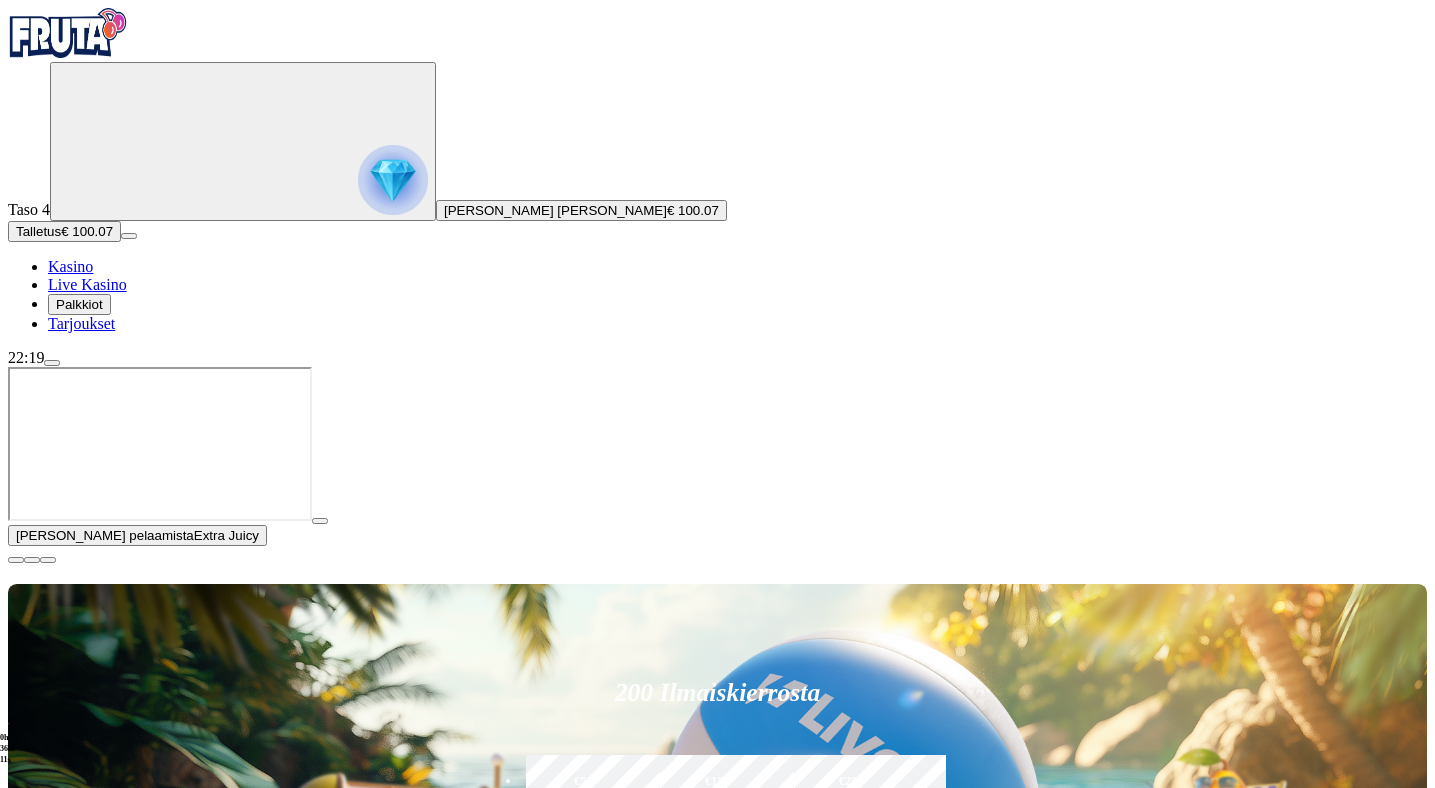 click on "200 Ilmaiskierrosta €50 €150 €250 ** € € Talleta ja pelaa 200 kierrätysvapaata ilmaiskierrosta ensitalletuksen yhteydessä. 50 kierrosta per päivä, 4 päivän ajan." at bounding box center [718, 807] 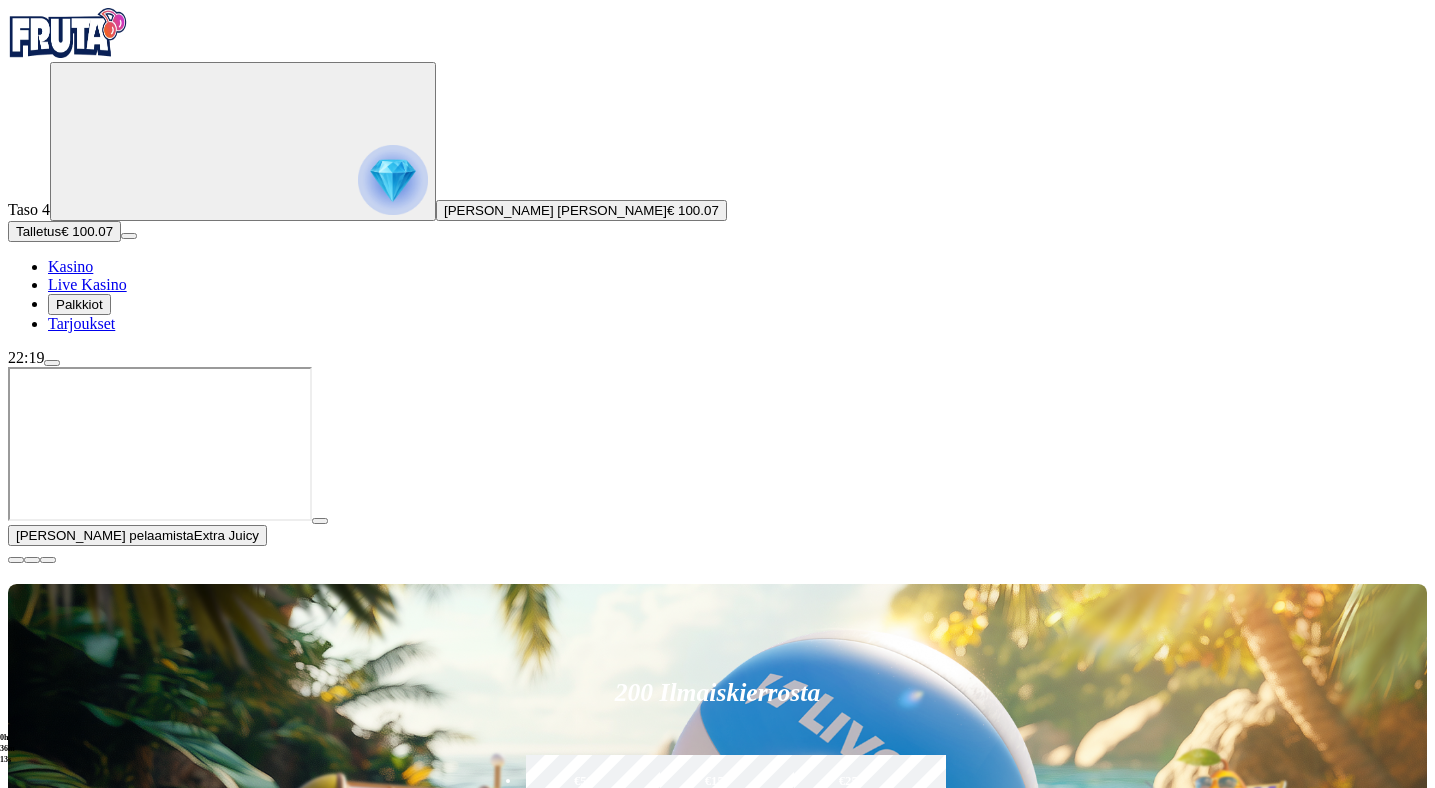click on "Talleta ja pelaa" at bounding box center [566, 905] 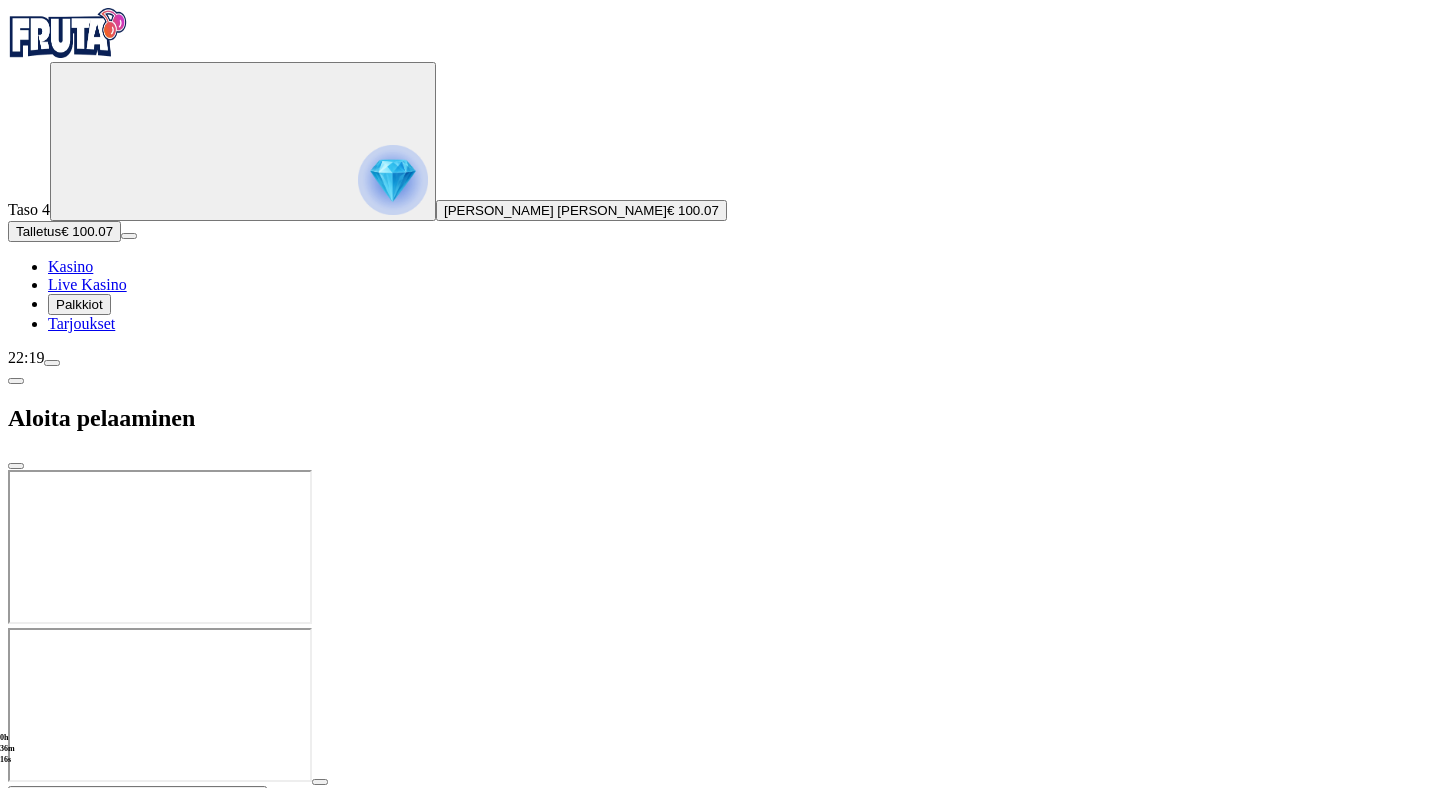 click at bounding box center (720, 628) 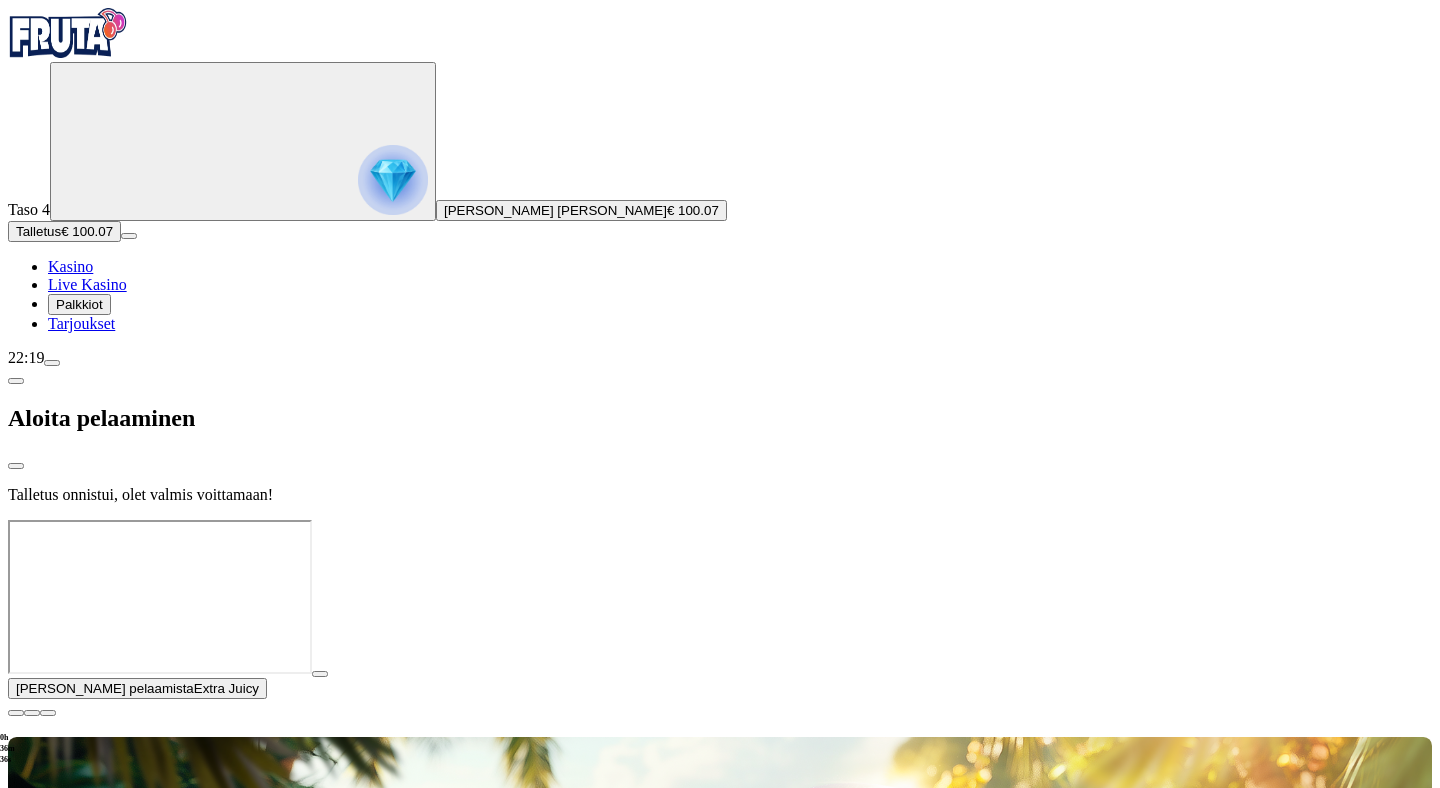 click at bounding box center (720, 520) 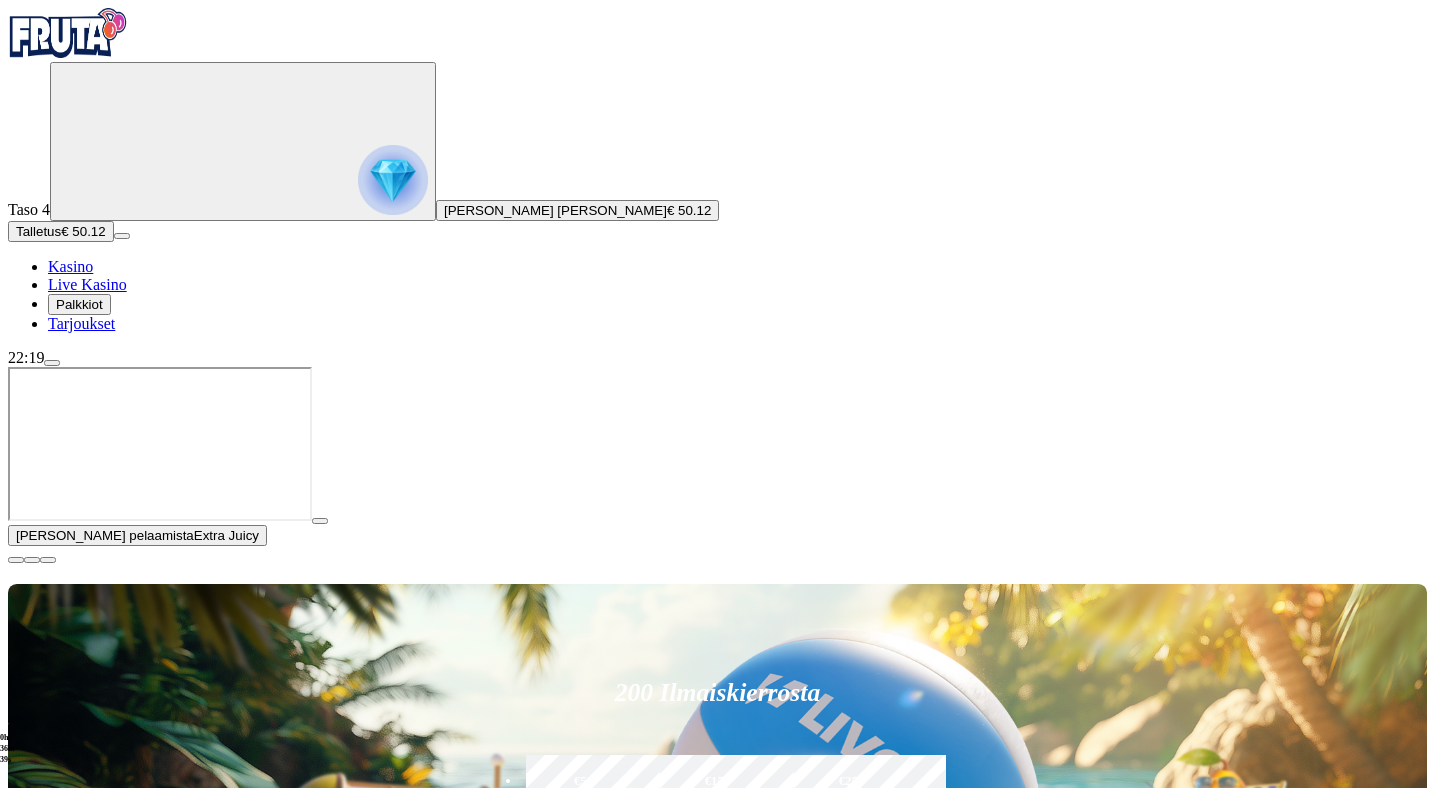 click at bounding box center [16, 560] 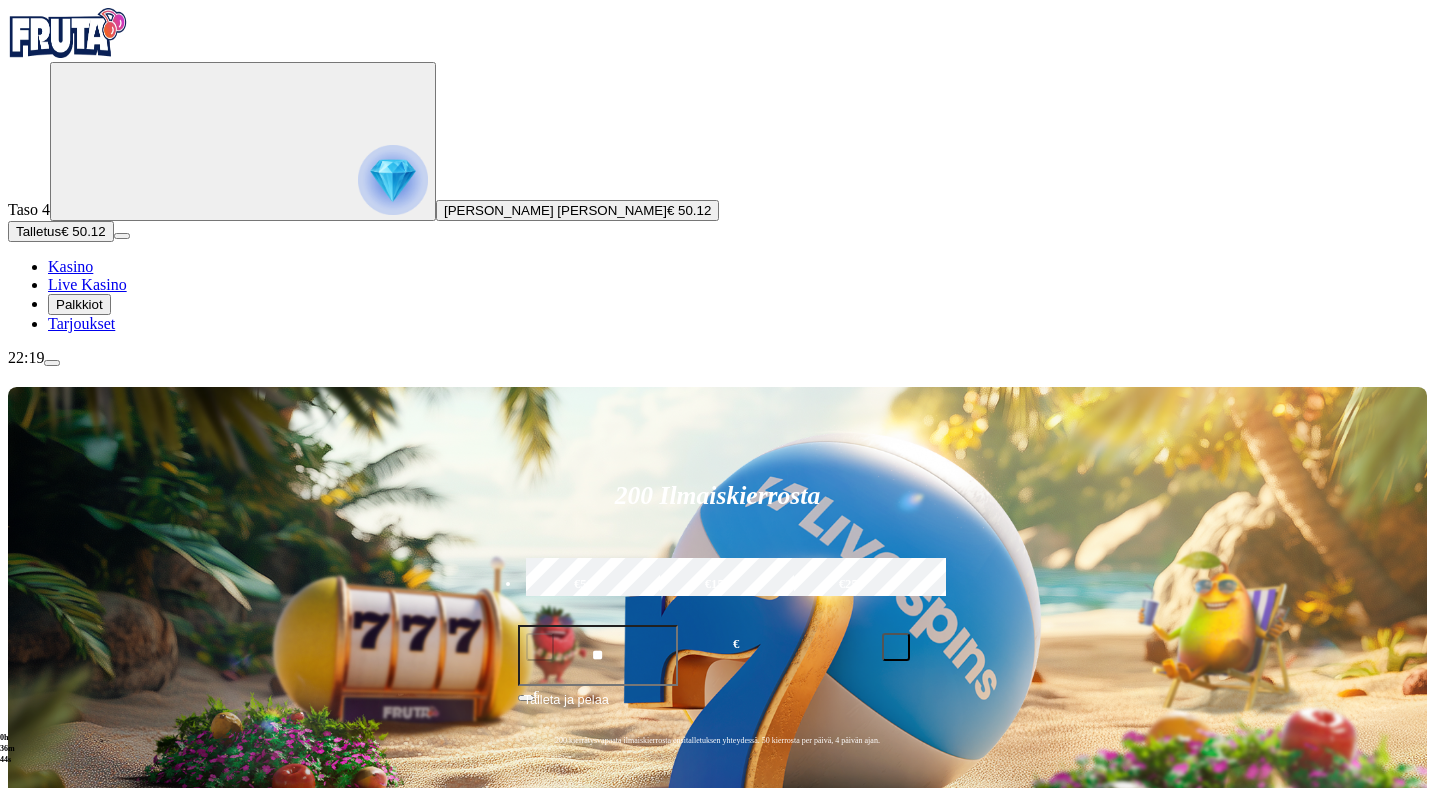 click at bounding box center (1001, 950) 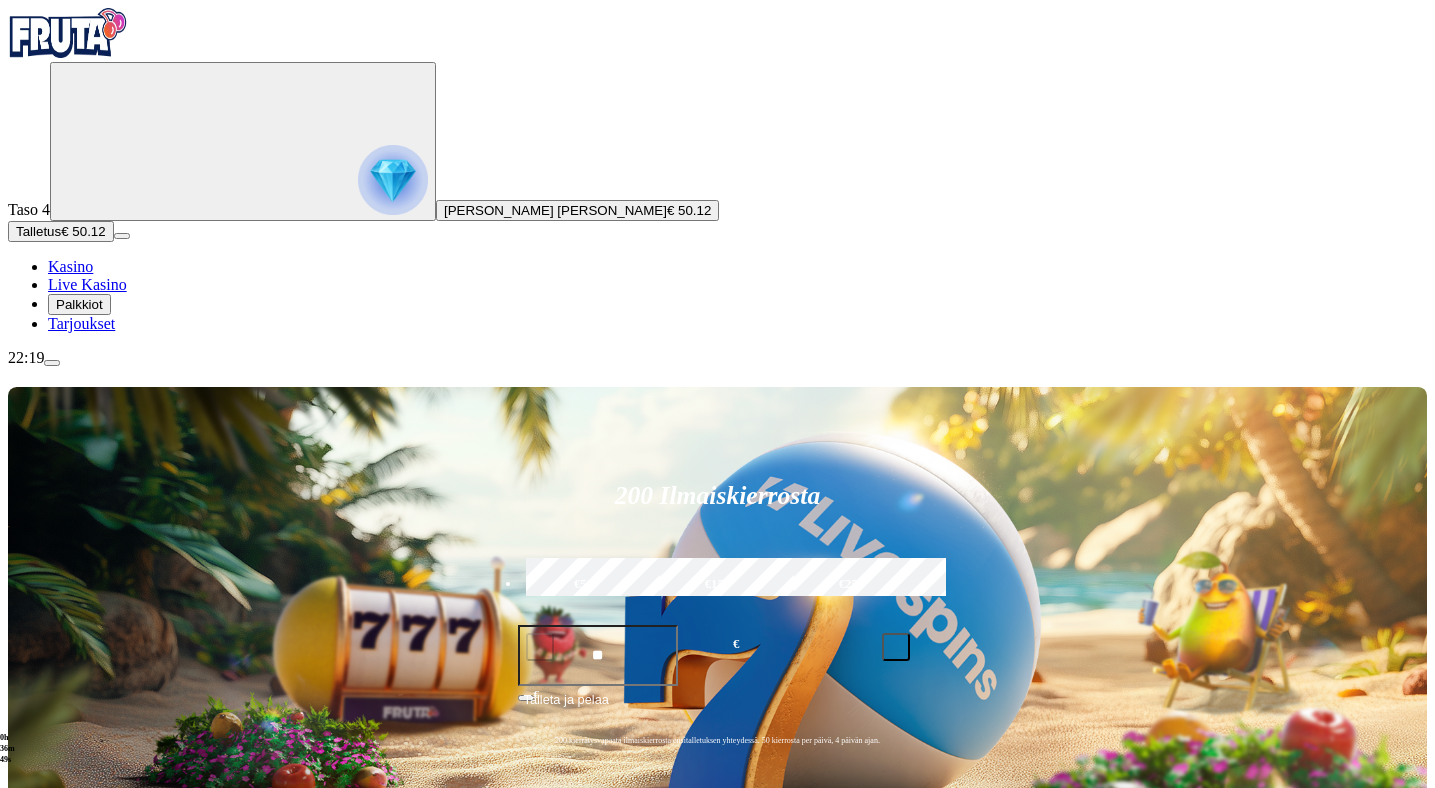 type on "**********" 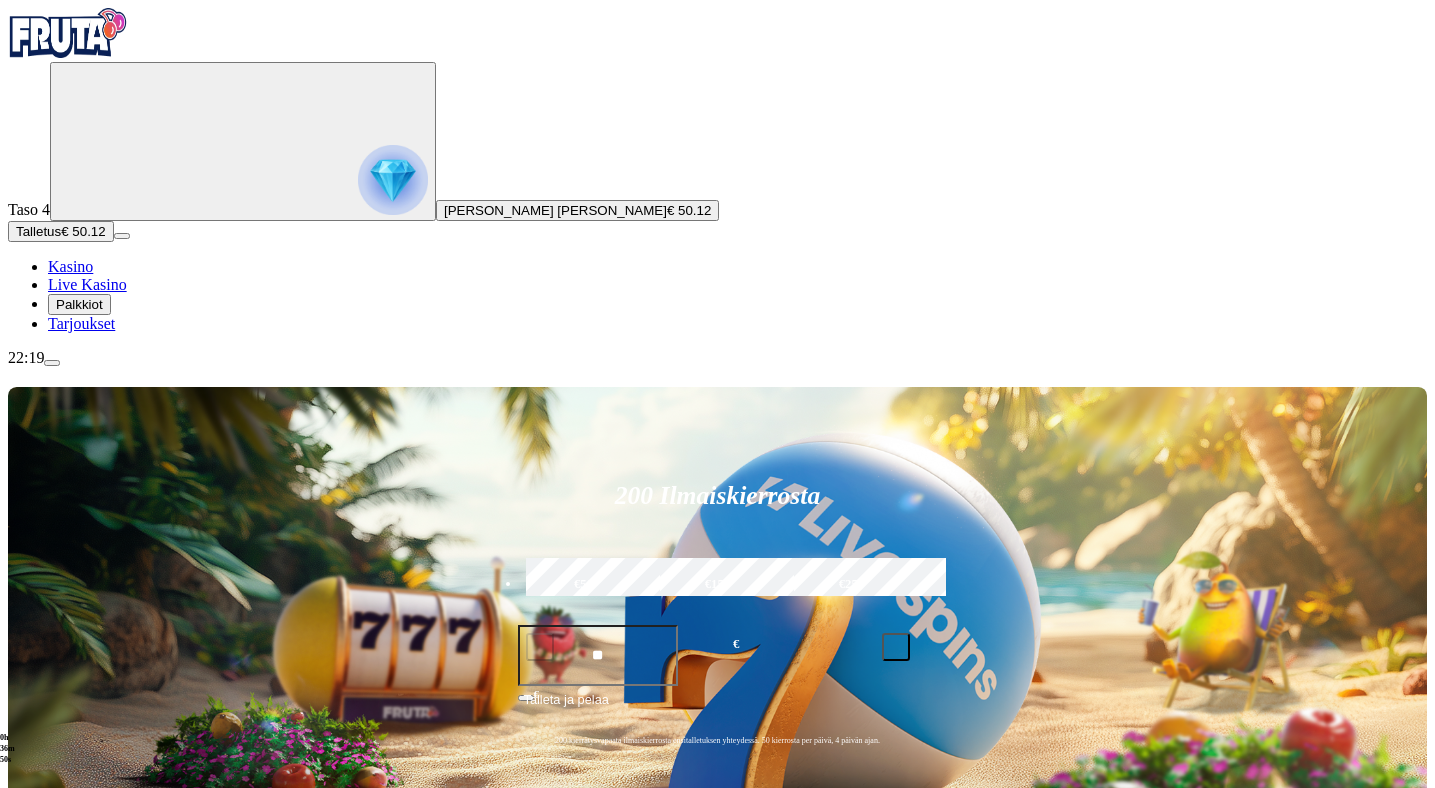click on "Pelaa nyt" at bounding box center (972, 984) 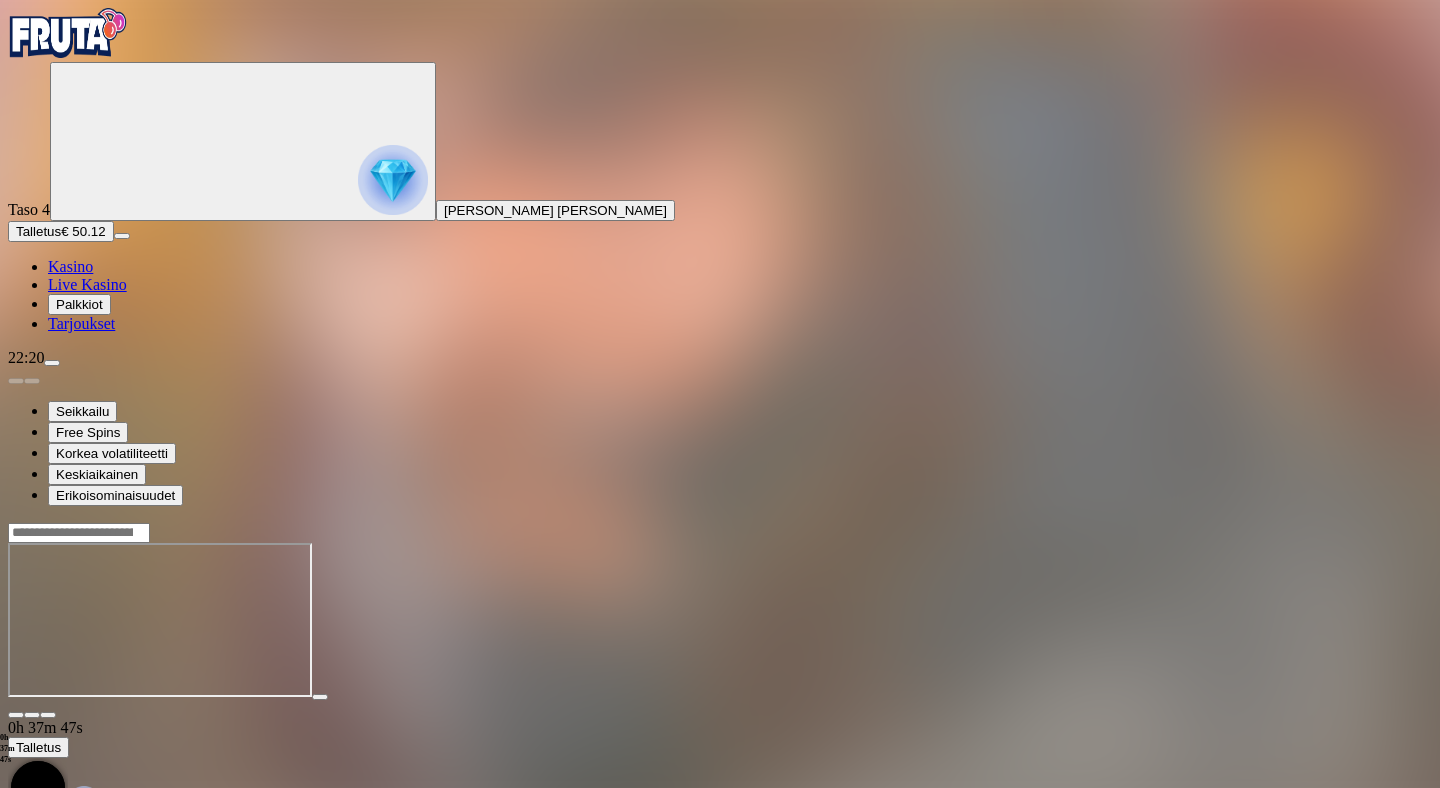 click at bounding box center [16, 715] 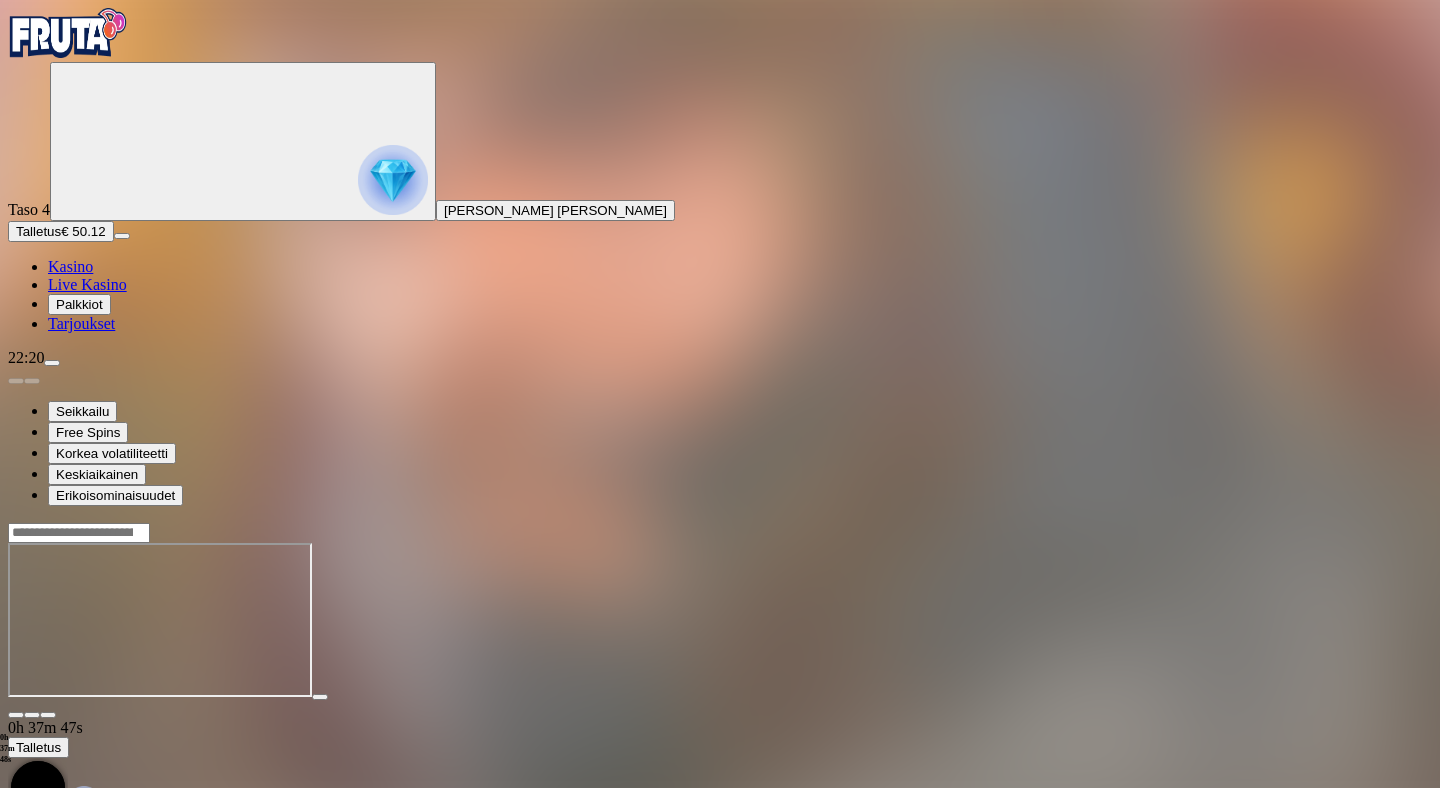 click at bounding box center [16, 715] 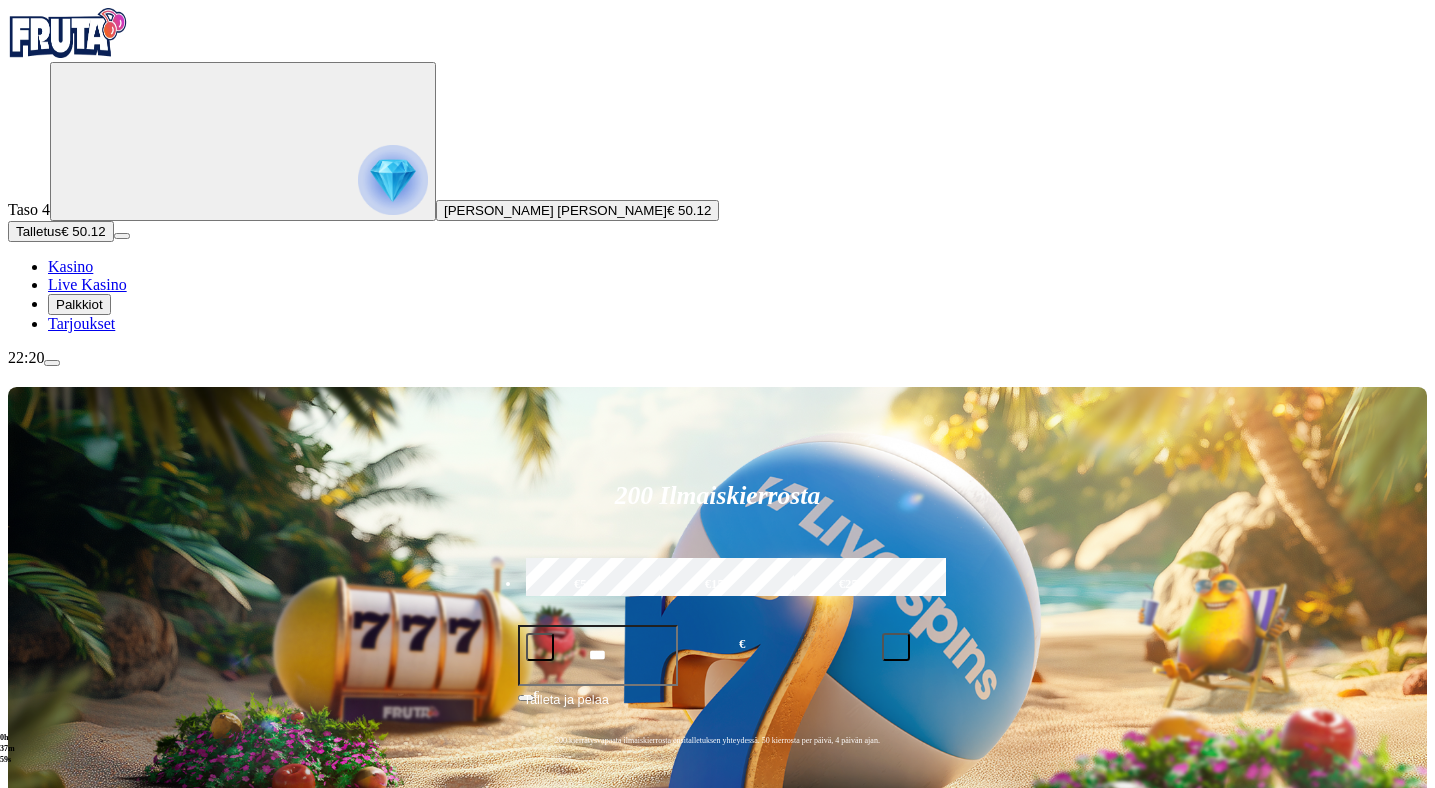 click at bounding box center (32, 1122) 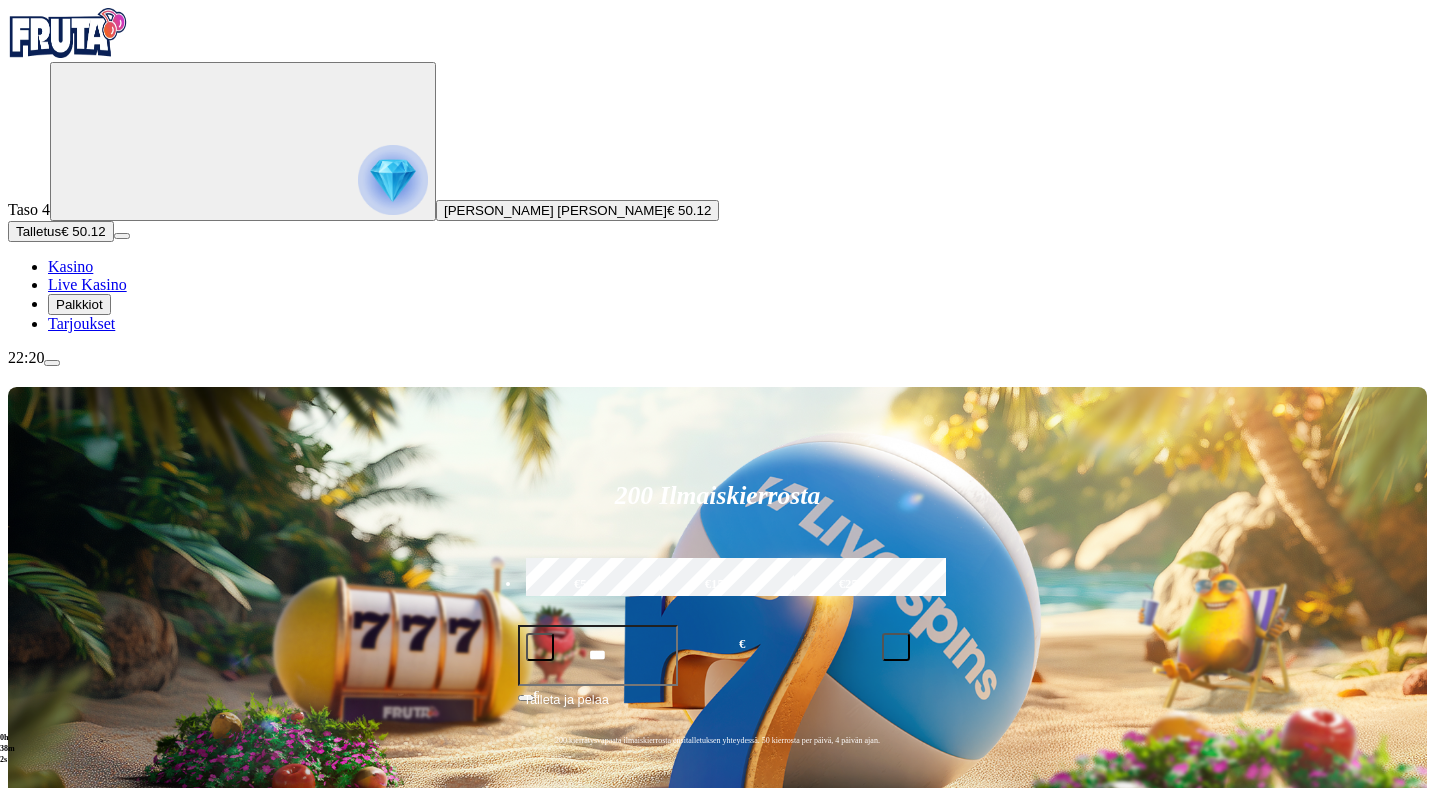 click at bounding box center [1001, 950] 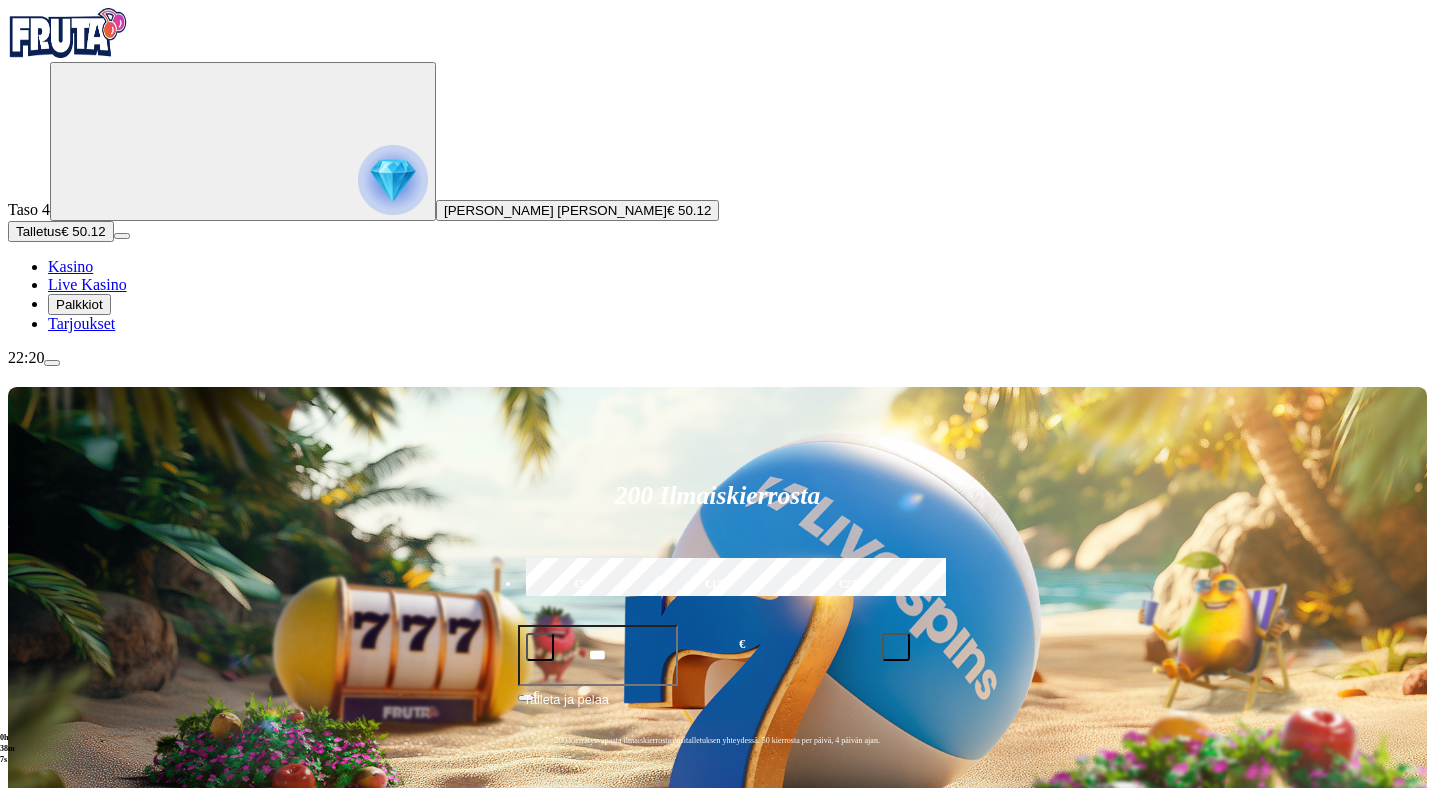 scroll, scrollTop: 56, scrollLeft: 0, axis: vertical 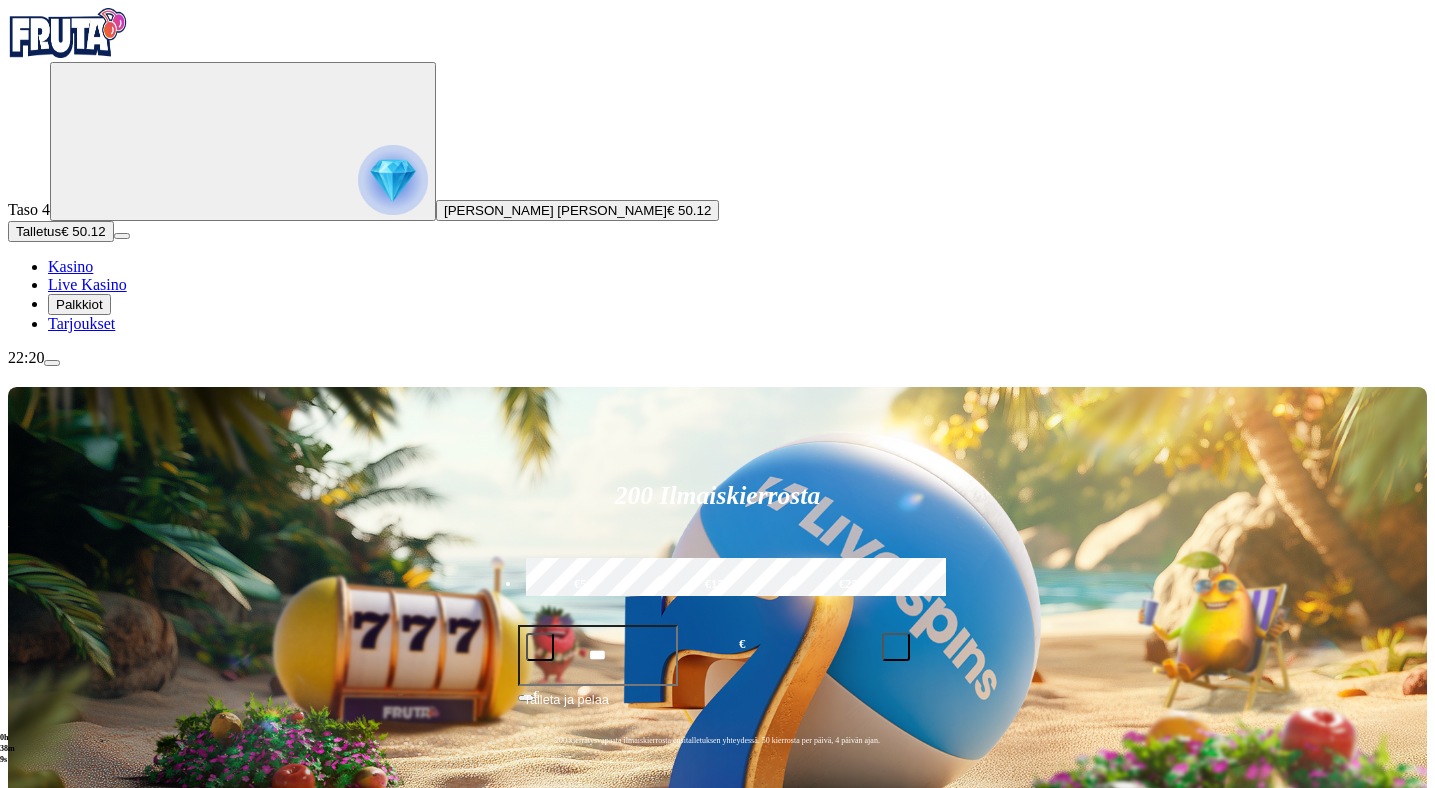 type on "**********" 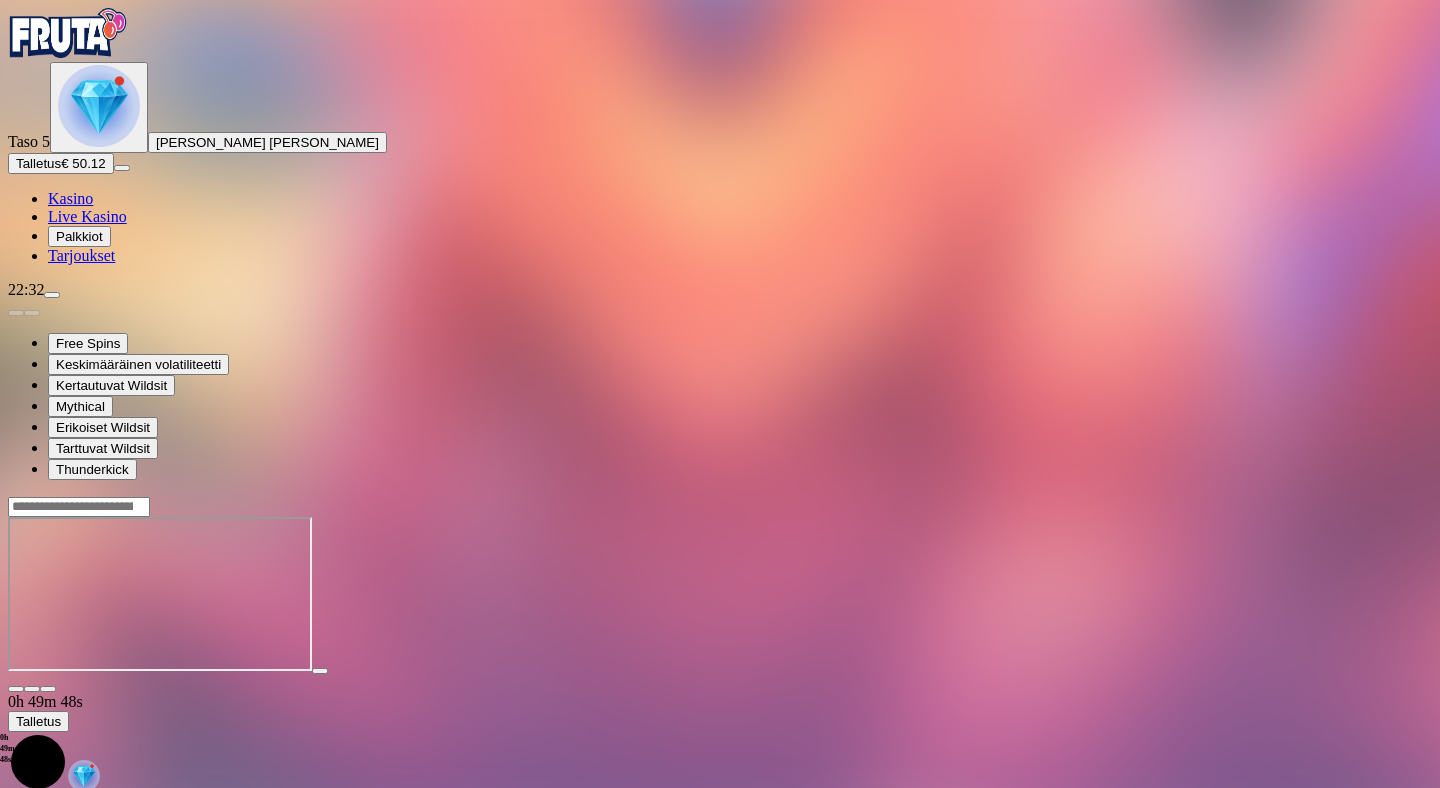 click at bounding box center (79, 507) 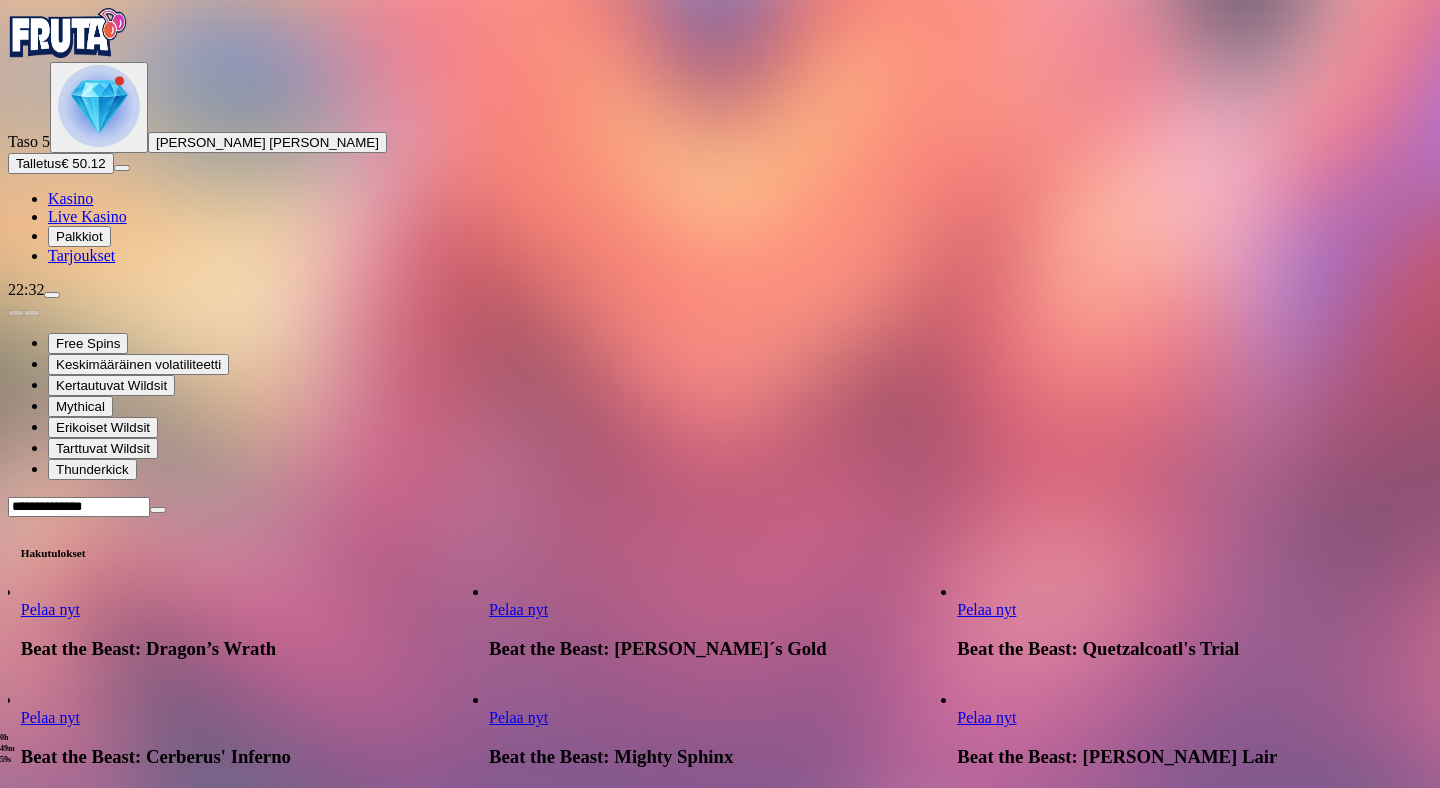 type on "**********" 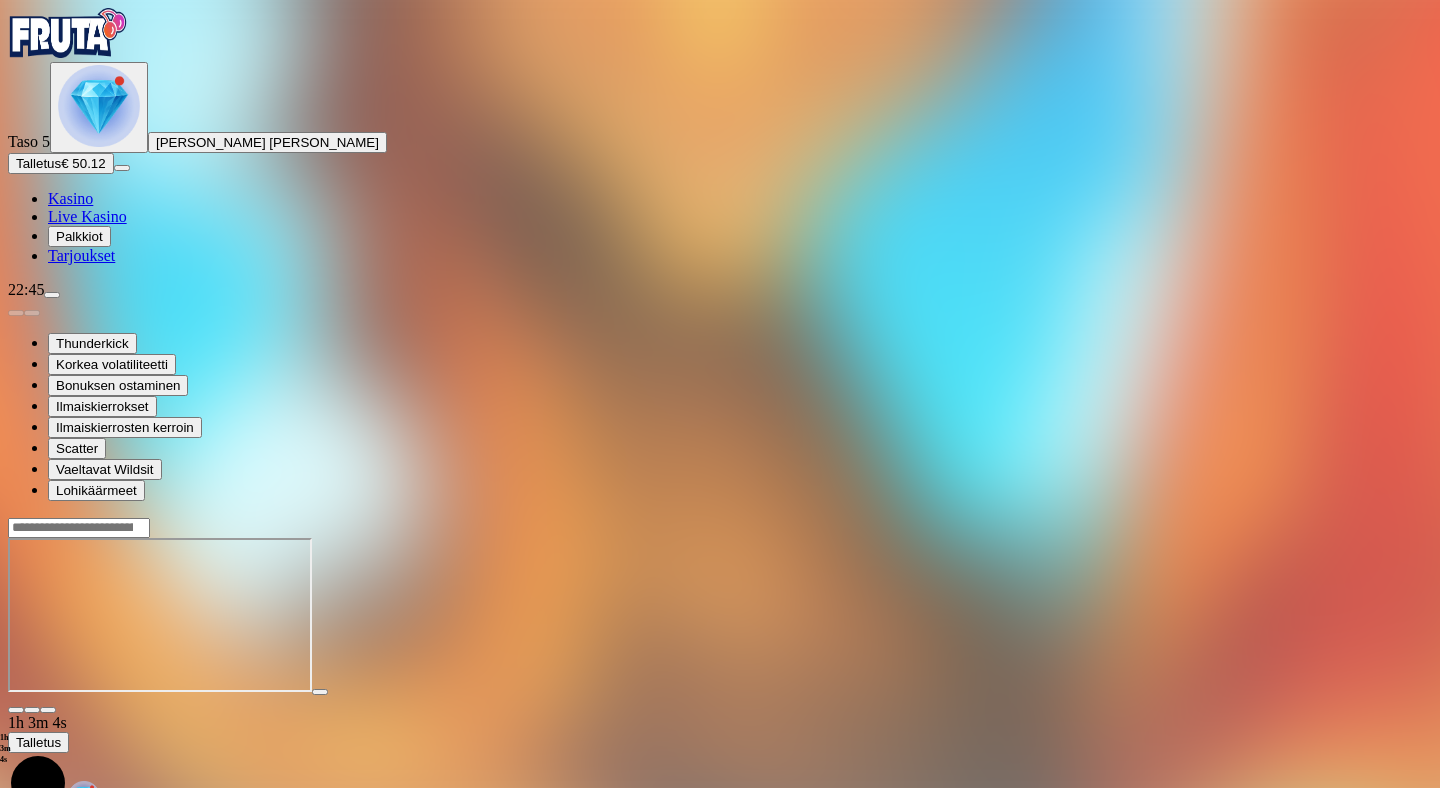 click at bounding box center (16, 710) 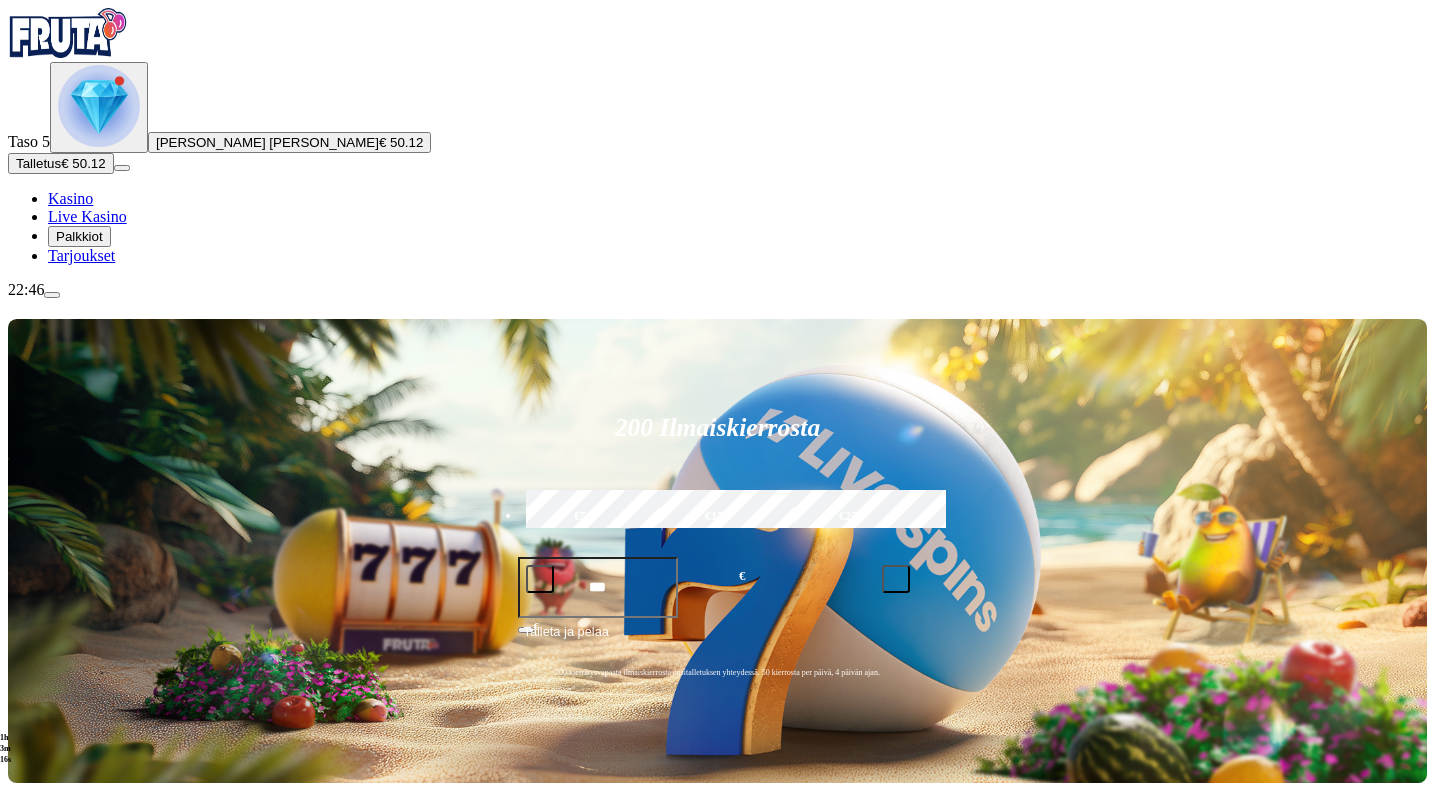 click on "Pelaa nyt" at bounding box center [77, 1482] 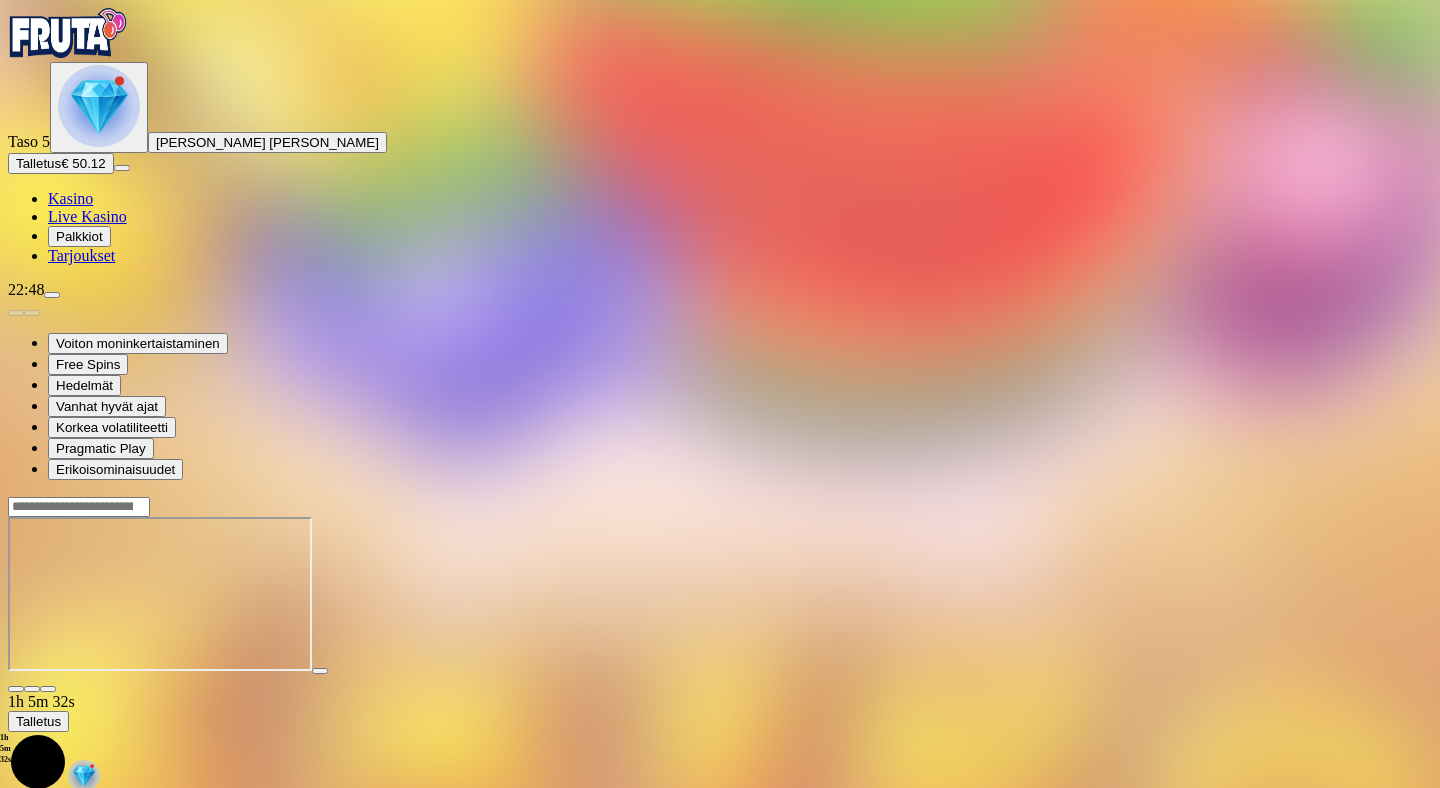 click at bounding box center [16, 689] 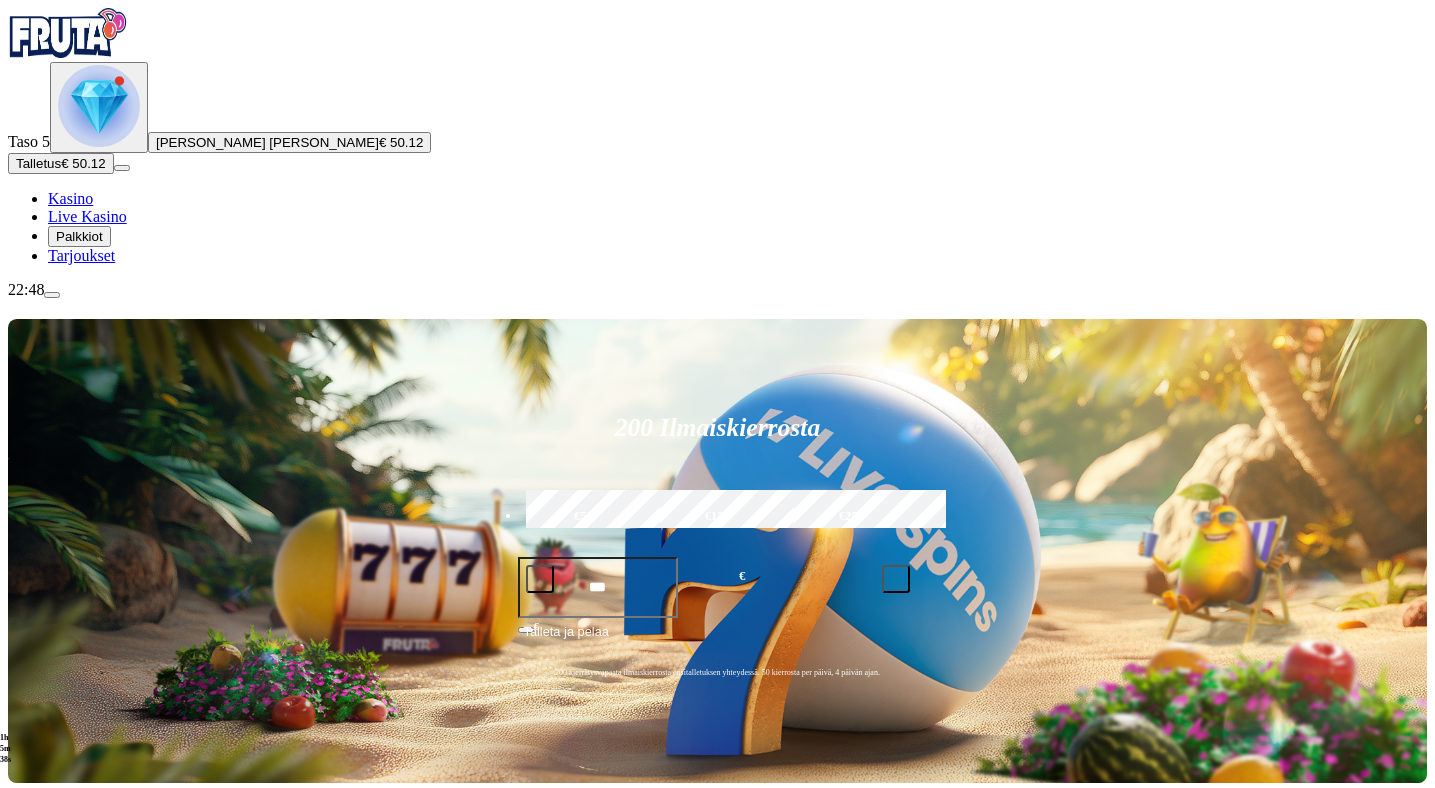 click on "Pelaa nyt" at bounding box center (77, 1291) 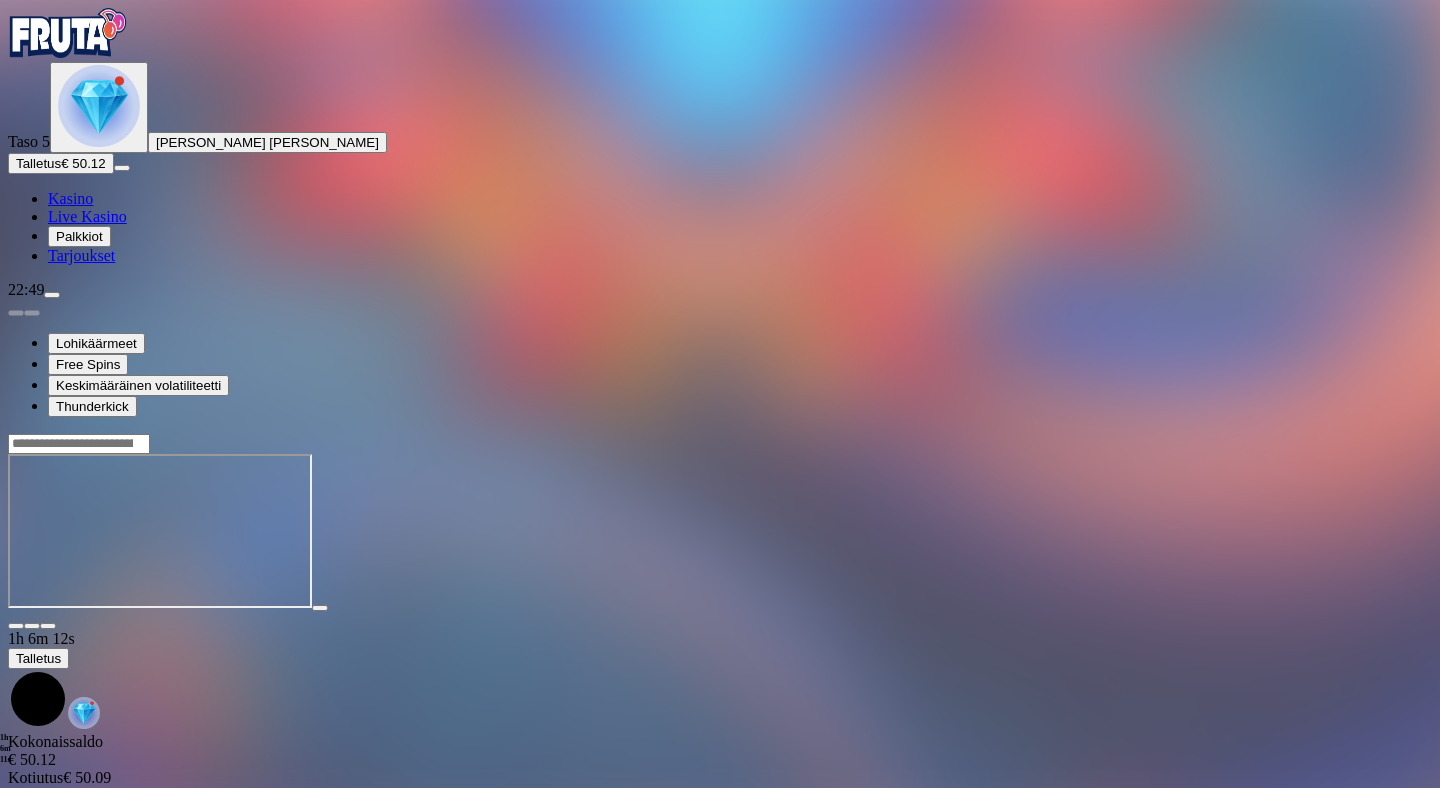 click on "Kasino" at bounding box center (70, 198) 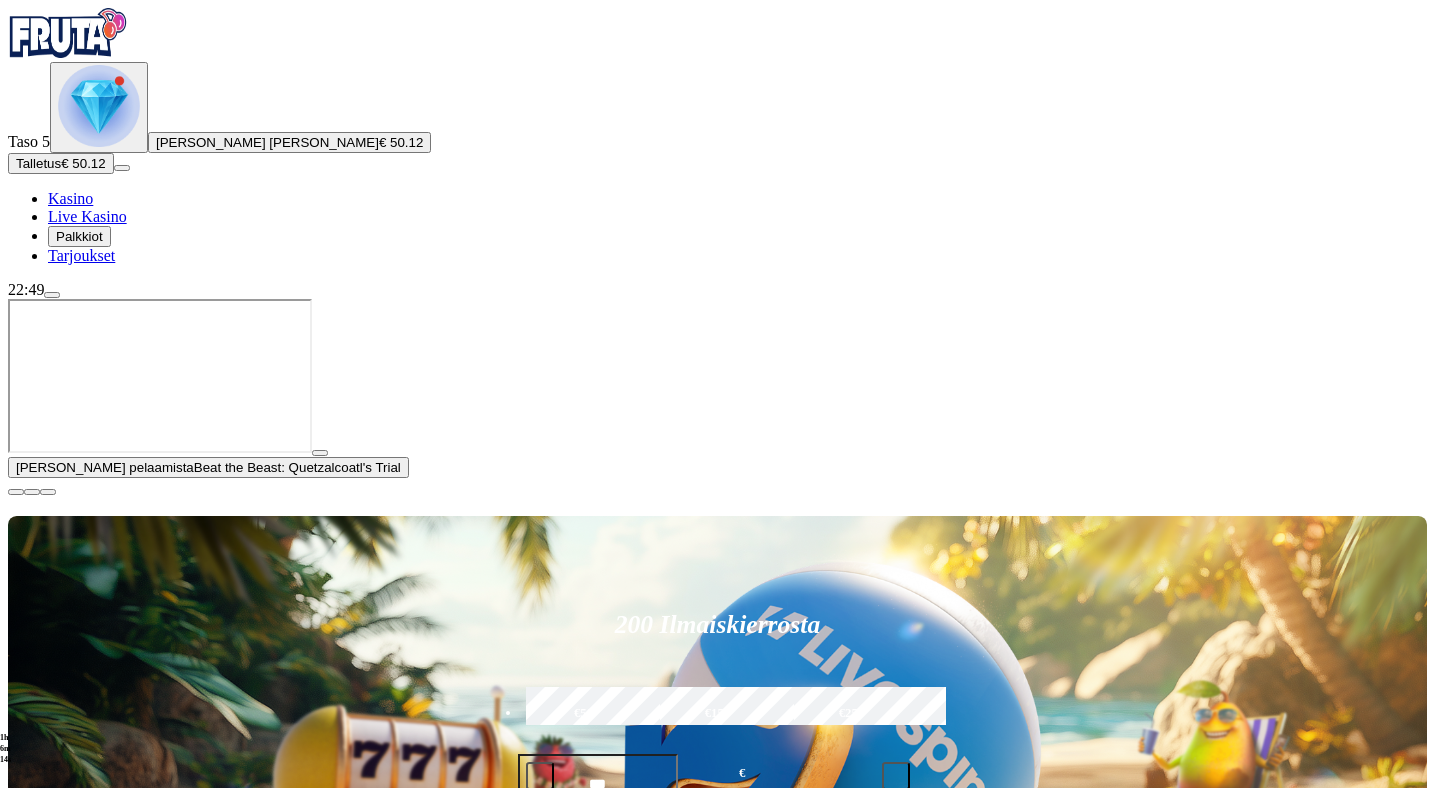 click at bounding box center [16, 492] 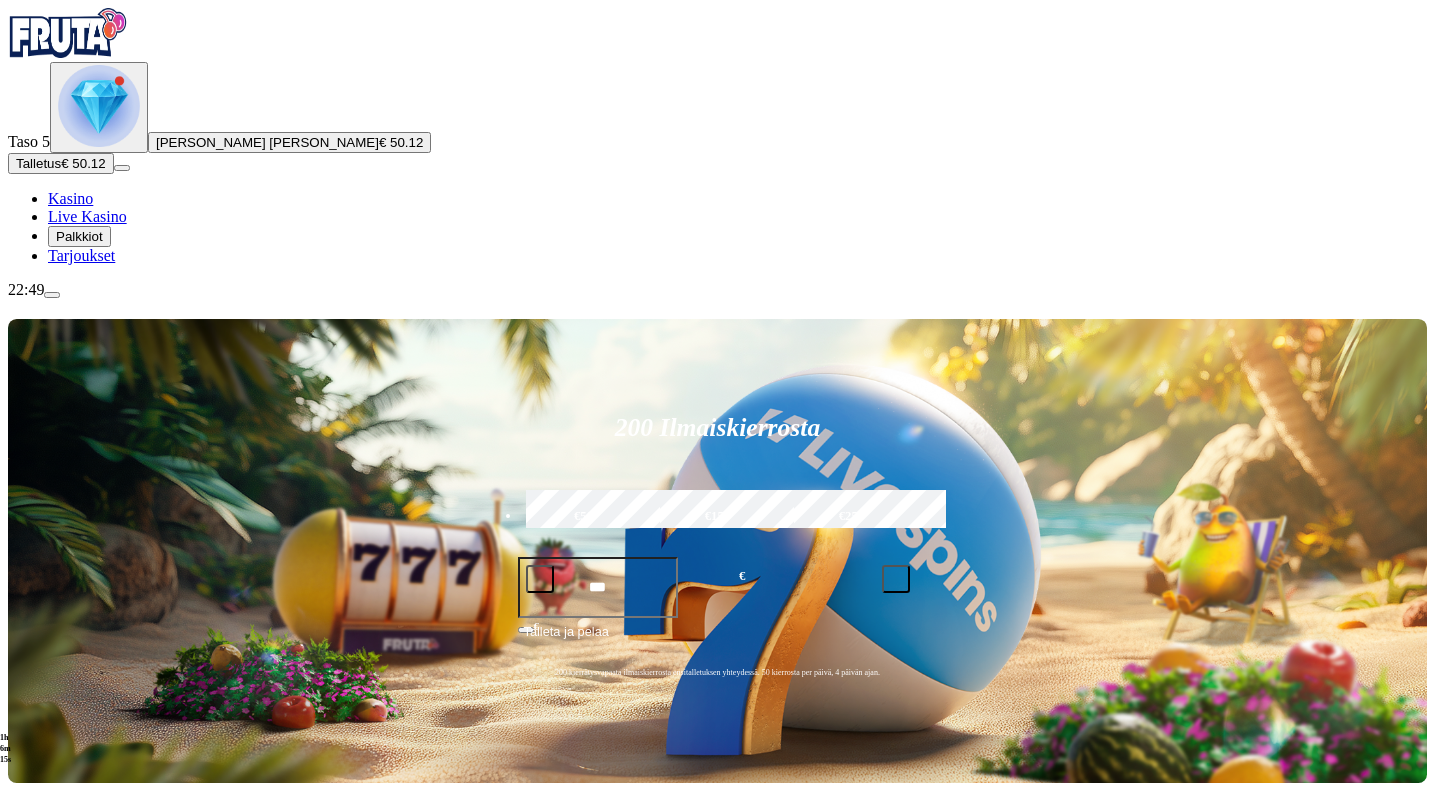 click on "Pelaa nyt" at bounding box center (77, 1291) 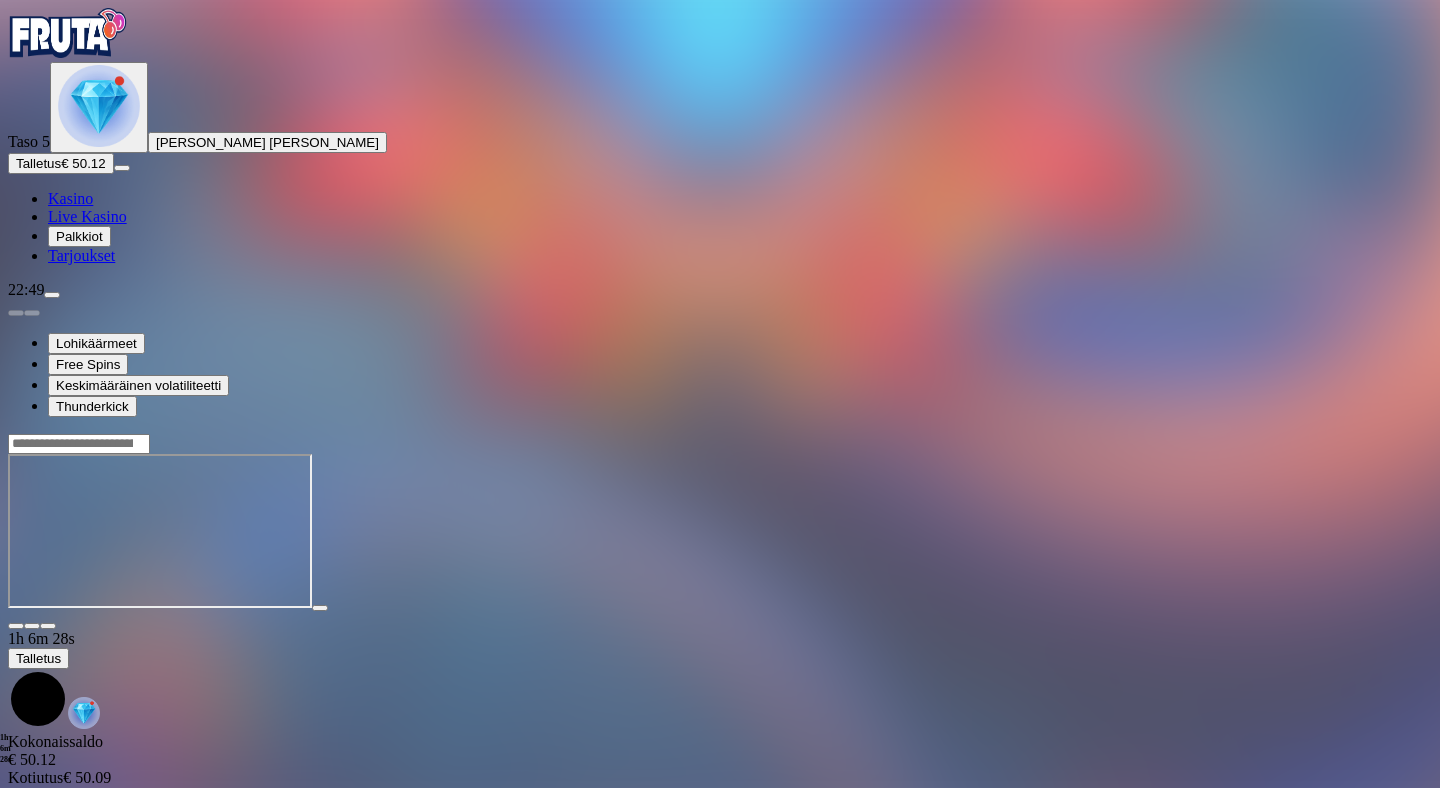 click at bounding box center (16, 626) 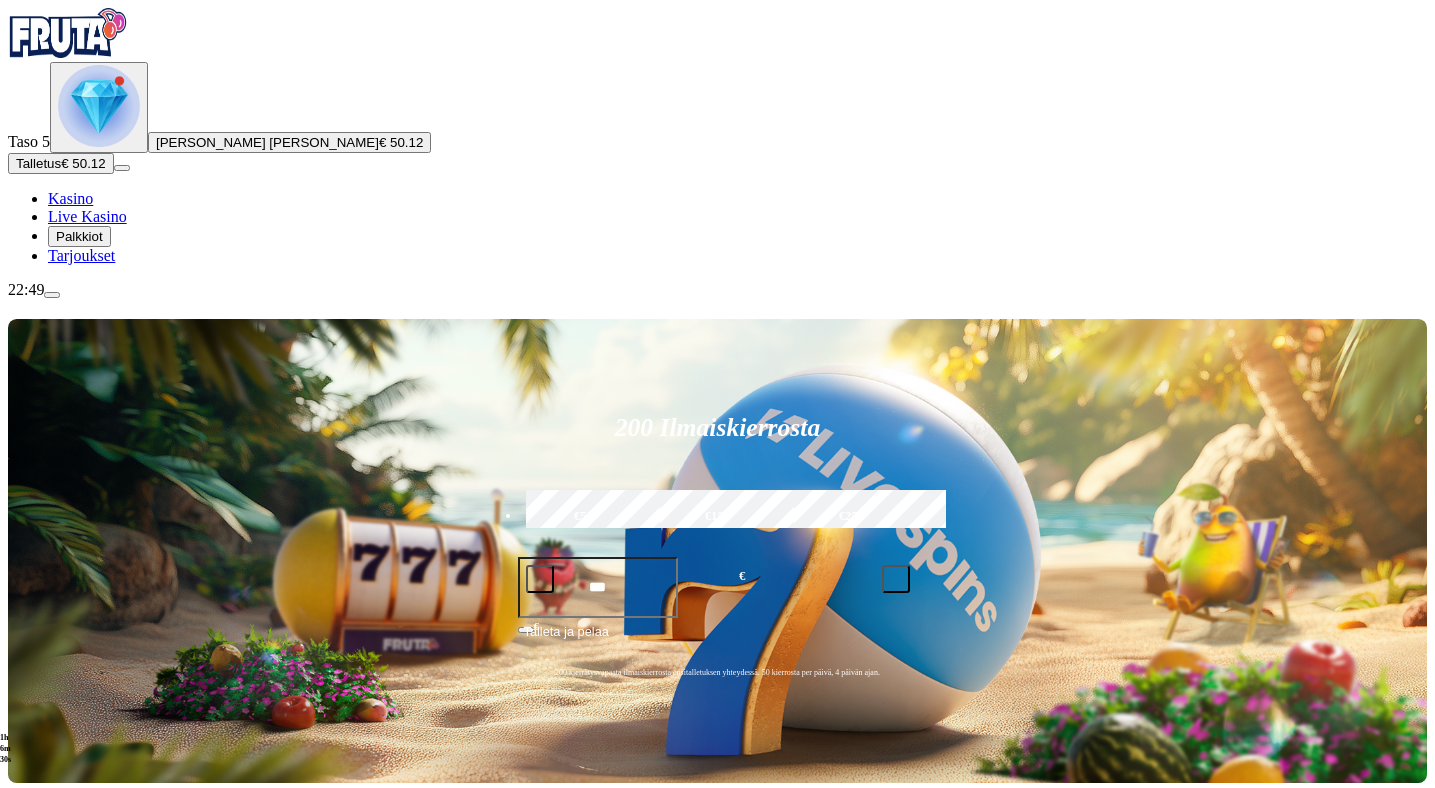 click at bounding box center (32, 1054) 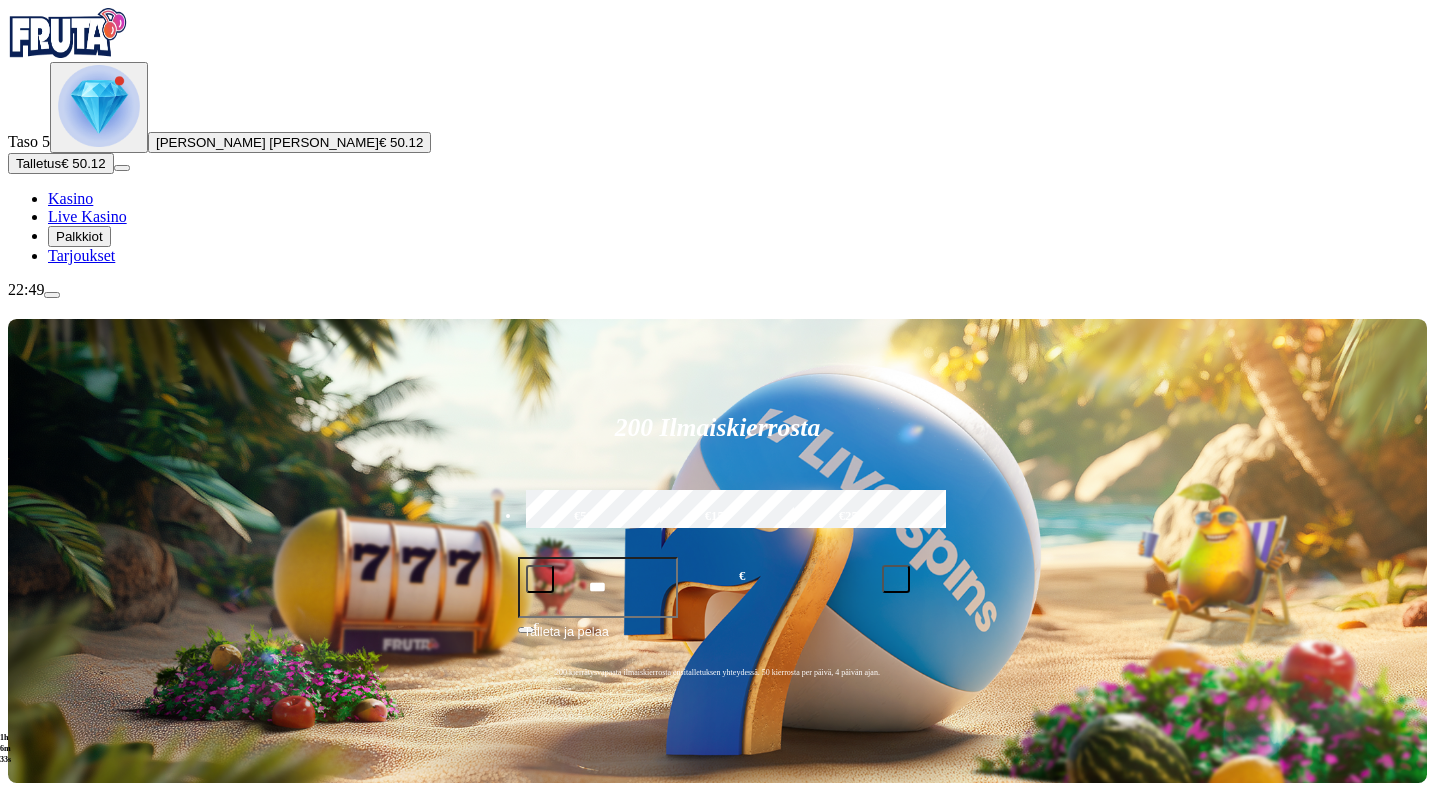 click on "Pelaa nyt" at bounding box center (-819, 1863) 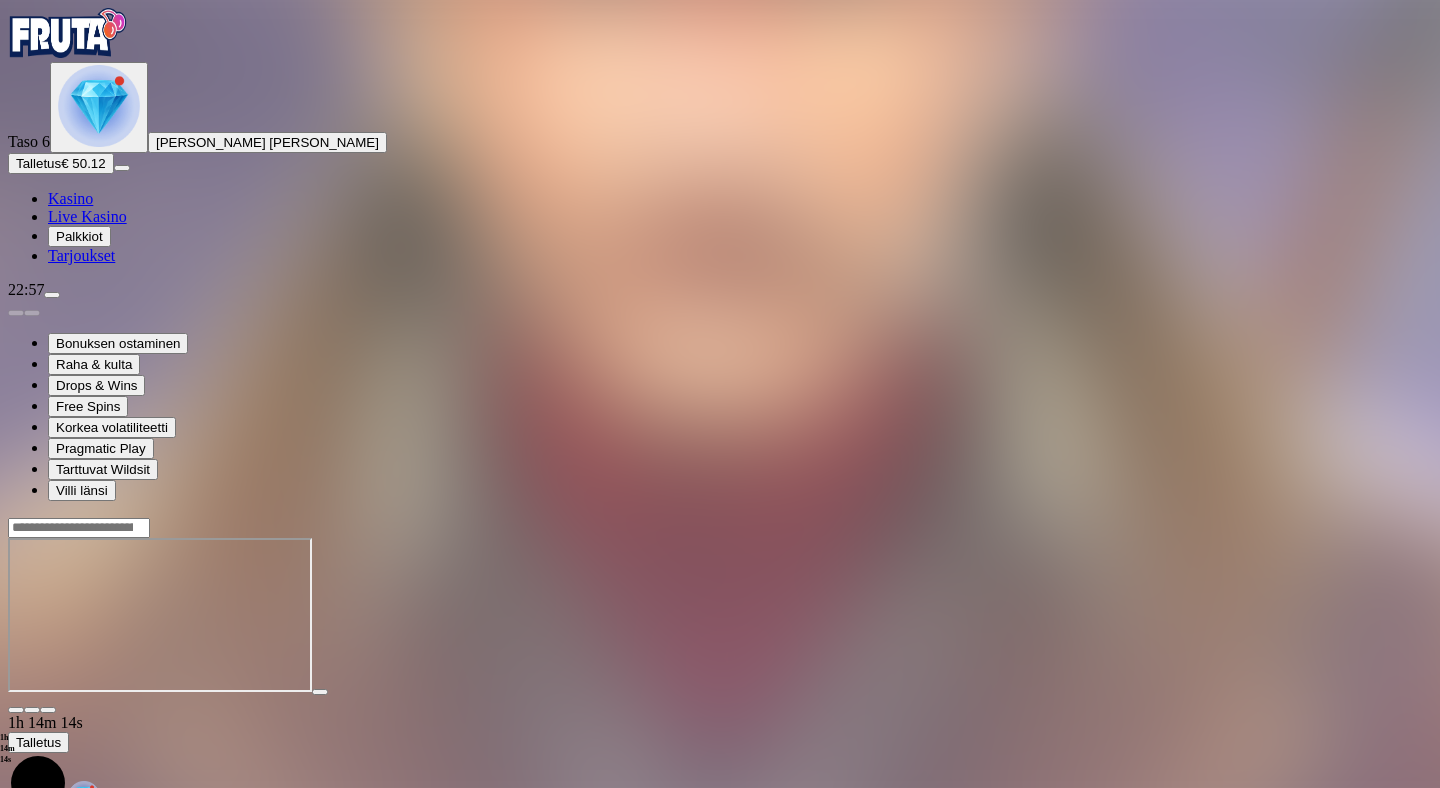 click at bounding box center [16, 710] 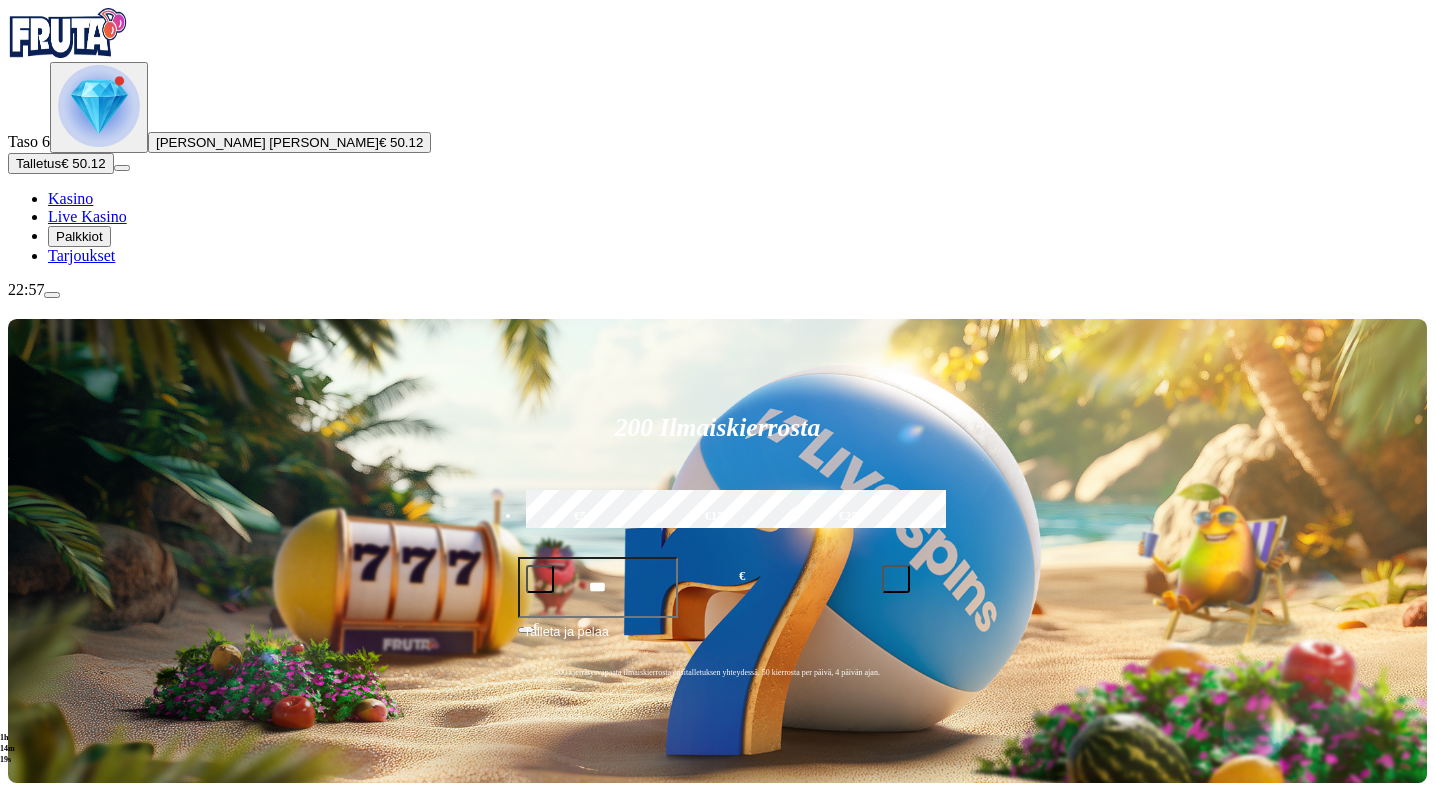 click on "Pelaa nyt" at bounding box center (77, 1577) 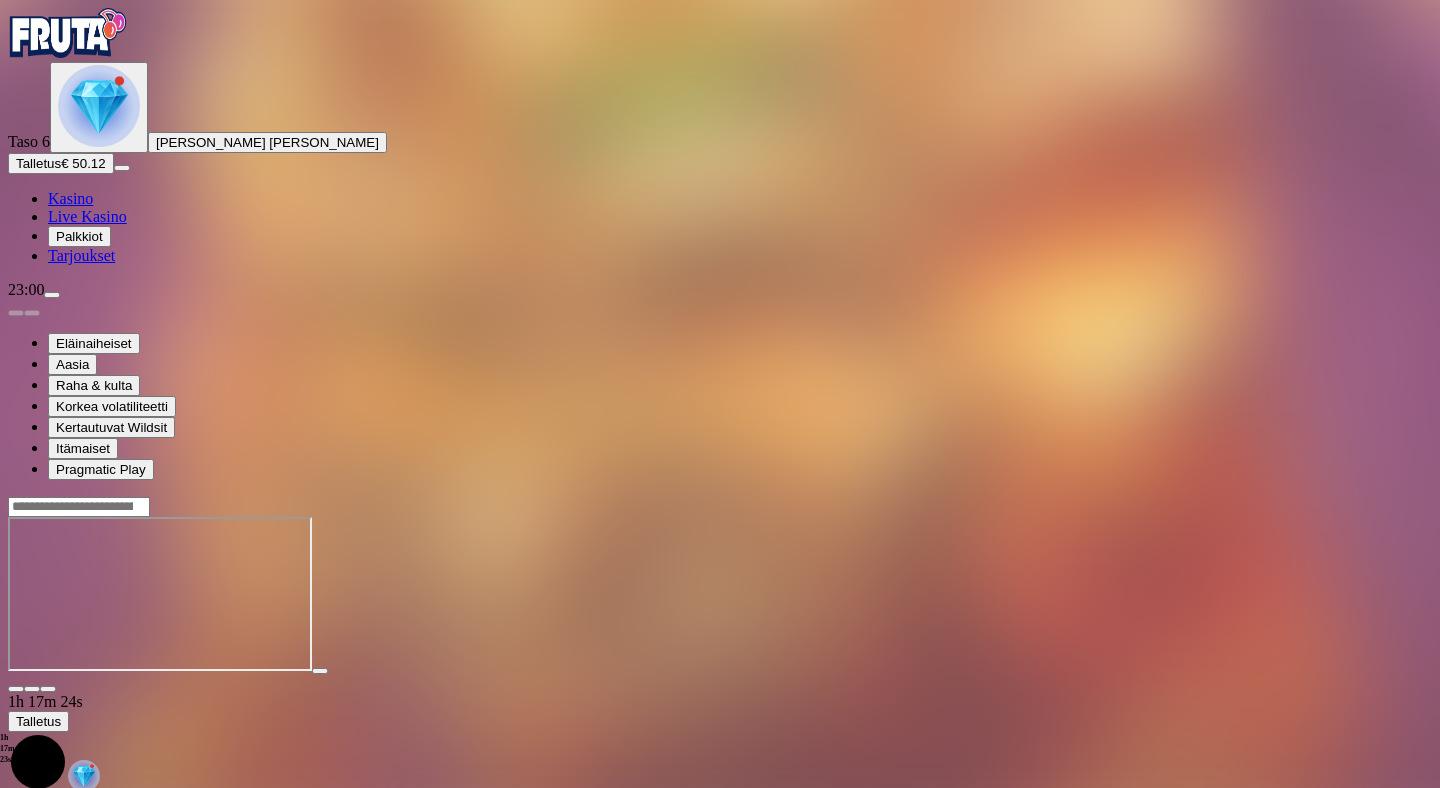 click at bounding box center (16, 689) 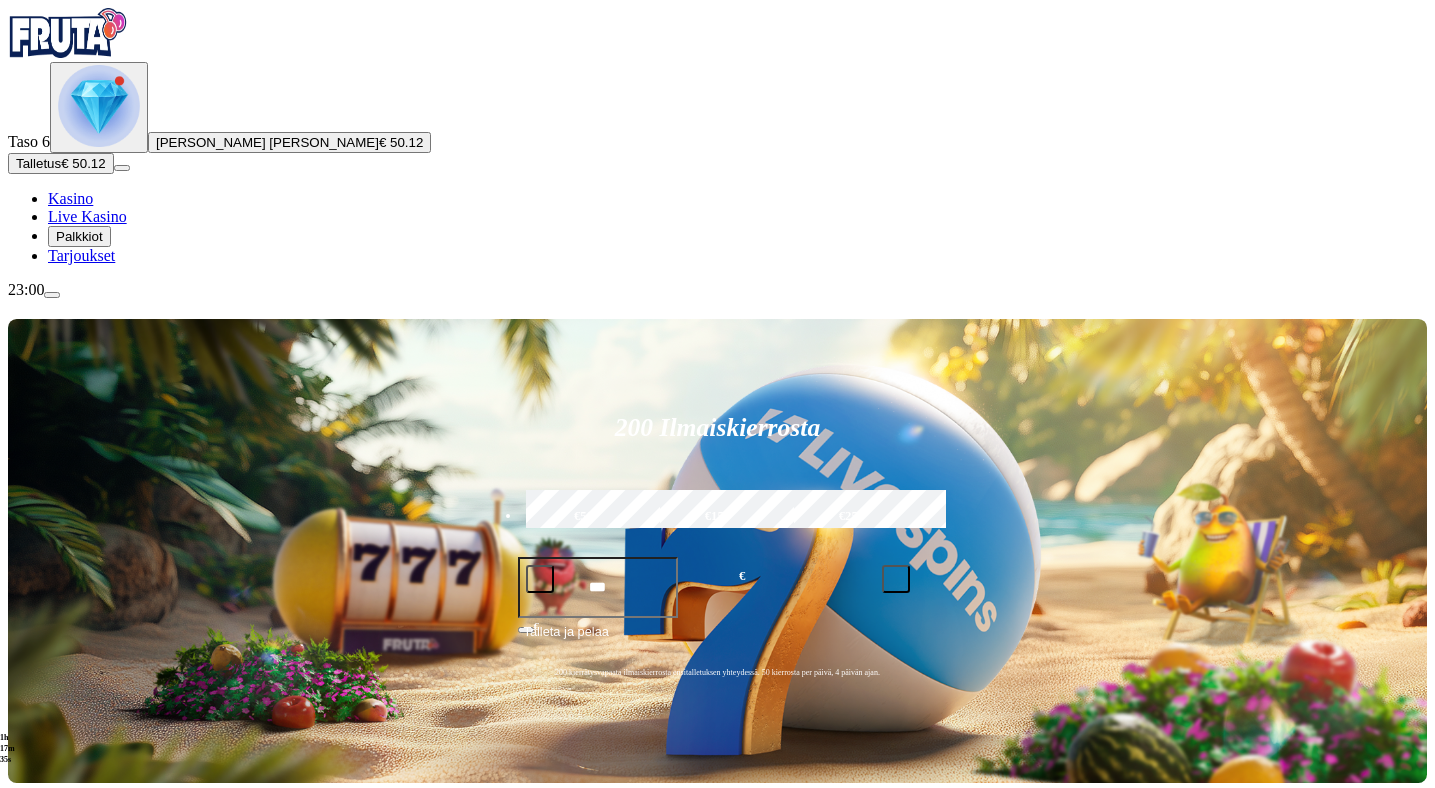 click on "Pelaa nyt" at bounding box center [77, 1195] 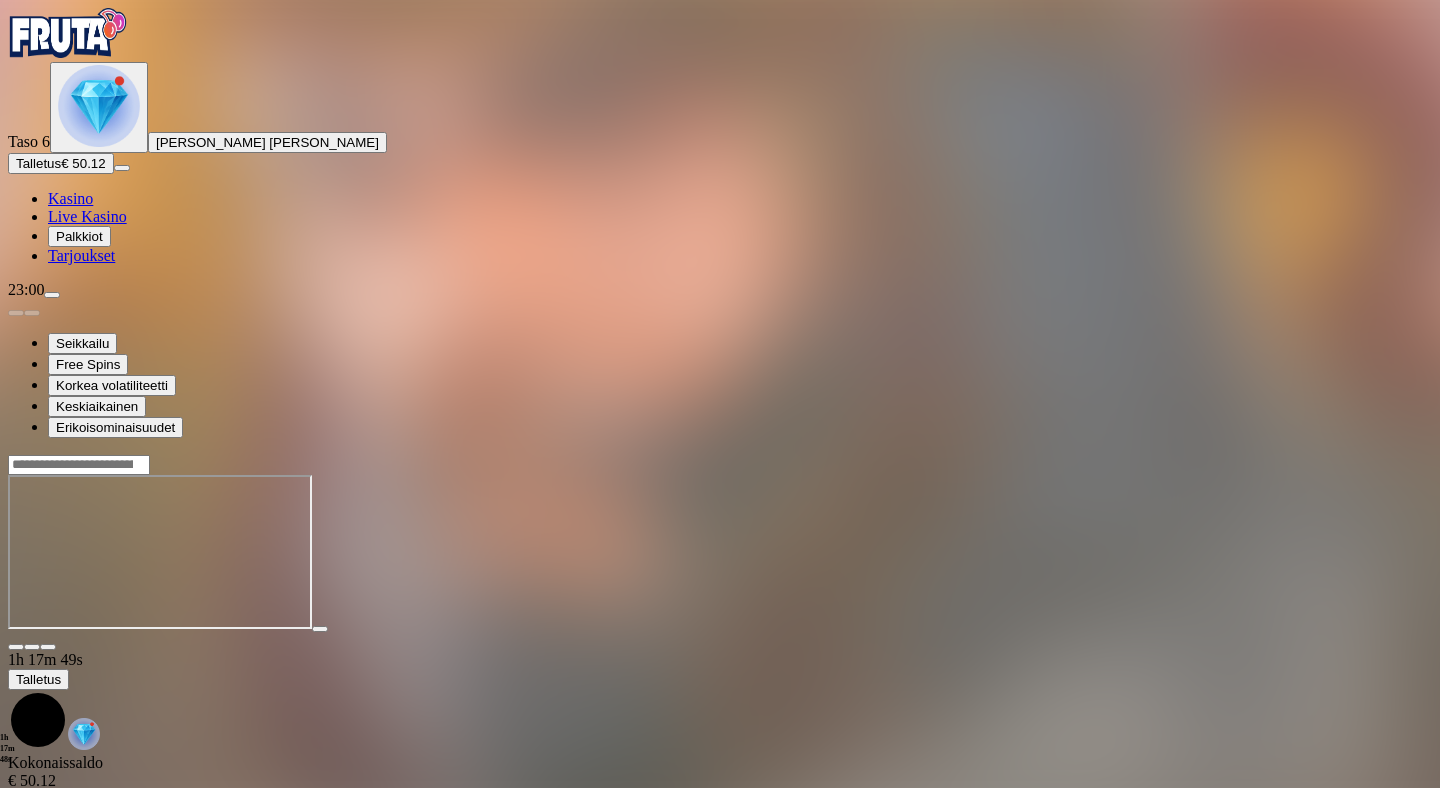 click on "Kasino" at bounding box center (70, 198) 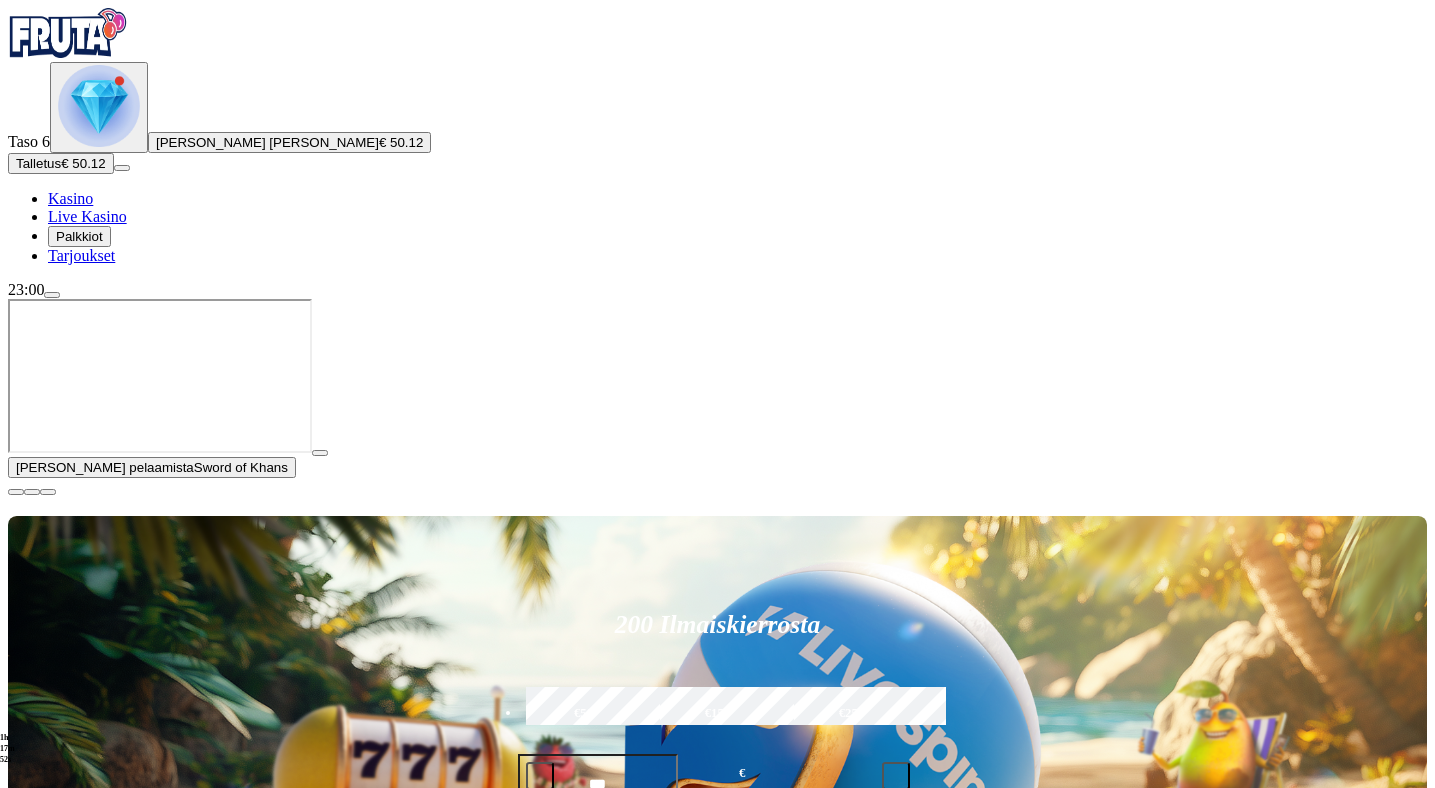 click at bounding box center (16, 492) 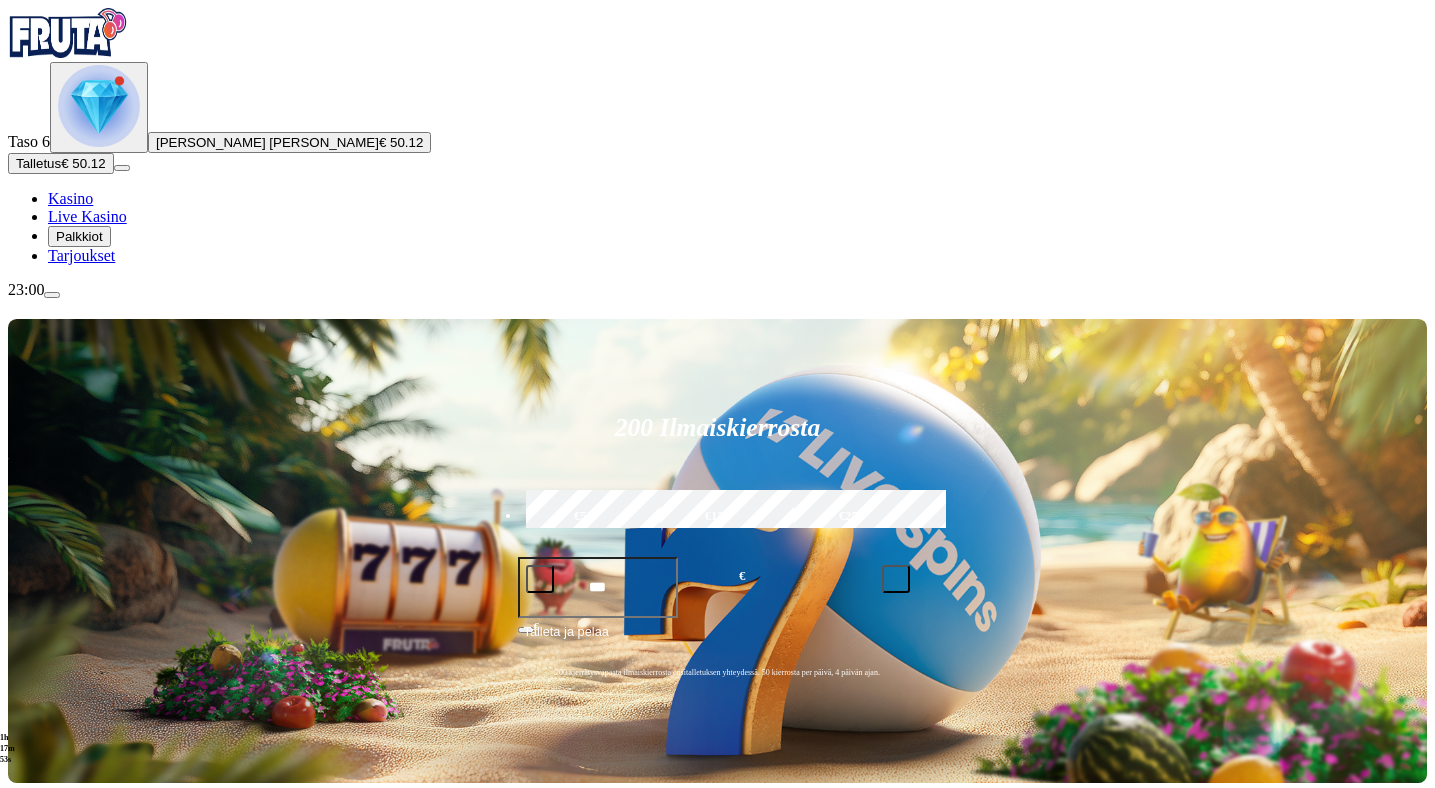 click at bounding box center (32, 1054) 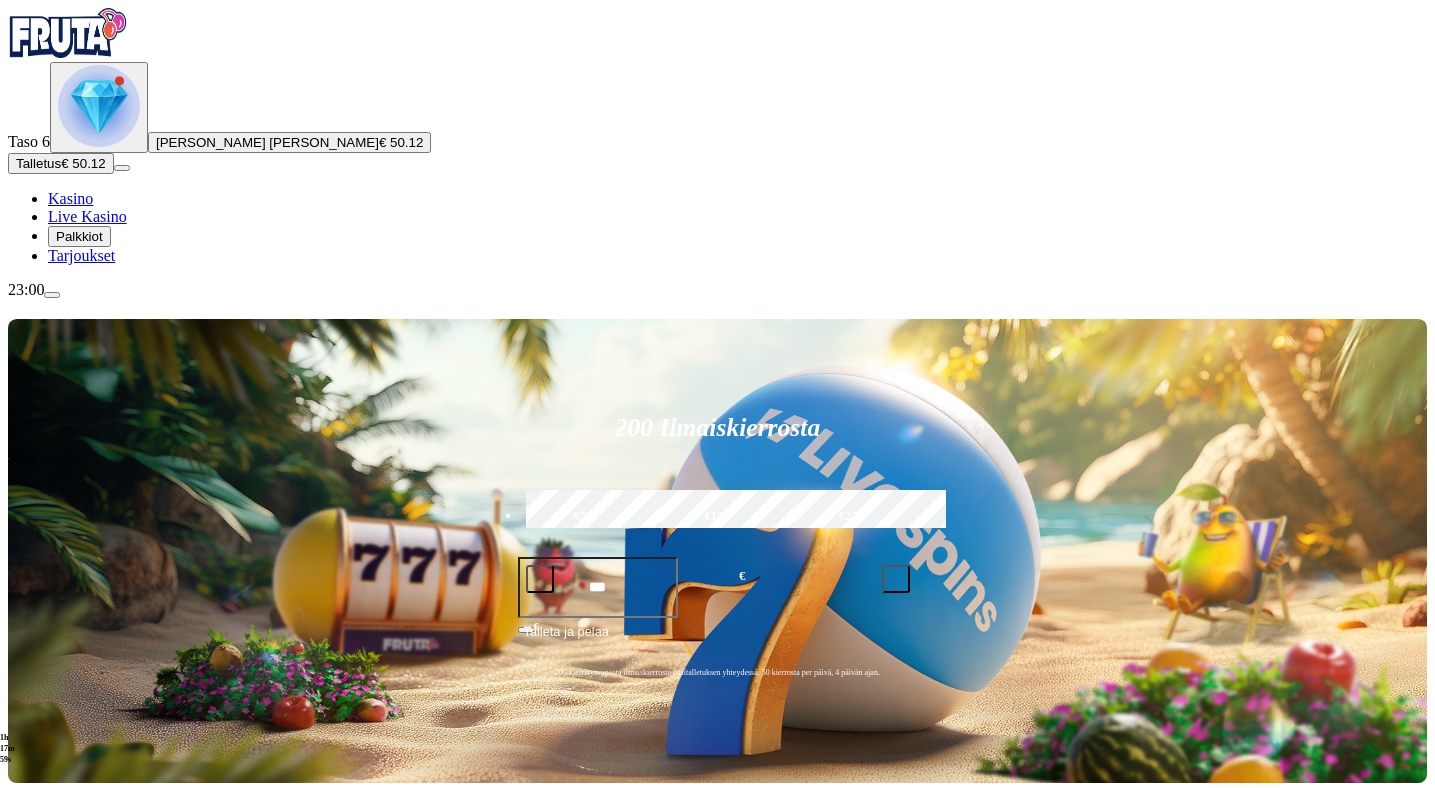 click at bounding box center (1178, 881) 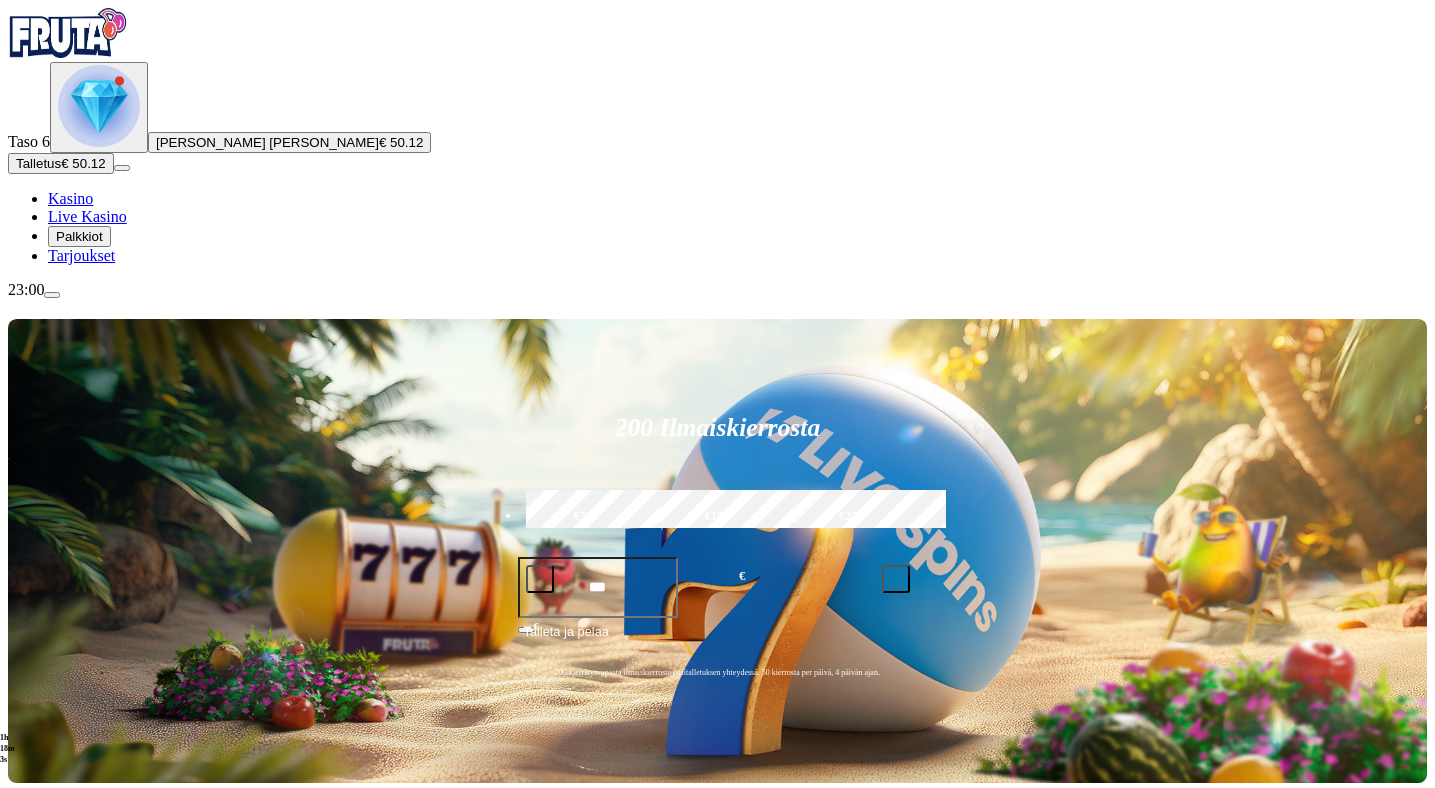 type on "**********" 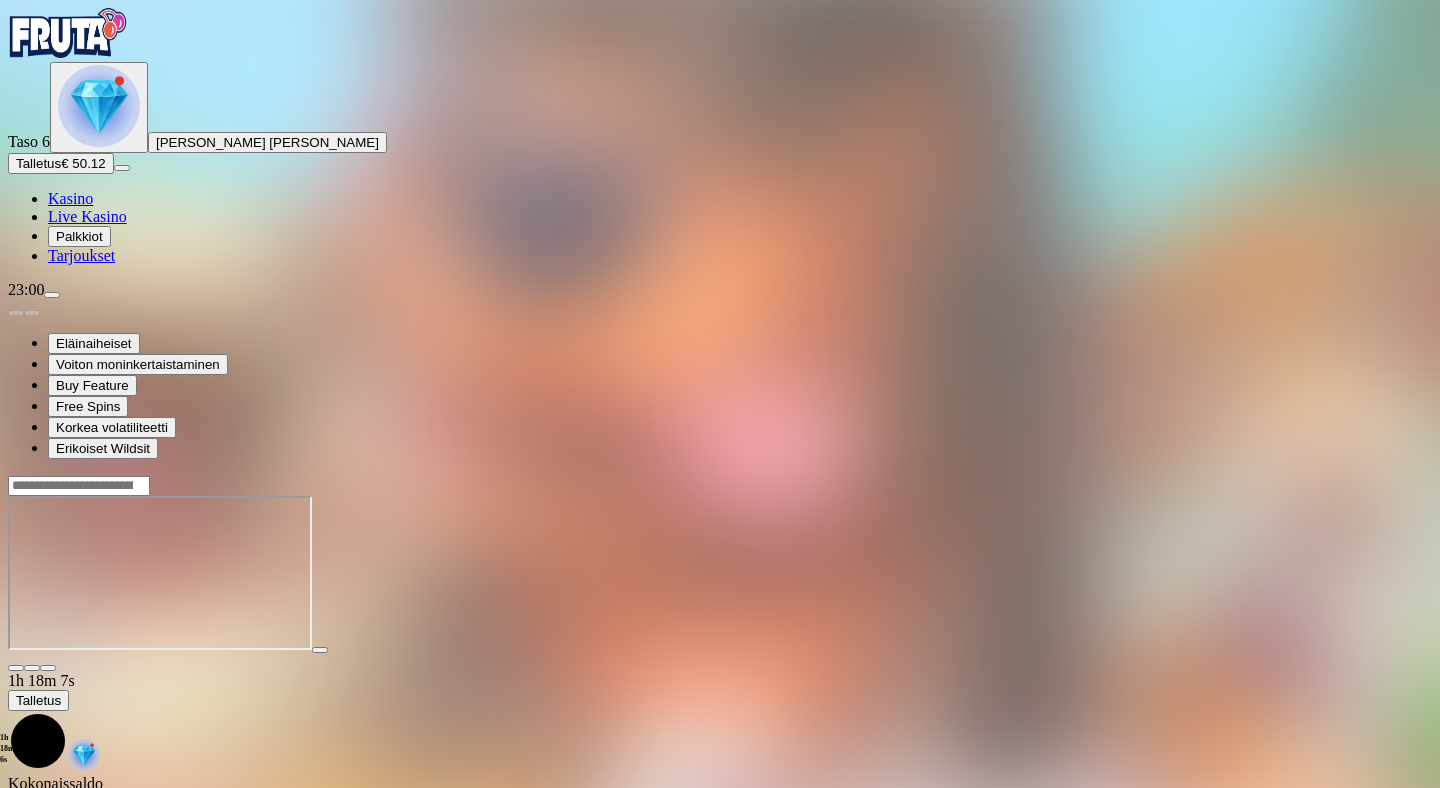 click at bounding box center [16, 668] 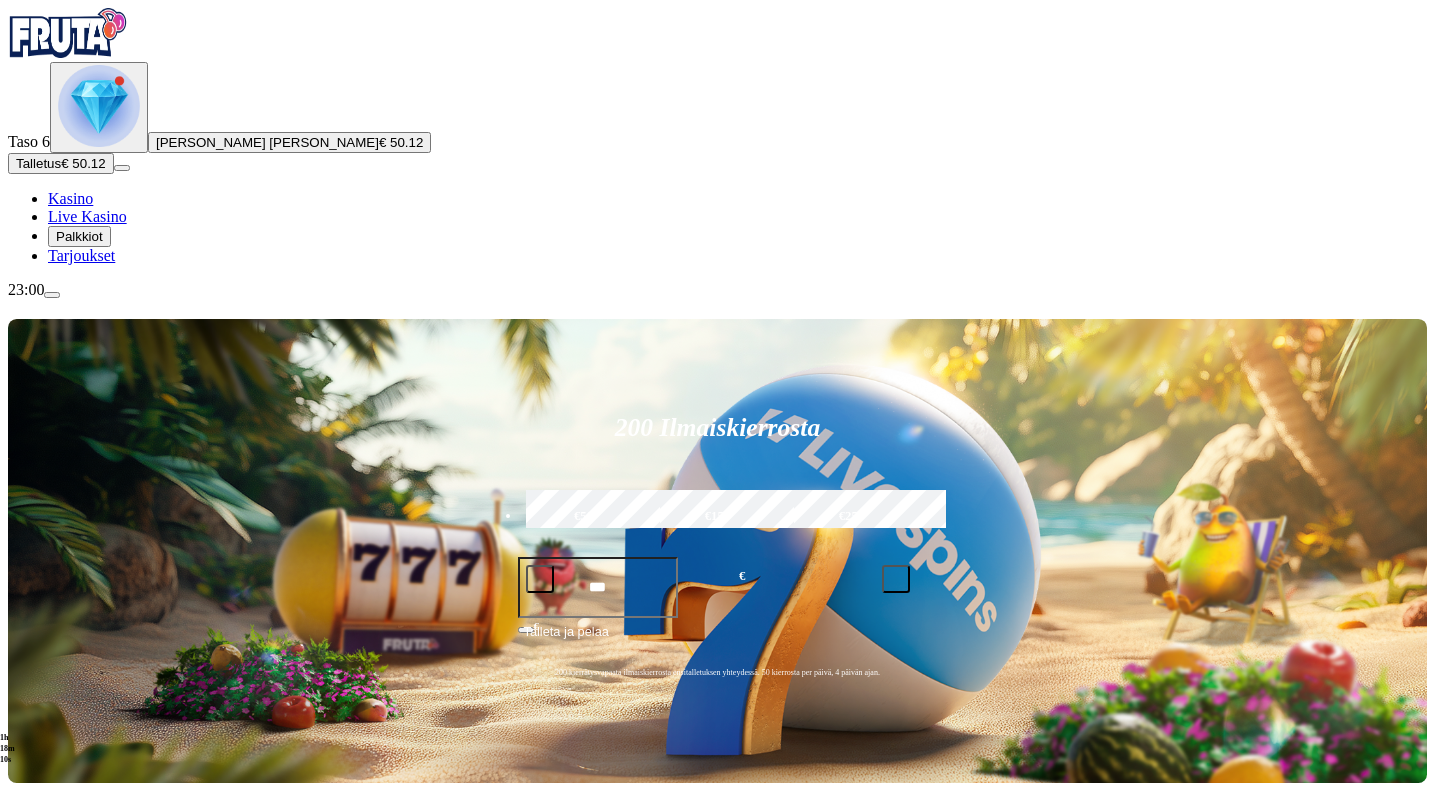 click at bounding box center [1001, 882] 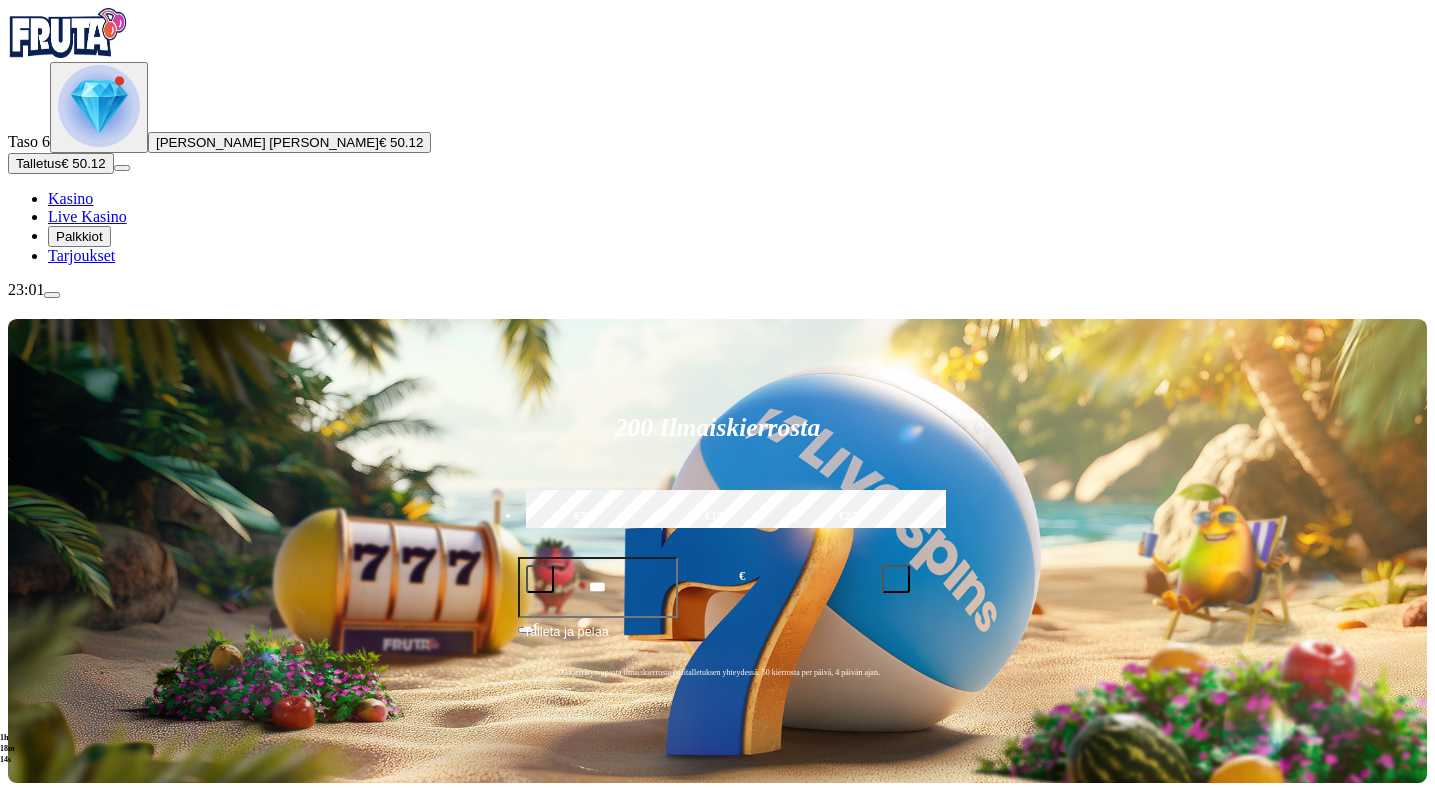 type on "**********" 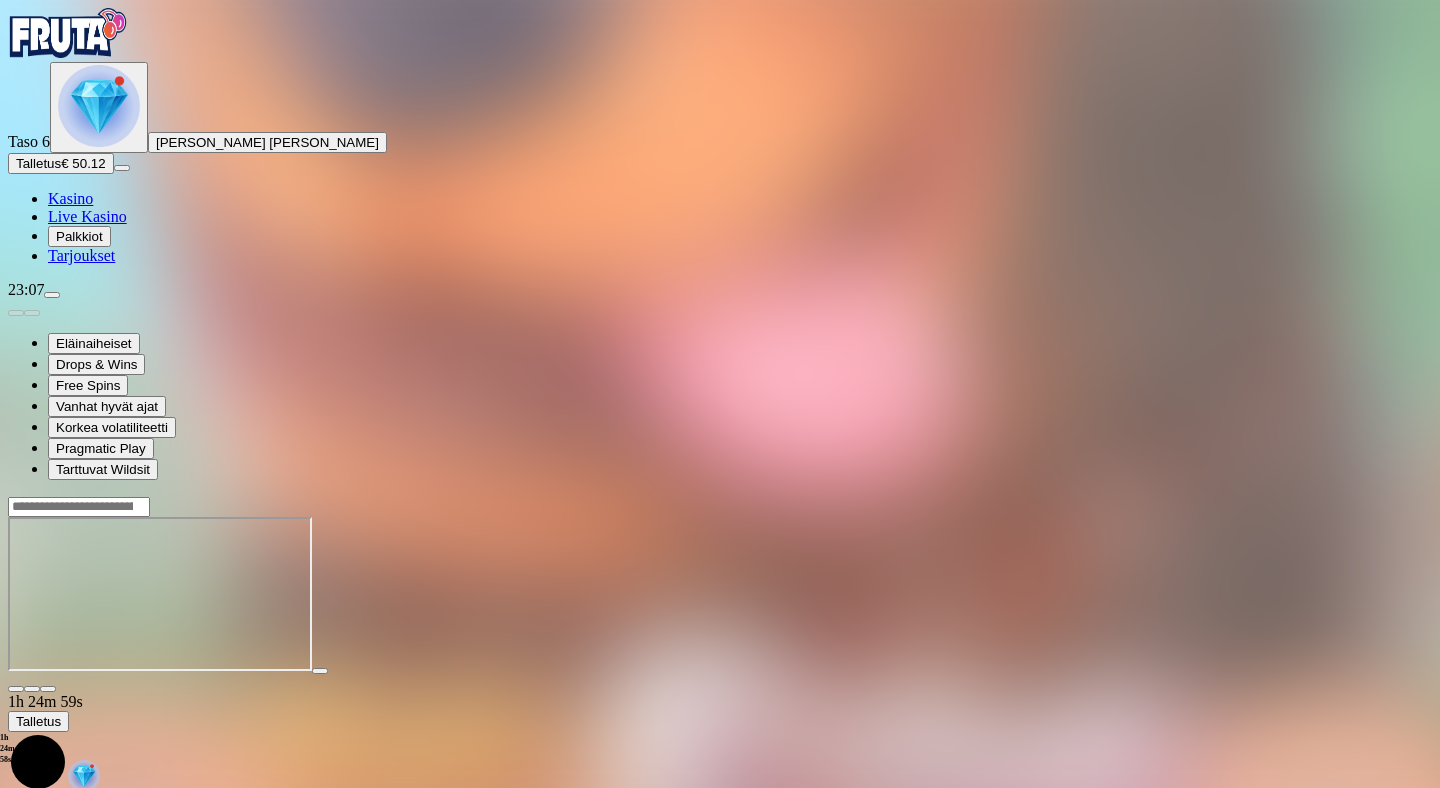click at bounding box center (16, 689) 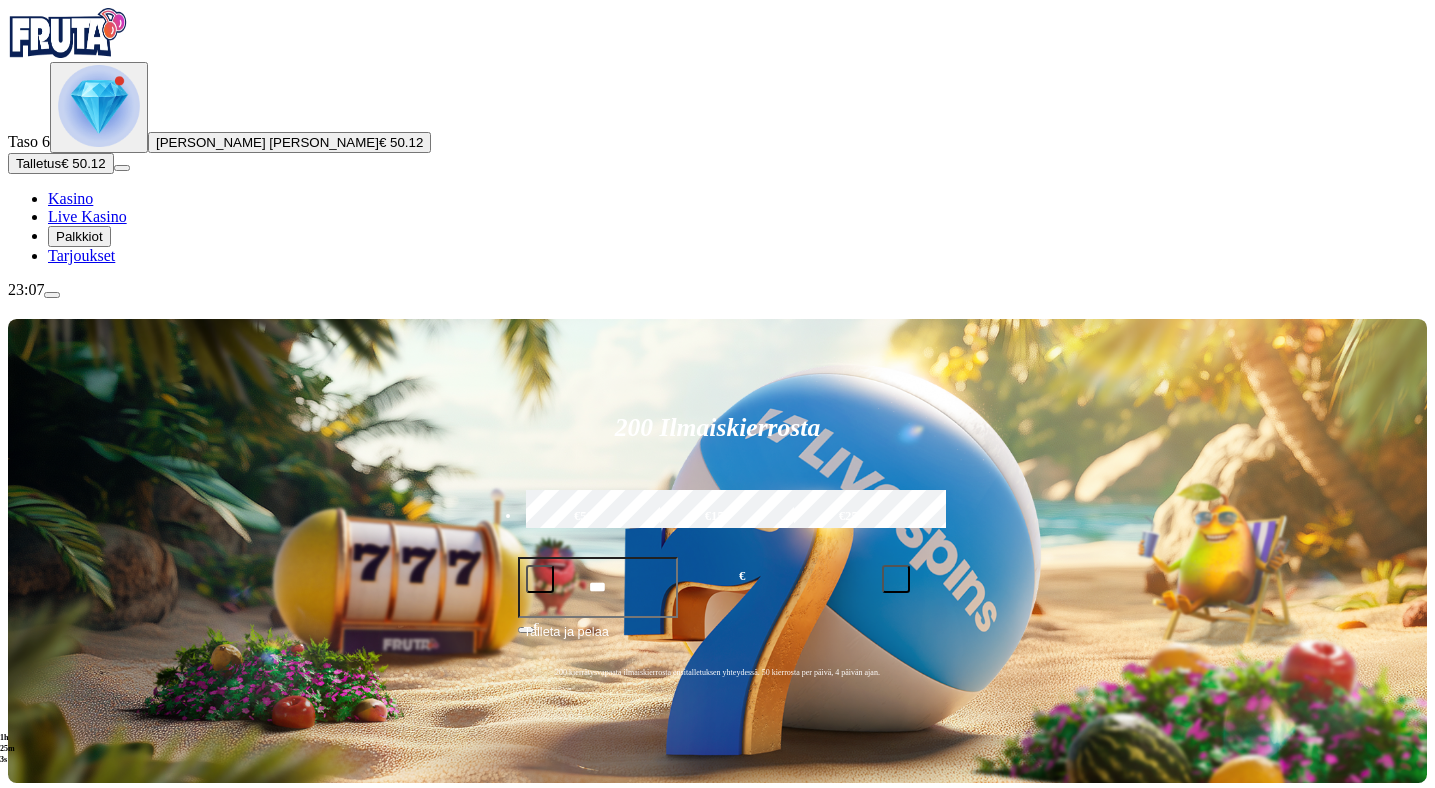 click on "Pelaa nyt" at bounding box center [77, 1482] 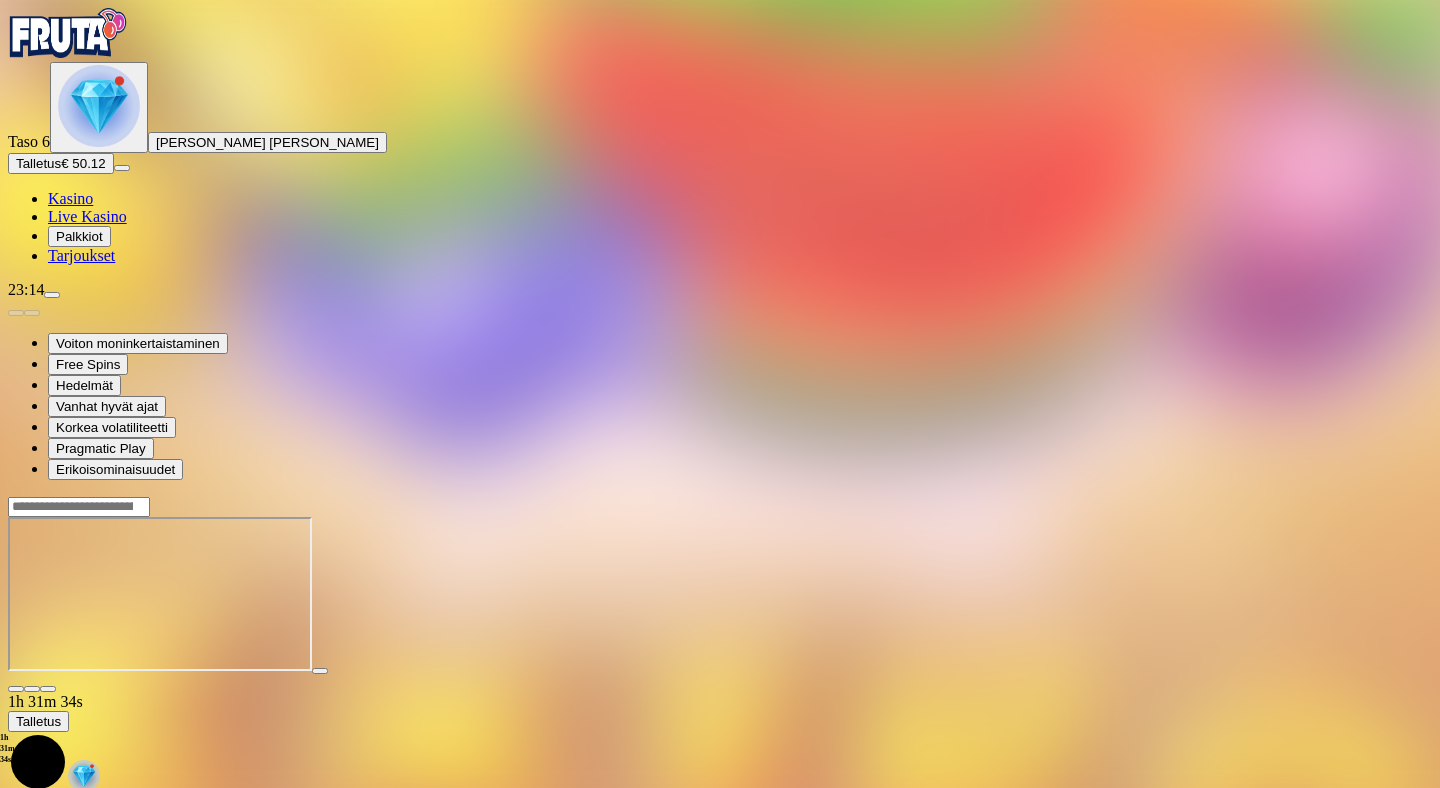 click at bounding box center [16, 689] 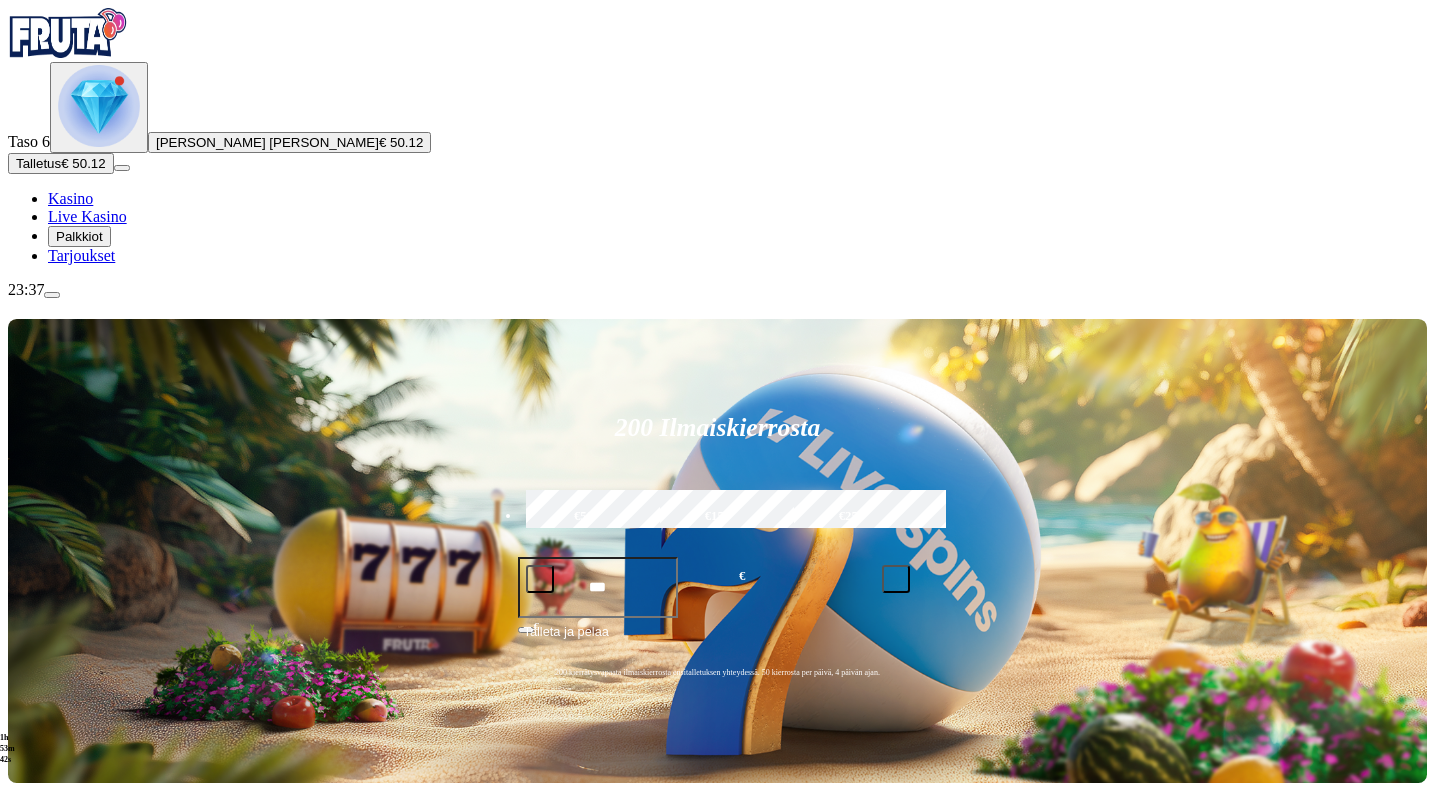 click on "Pelaa nyt" at bounding box center (77, 1386) 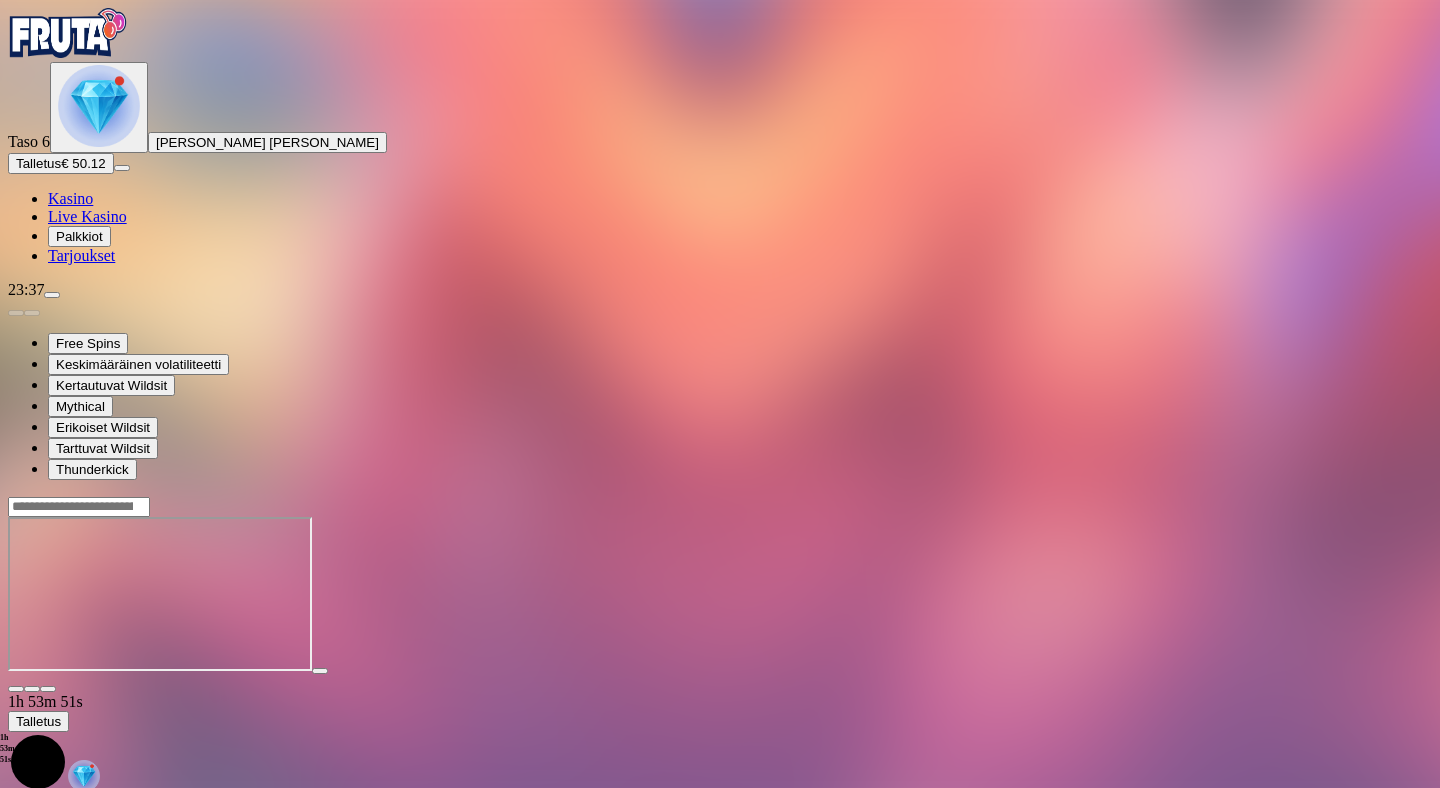 click at bounding box center (16, 689) 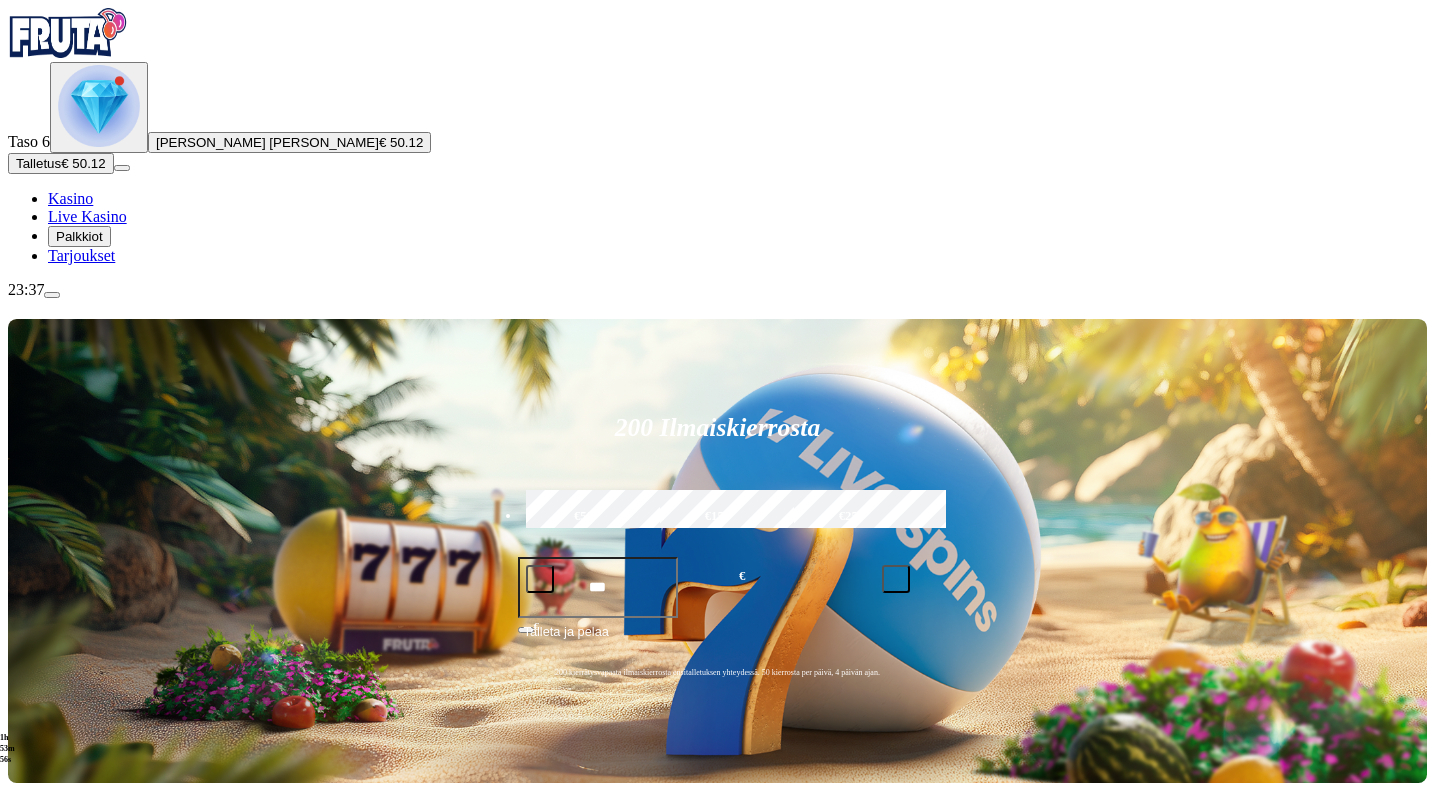 click at bounding box center [32, 1054] 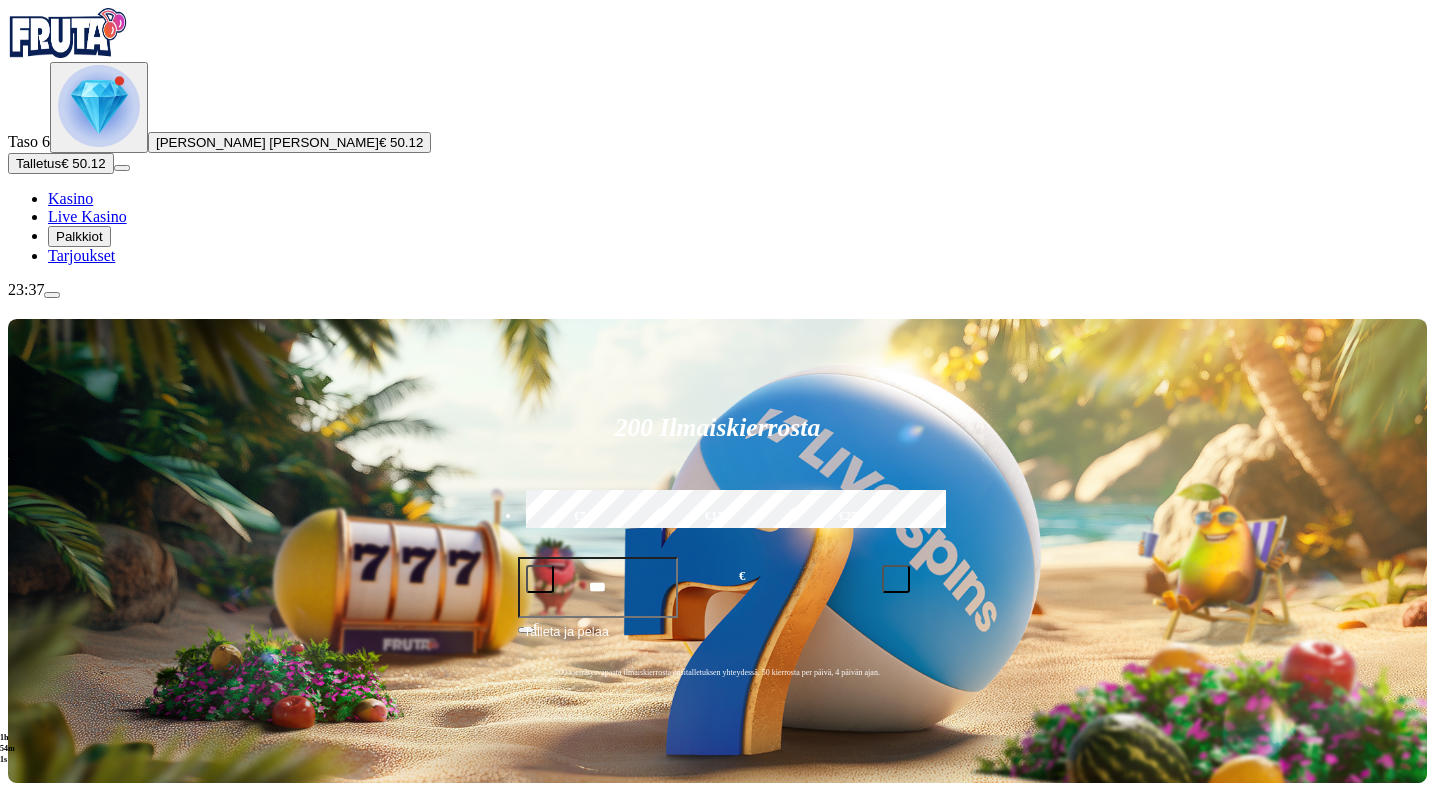 click on "Pelaa nyt" at bounding box center (-819, 2054) 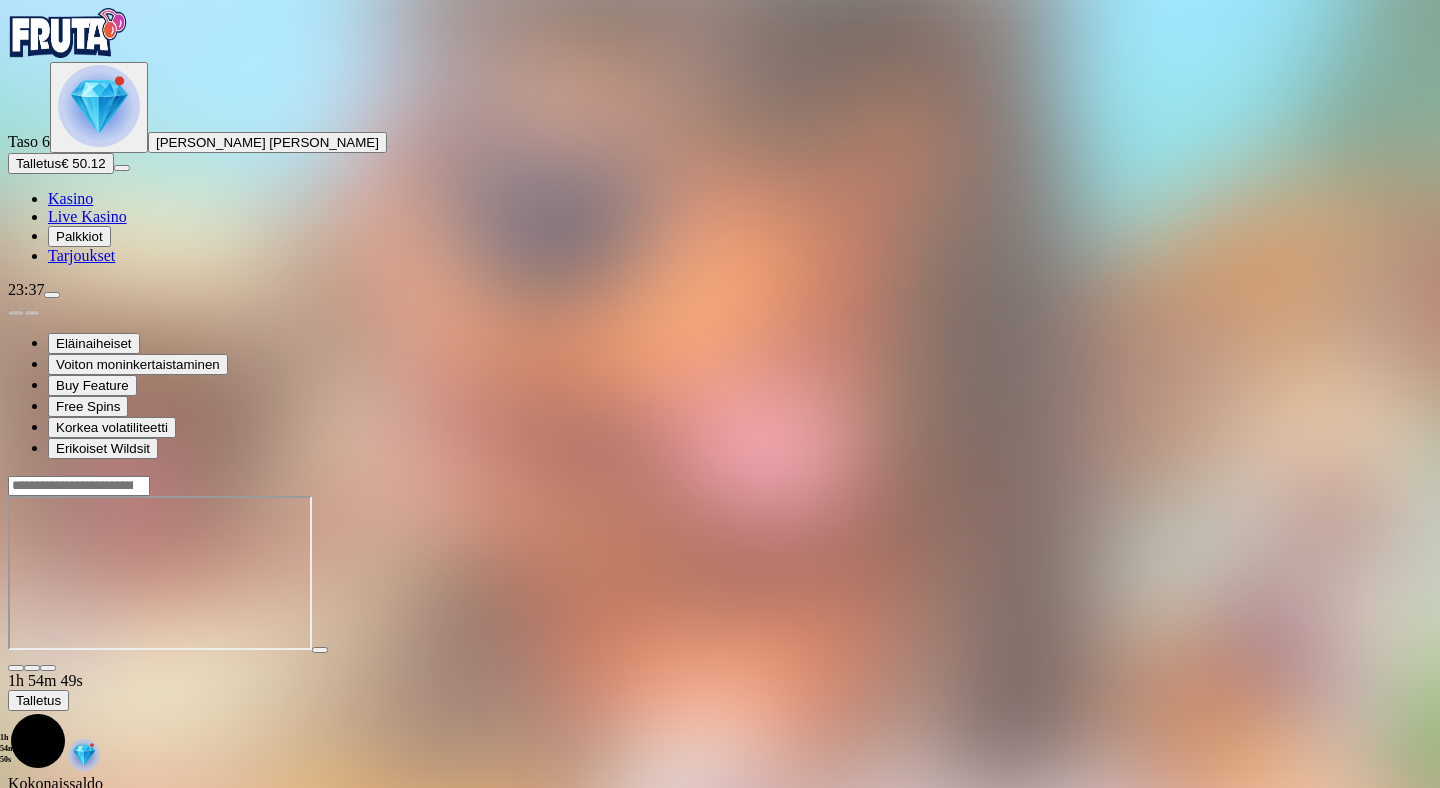 click at bounding box center (16, 668) 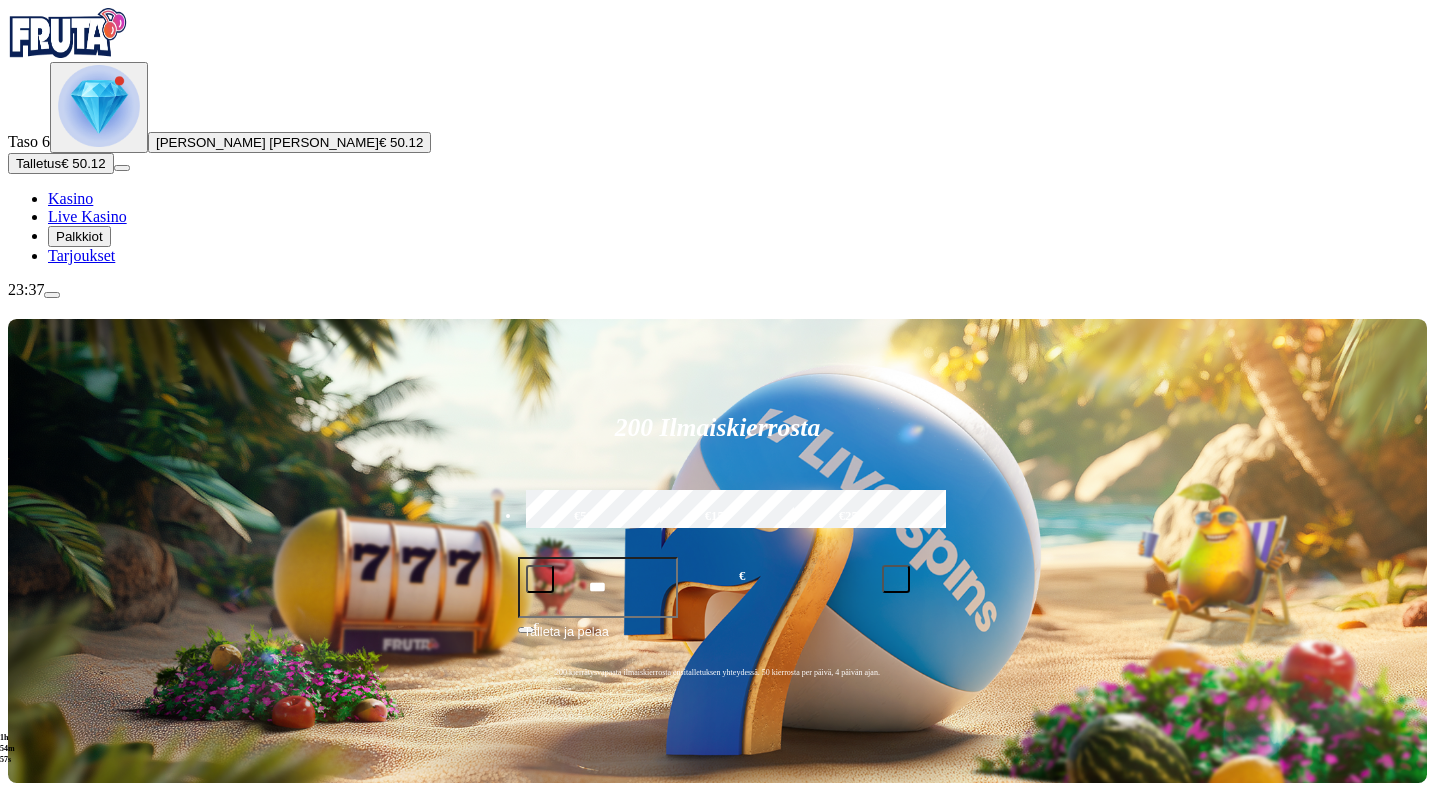 click at bounding box center (32, 1054) 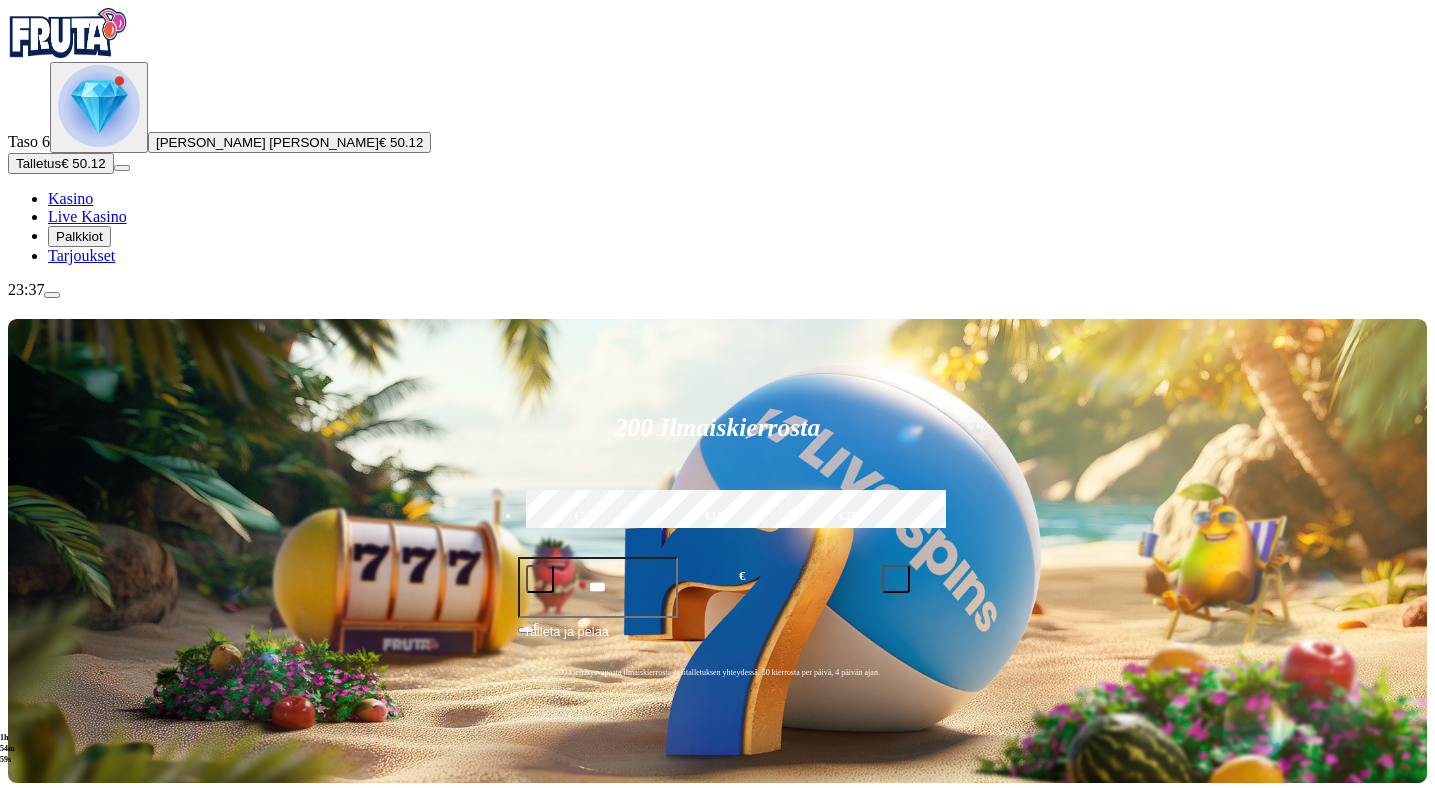 click at bounding box center [1001, 882] 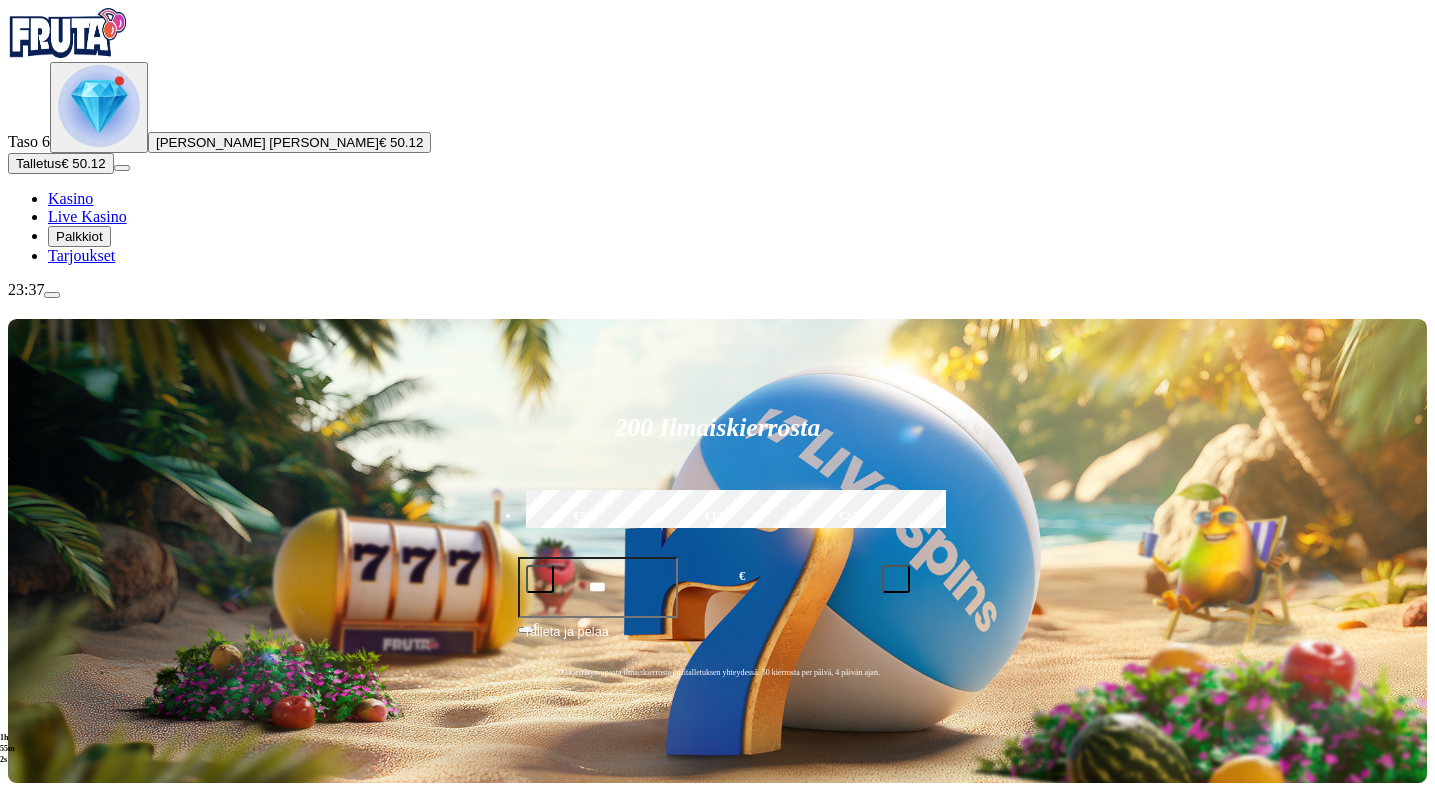 type on "********" 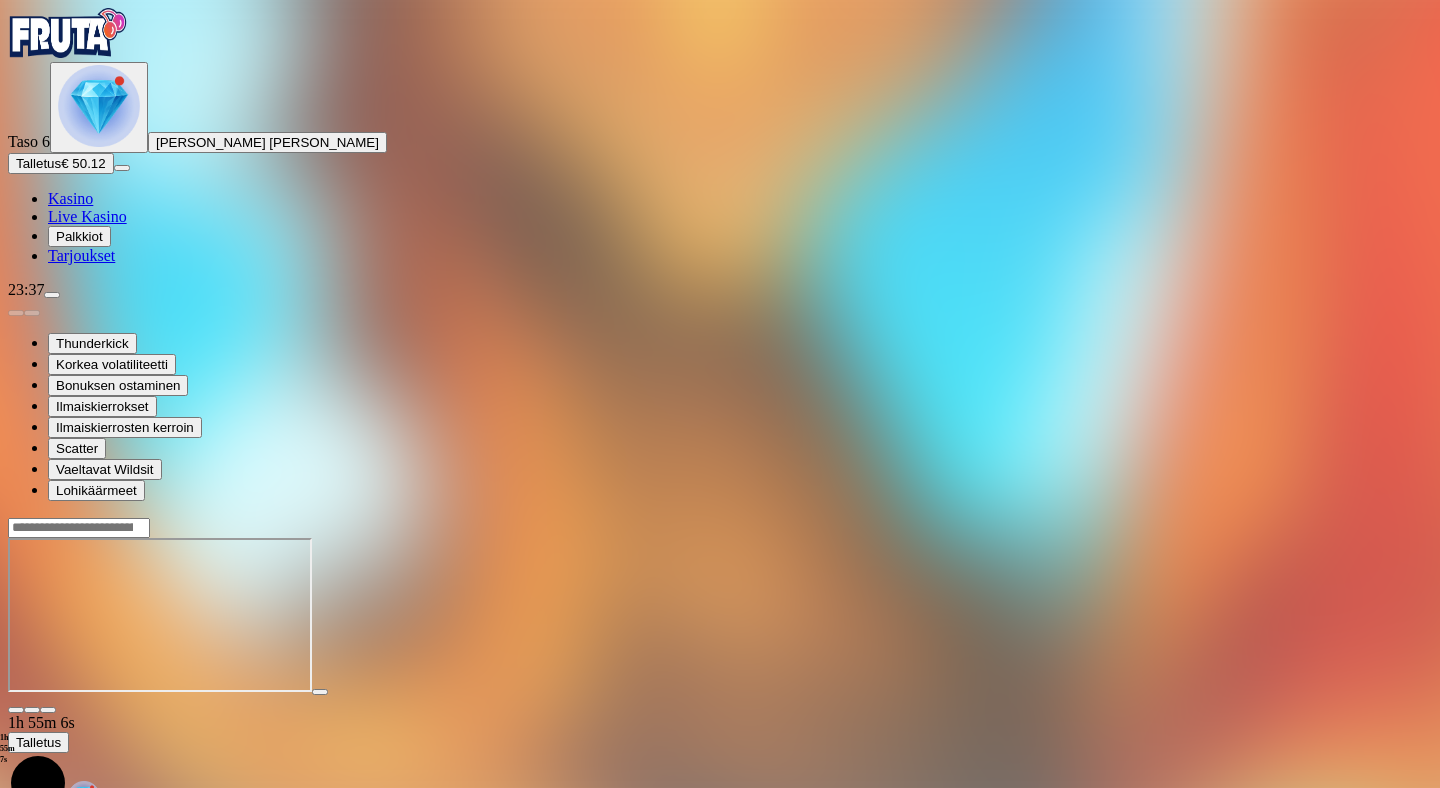 click at bounding box center [16, 710] 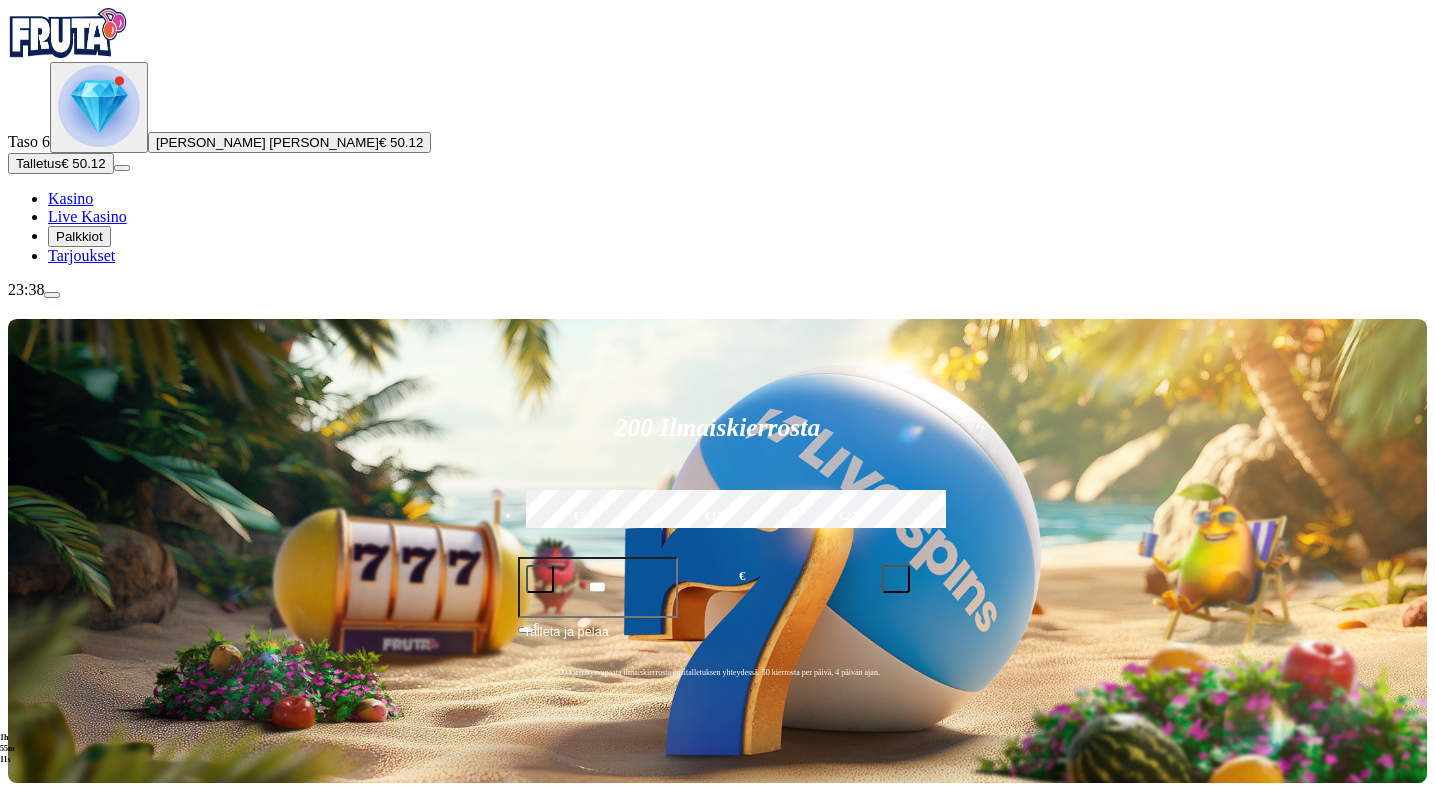 click on "Pelaa nyt" at bounding box center [77, 1577] 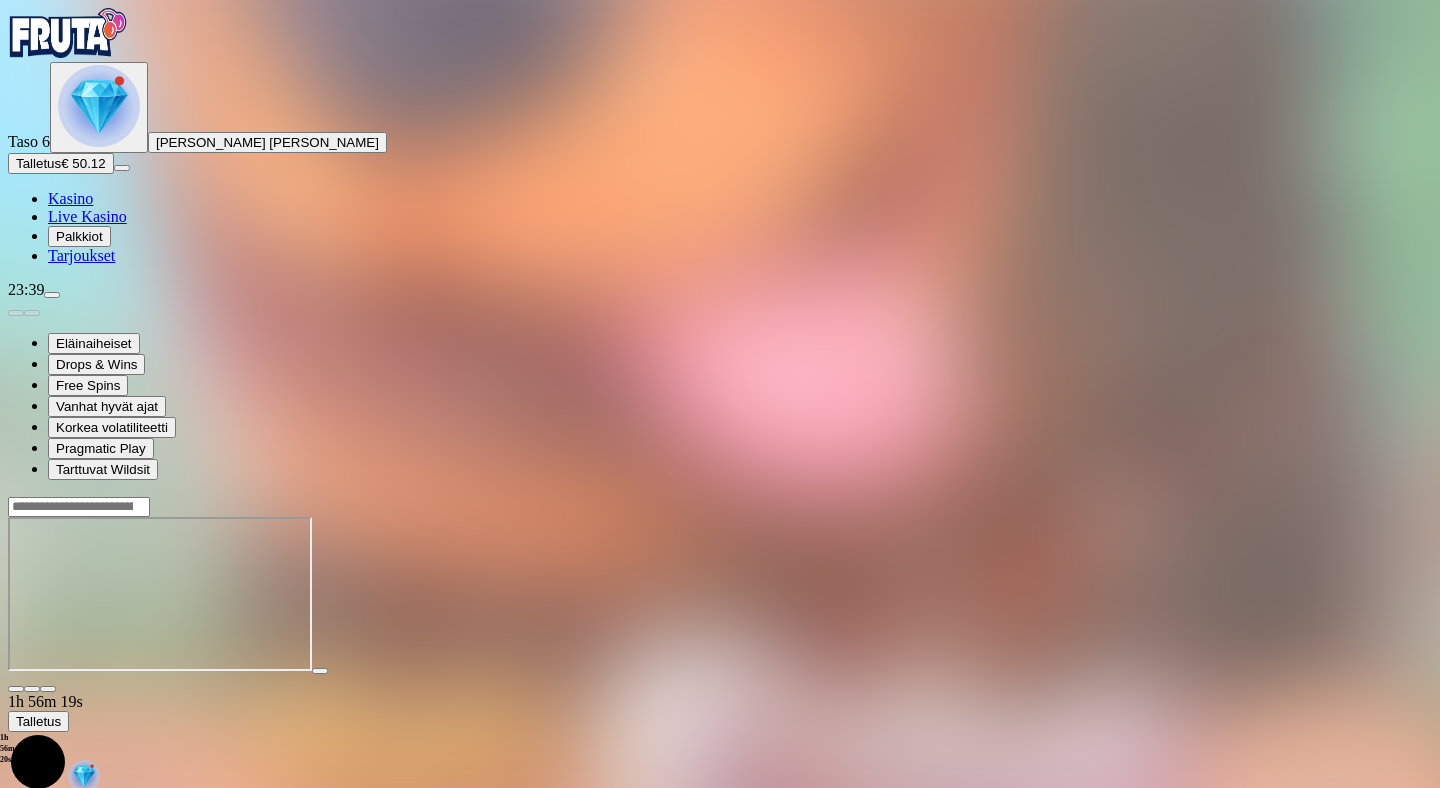 click at bounding box center (16, 689) 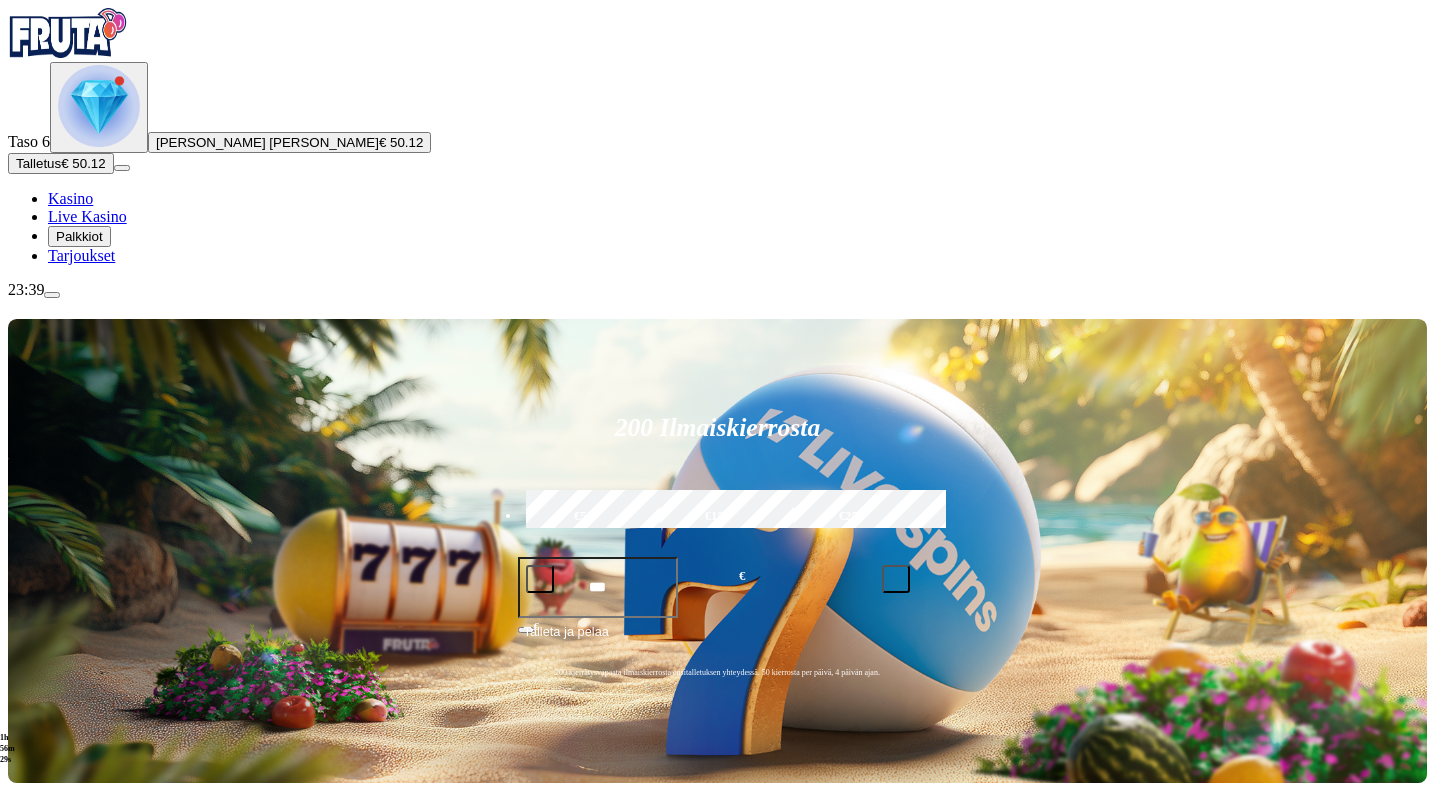 click at bounding box center (32, 1054) 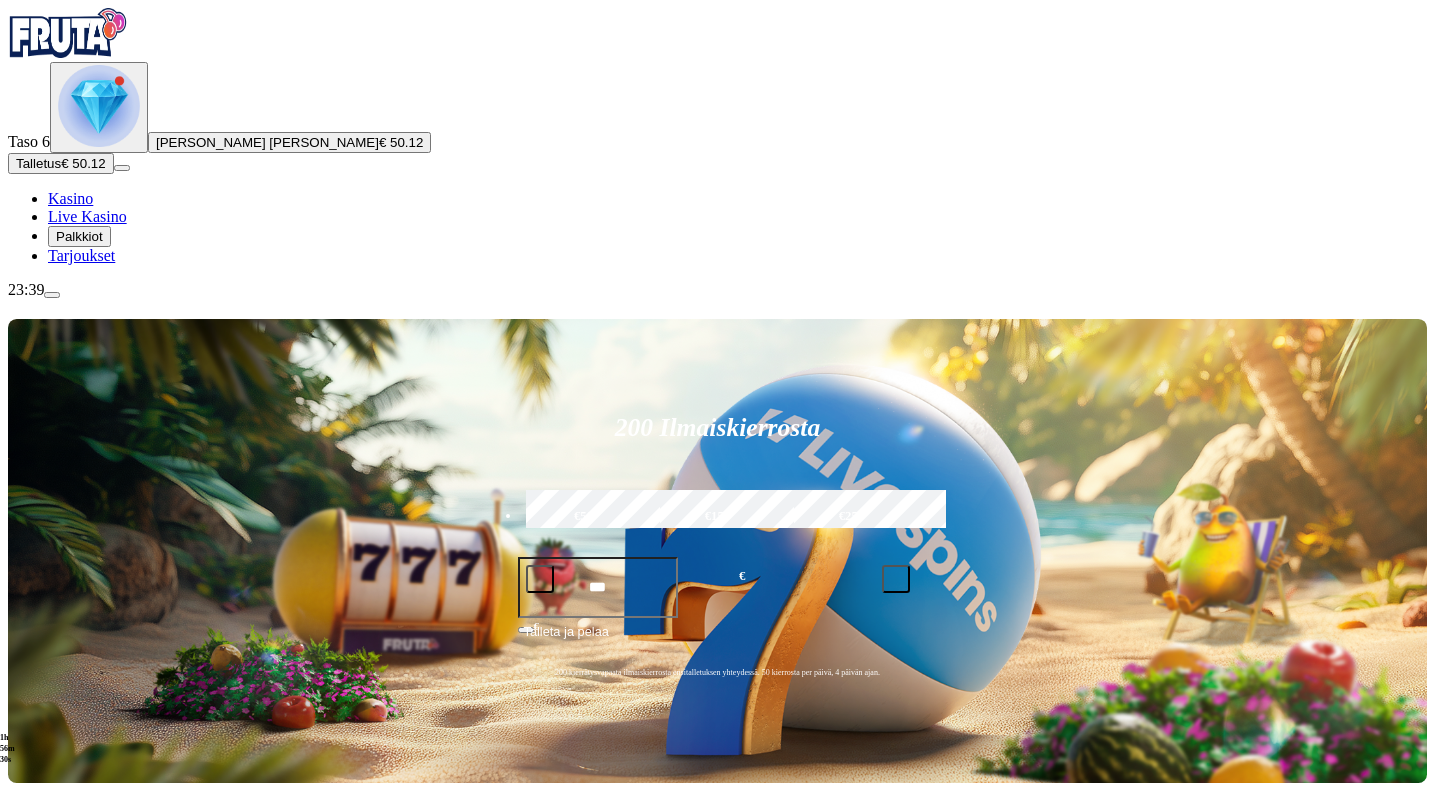 click on "Pelaa nyt" at bounding box center (-819, 1673) 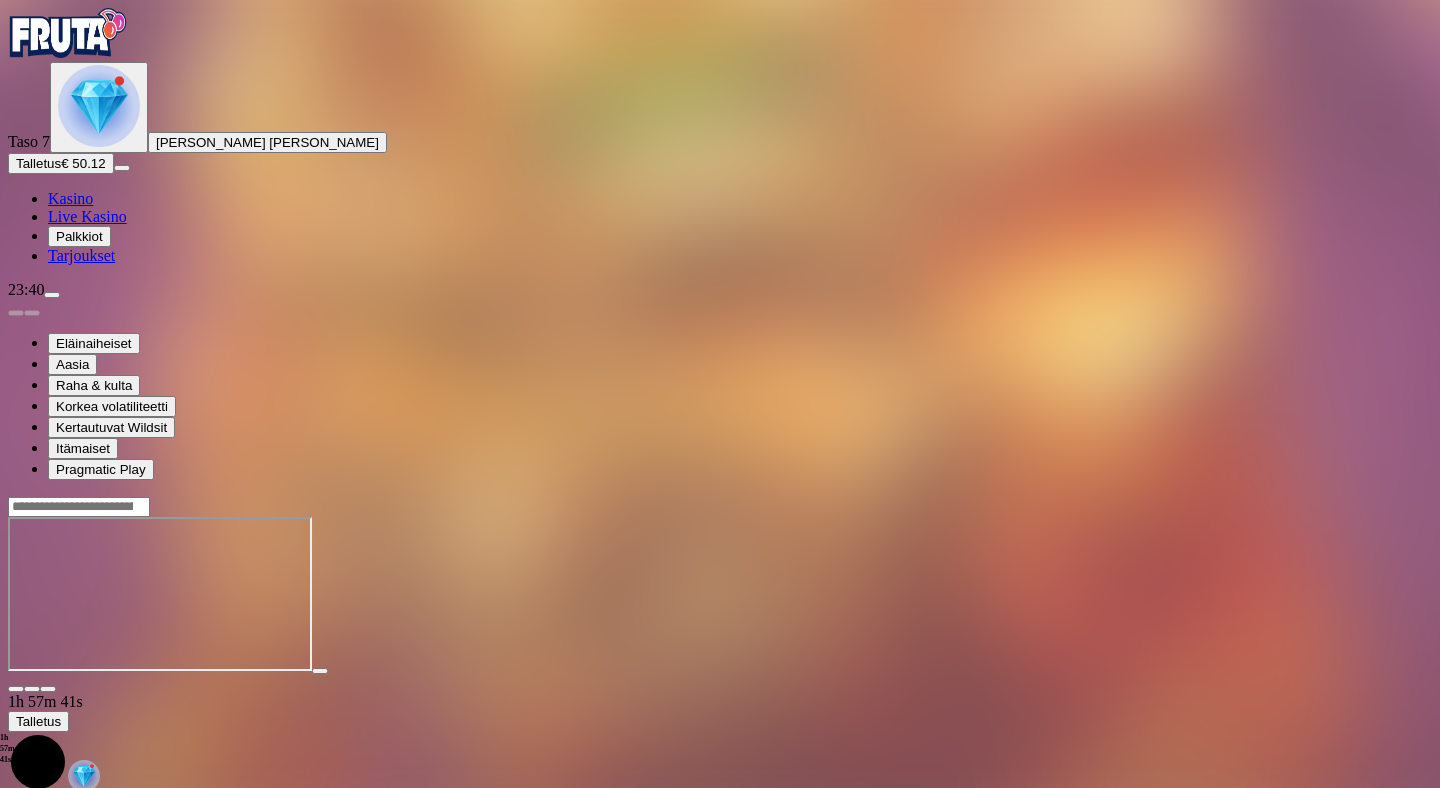 click at bounding box center [16, 689] 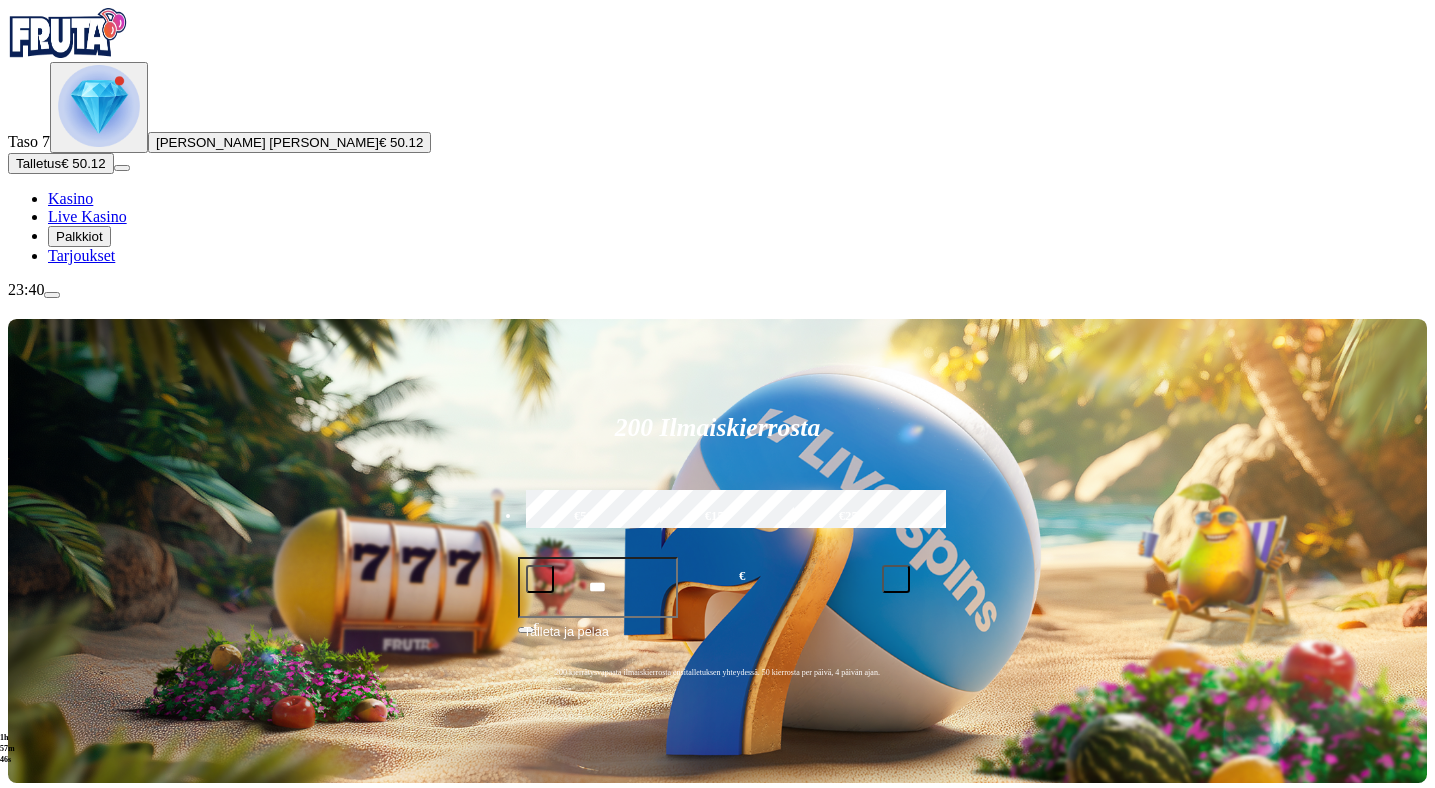 click at bounding box center [32, 1054] 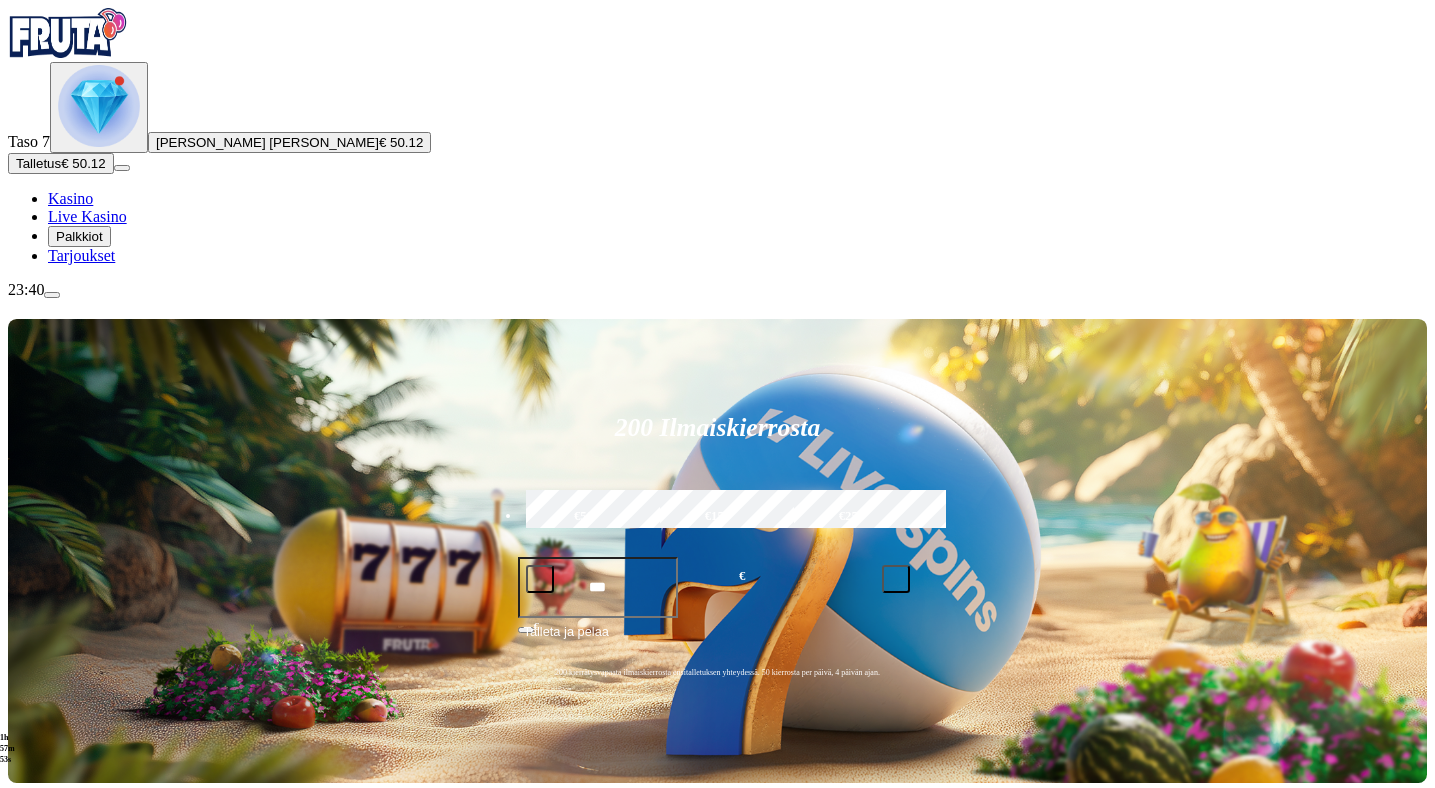 click on "Pelaa nyt" at bounding box center (-819, 1577) 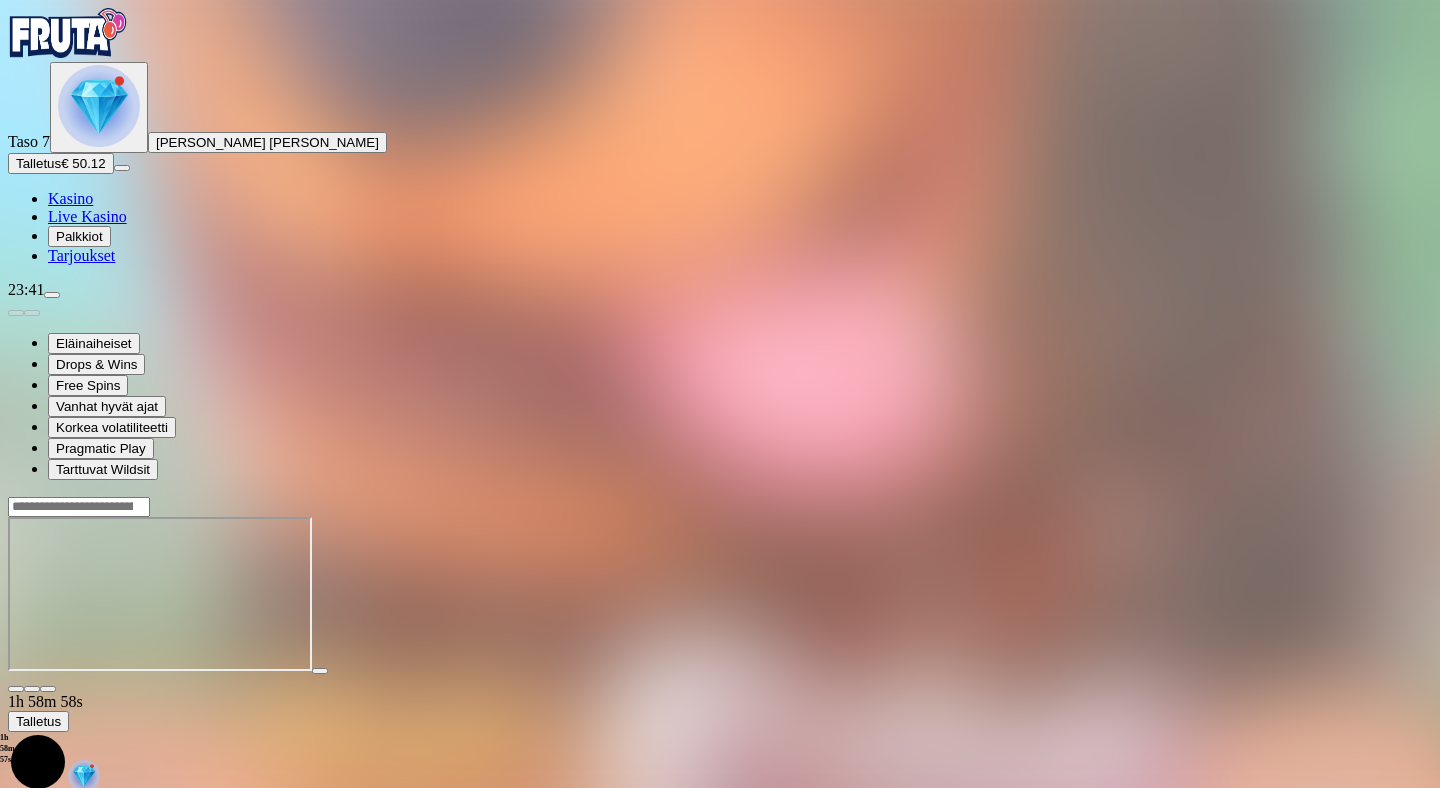click at bounding box center [16, 689] 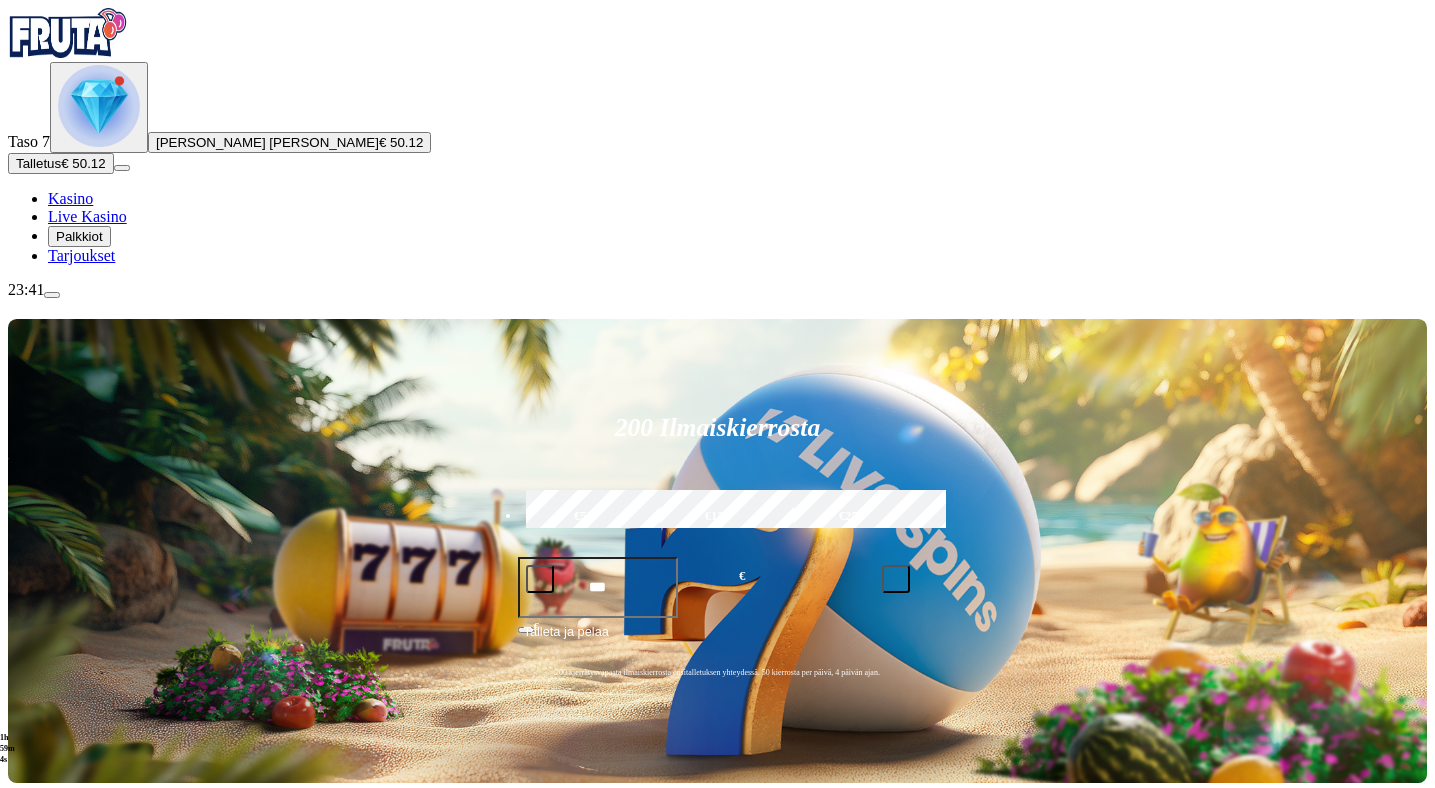 click at bounding box center [32, 1054] 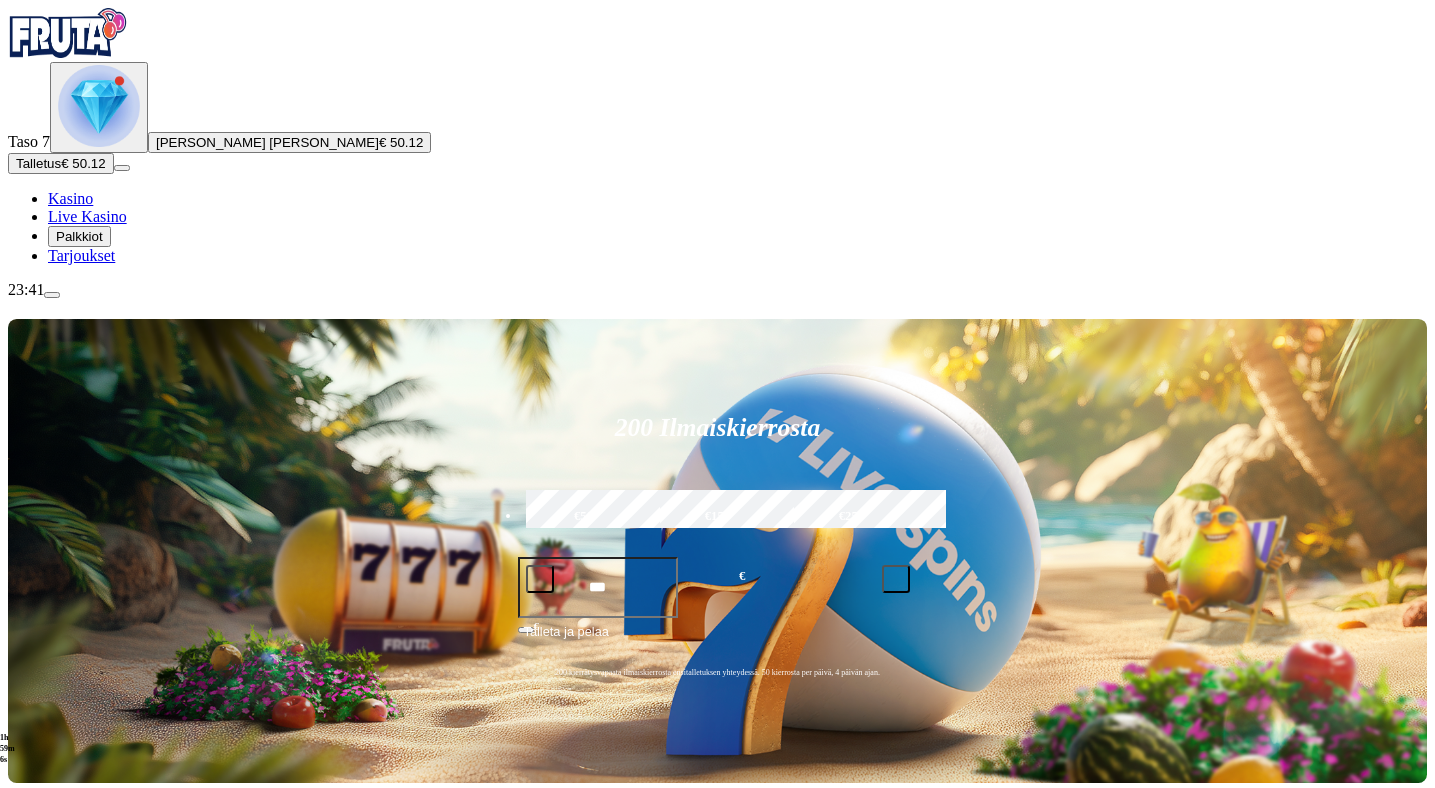 click on "Pelaa nyt" at bounding box center [-819, 1768] 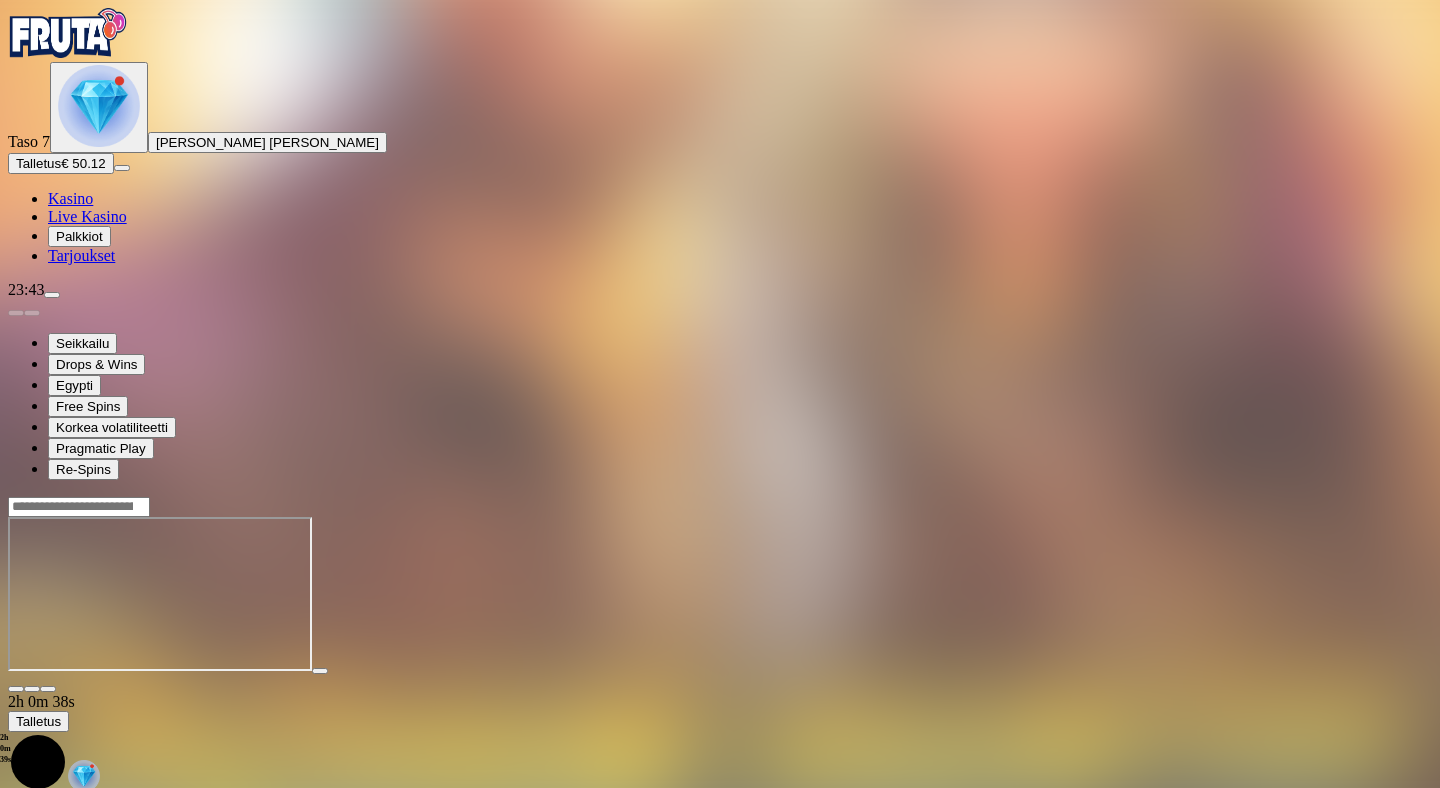 click at bounding box center [16, 689] 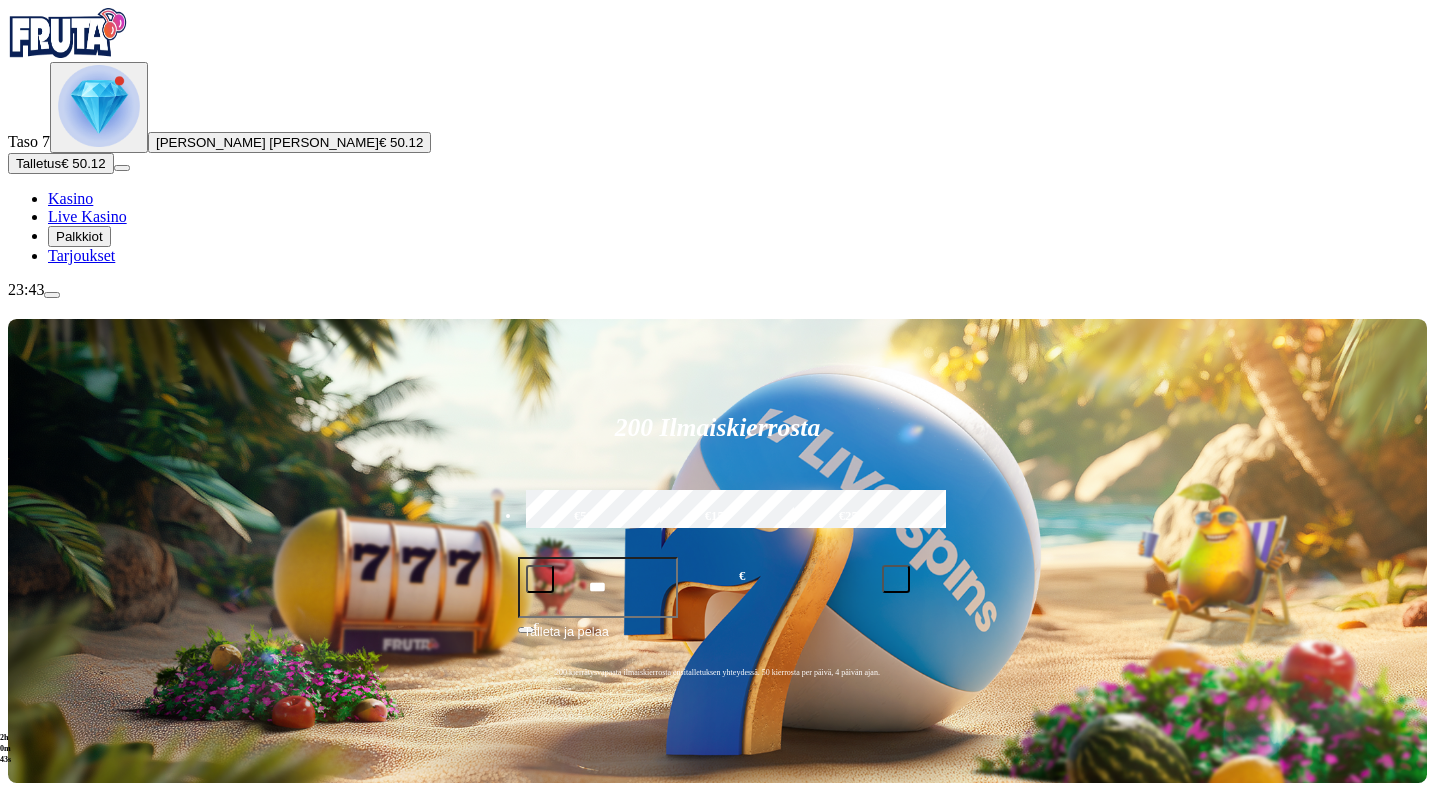 click on "Kolikkopelit" at bounding box center [109, 863] 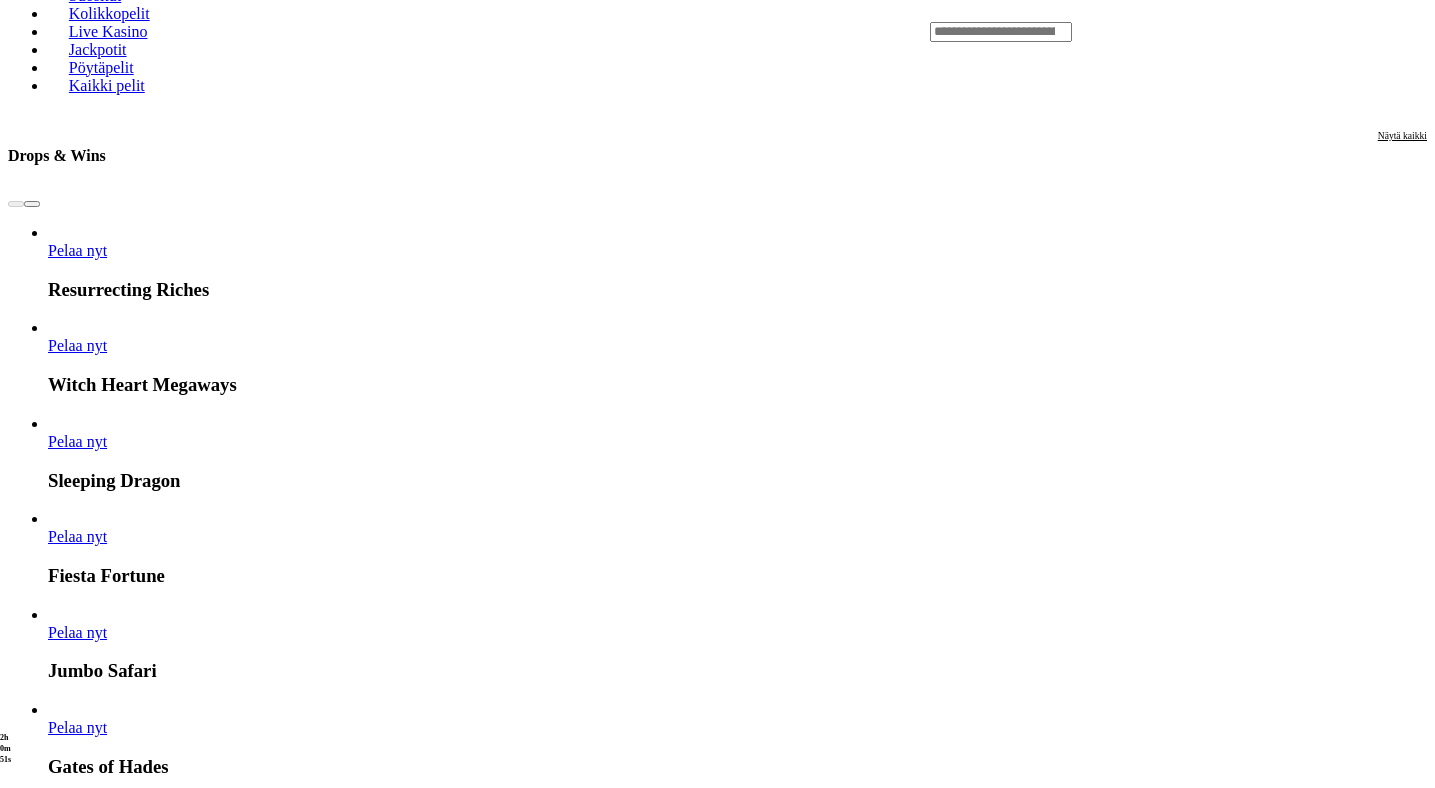 scroll, scrollTop: 910, scrollLeft: 0, axis: vertical 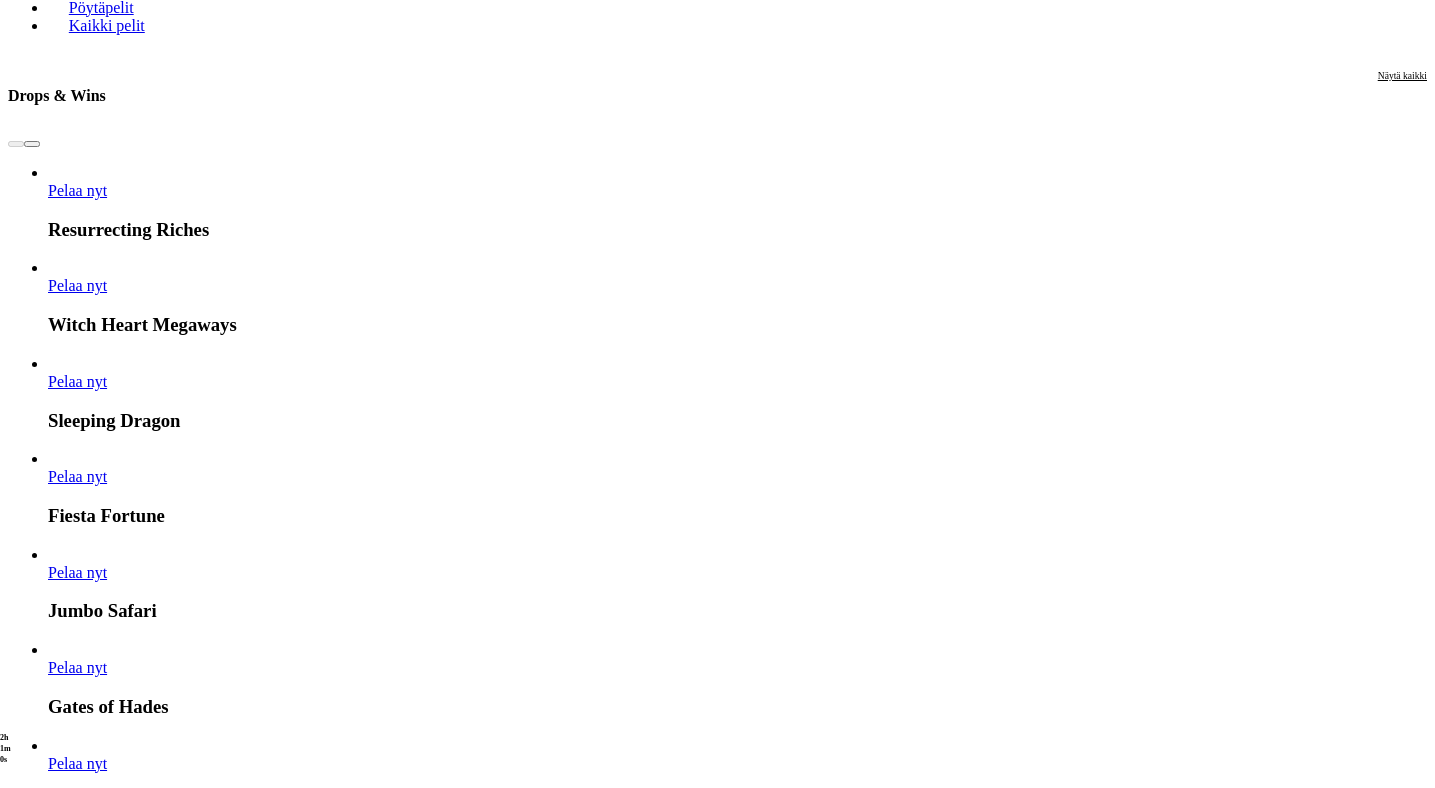 click at bounding box center (32, 2457) 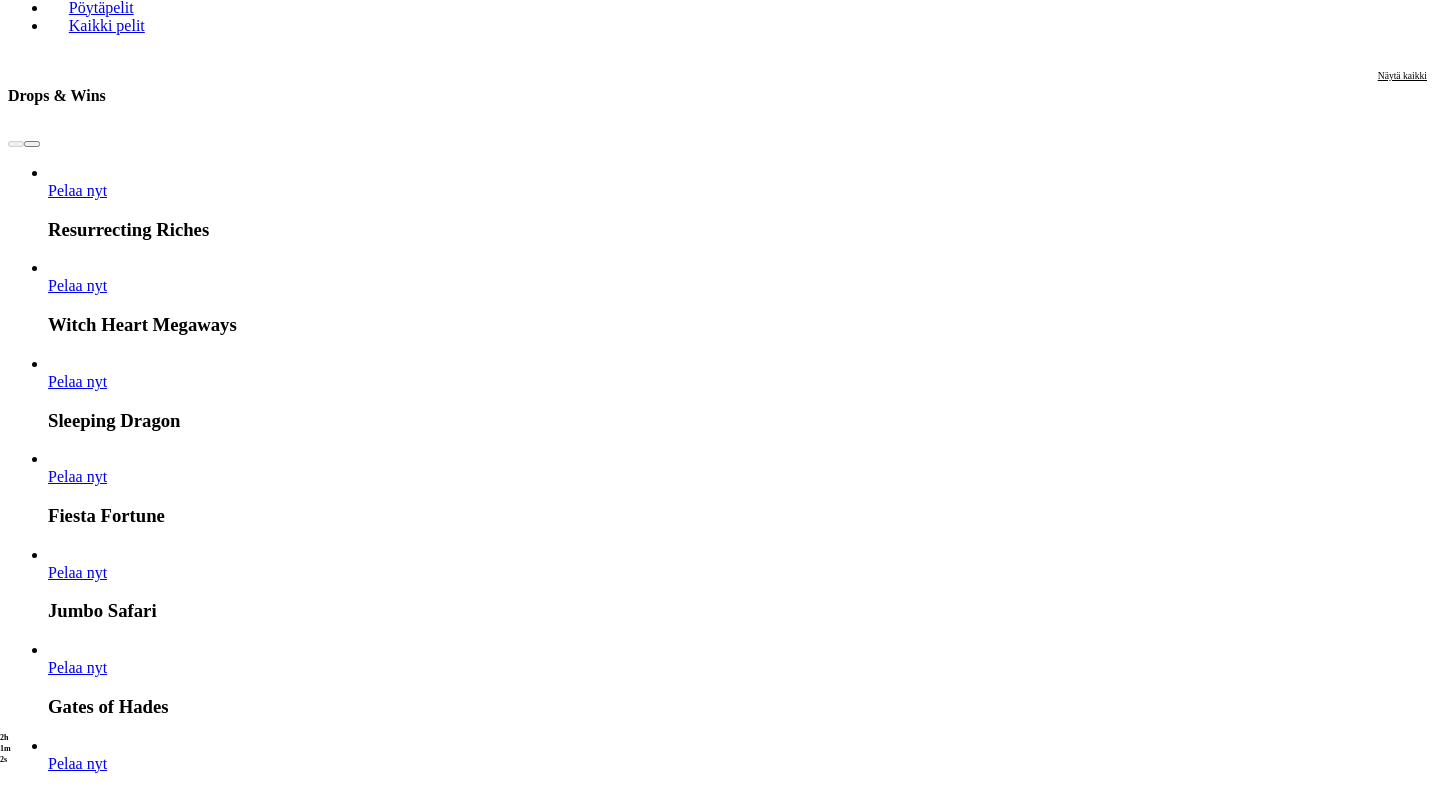 click on "Pelaa nyt" at bounding box center (-819, 3076) 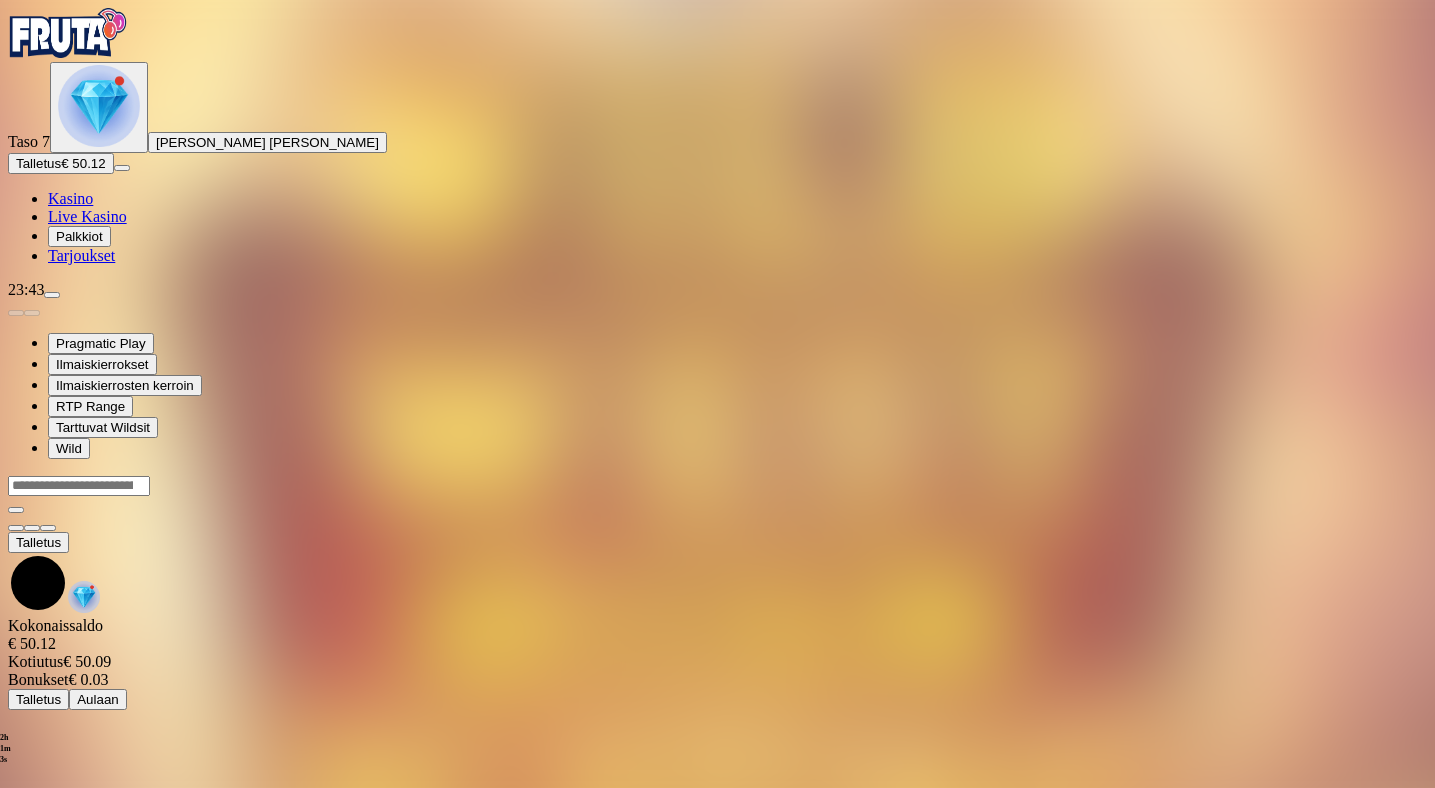 scroll, scrollTop: 0, scrollLeft: 0, axis: both 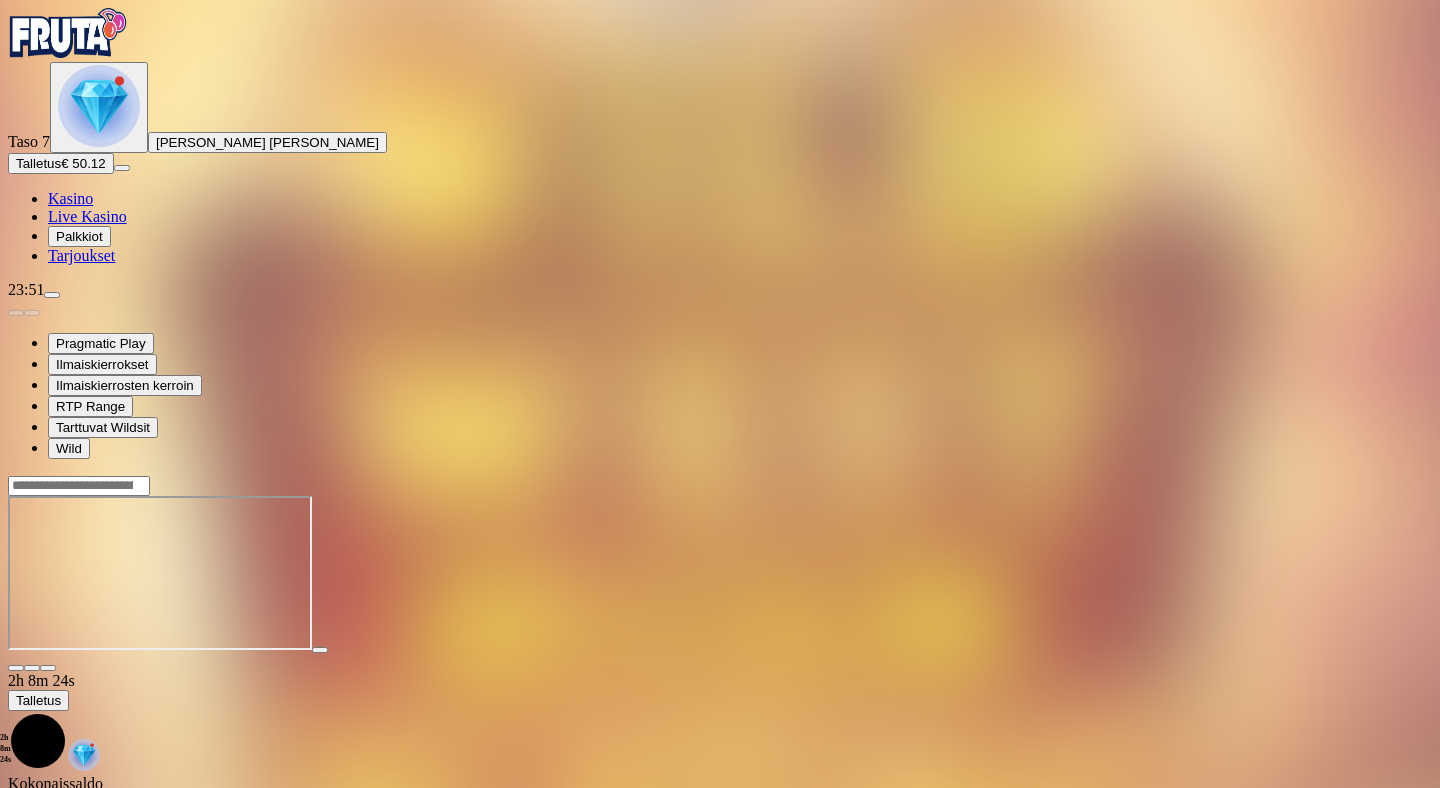 click at bounding box center [16, 668] 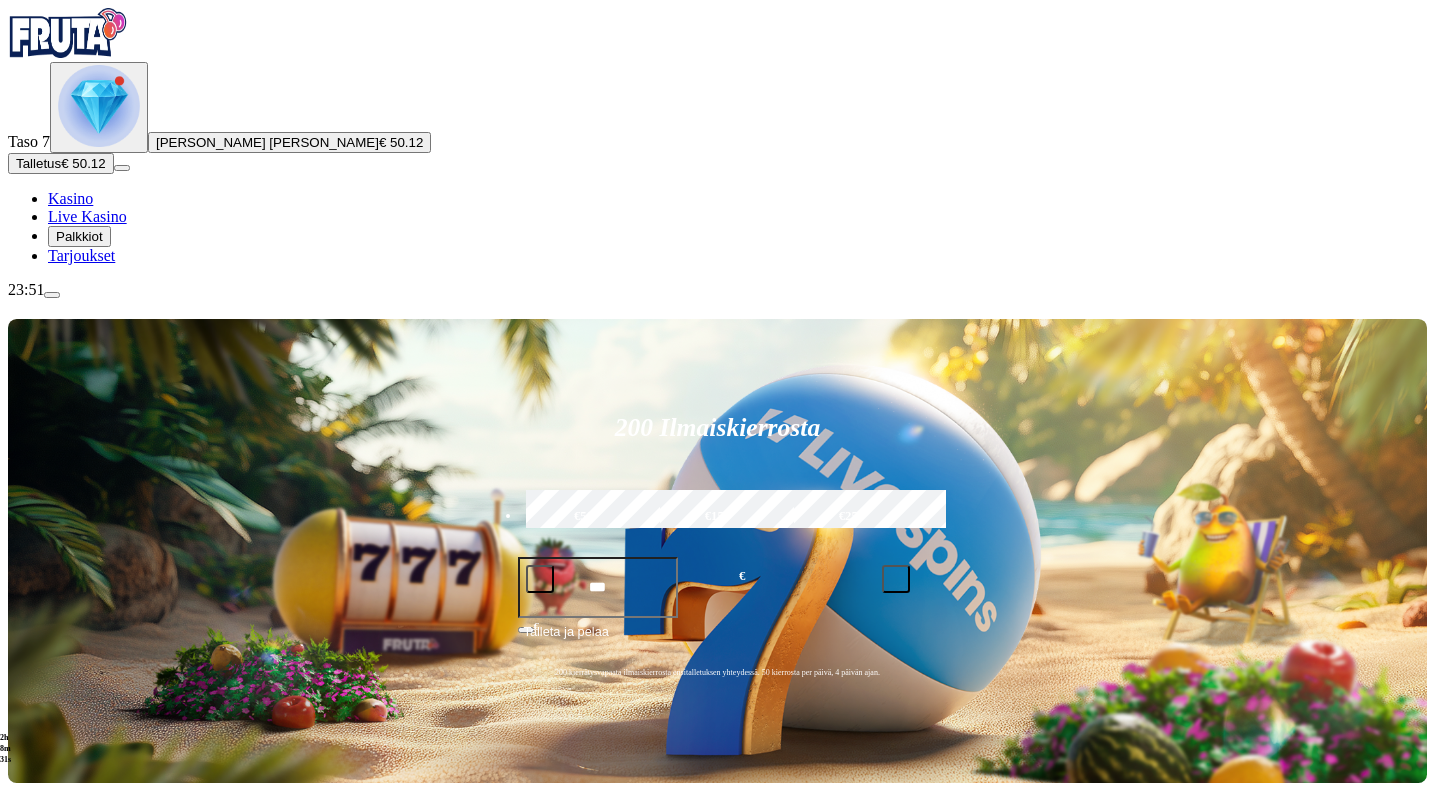 click on "Pelaa nyt" at bounding box center (77, 1482) 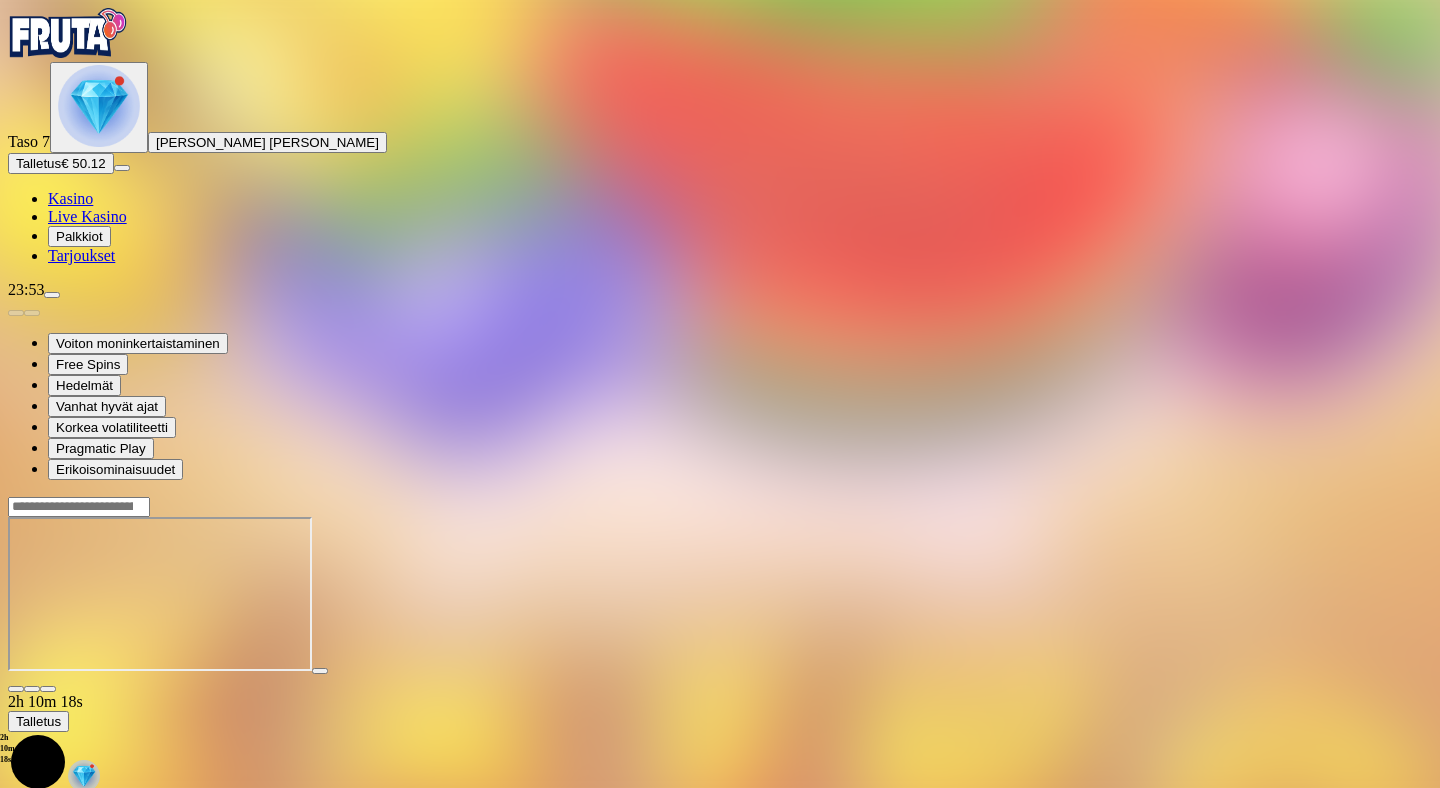 click at bounding box center [16, 689] 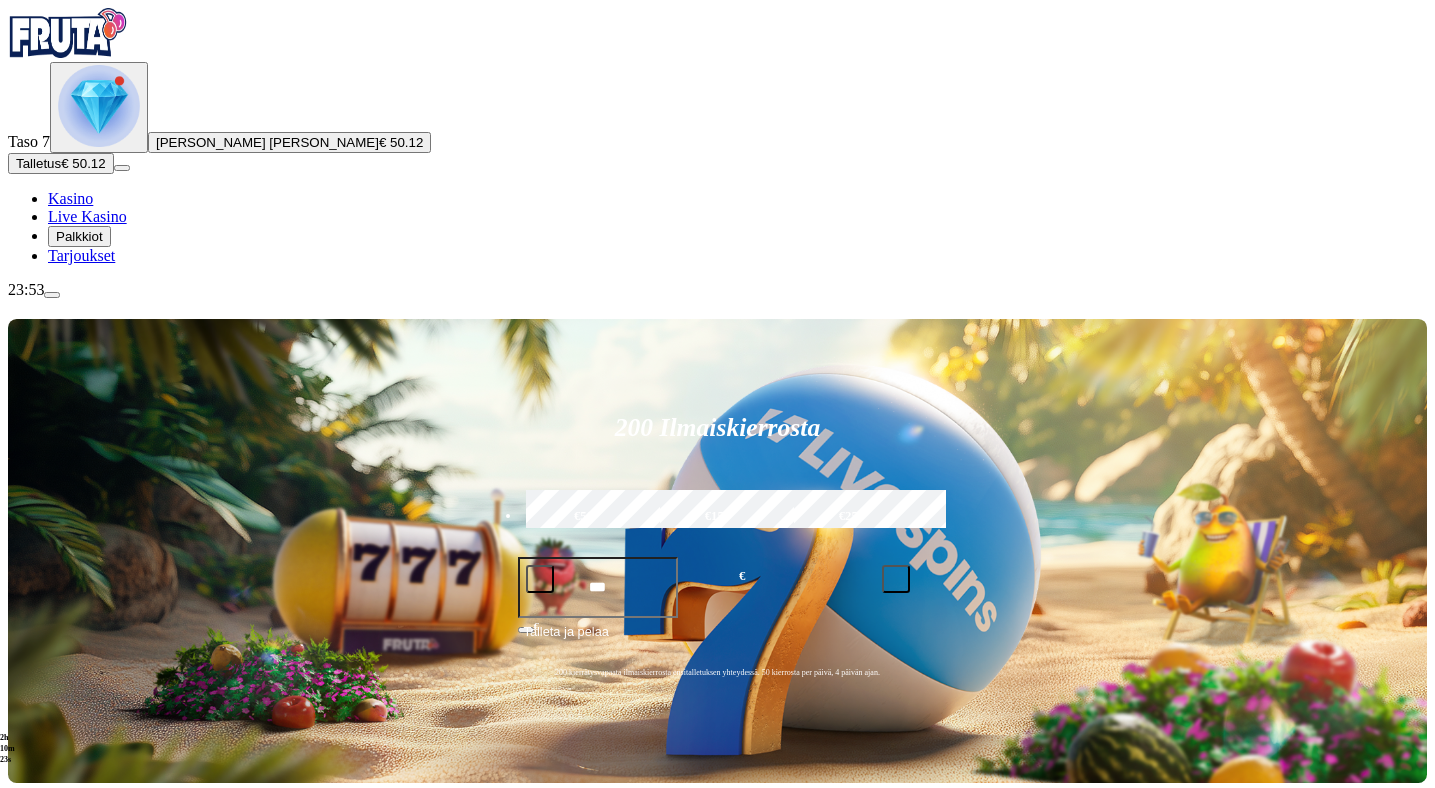 click at bounding box center [52, 295] 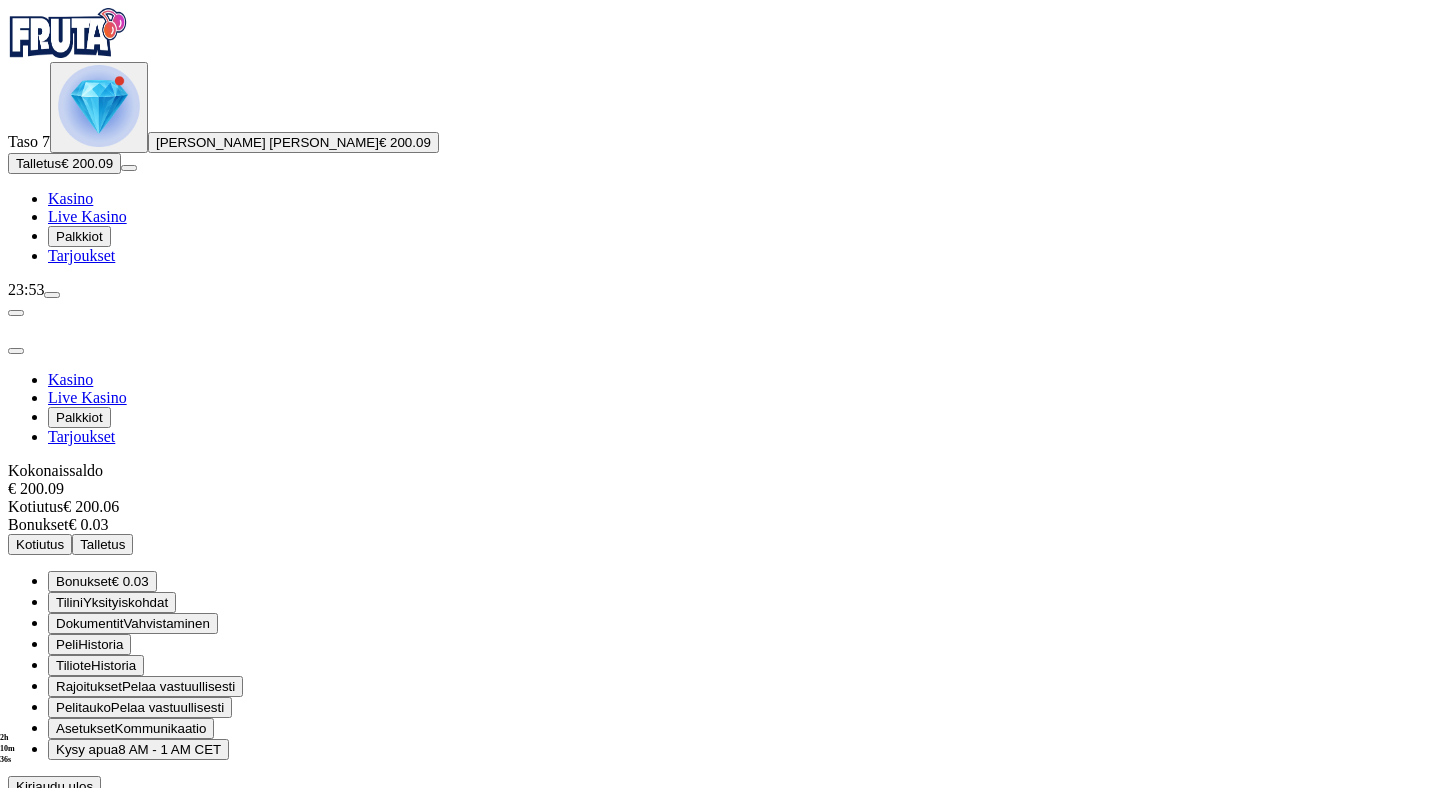 click on "Kotiutus" at bounding box center [40, 544] 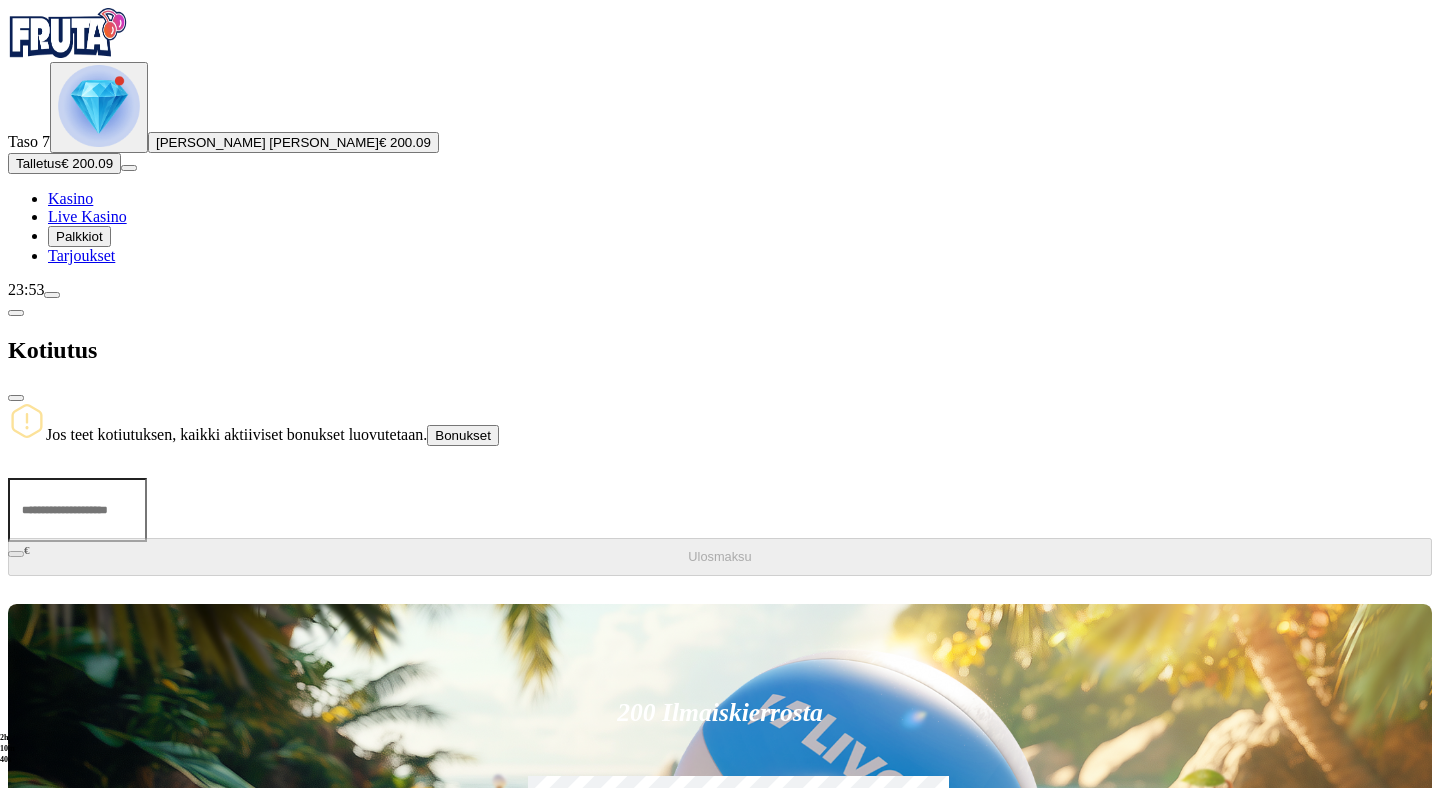 click at bounding box center (77, 510) 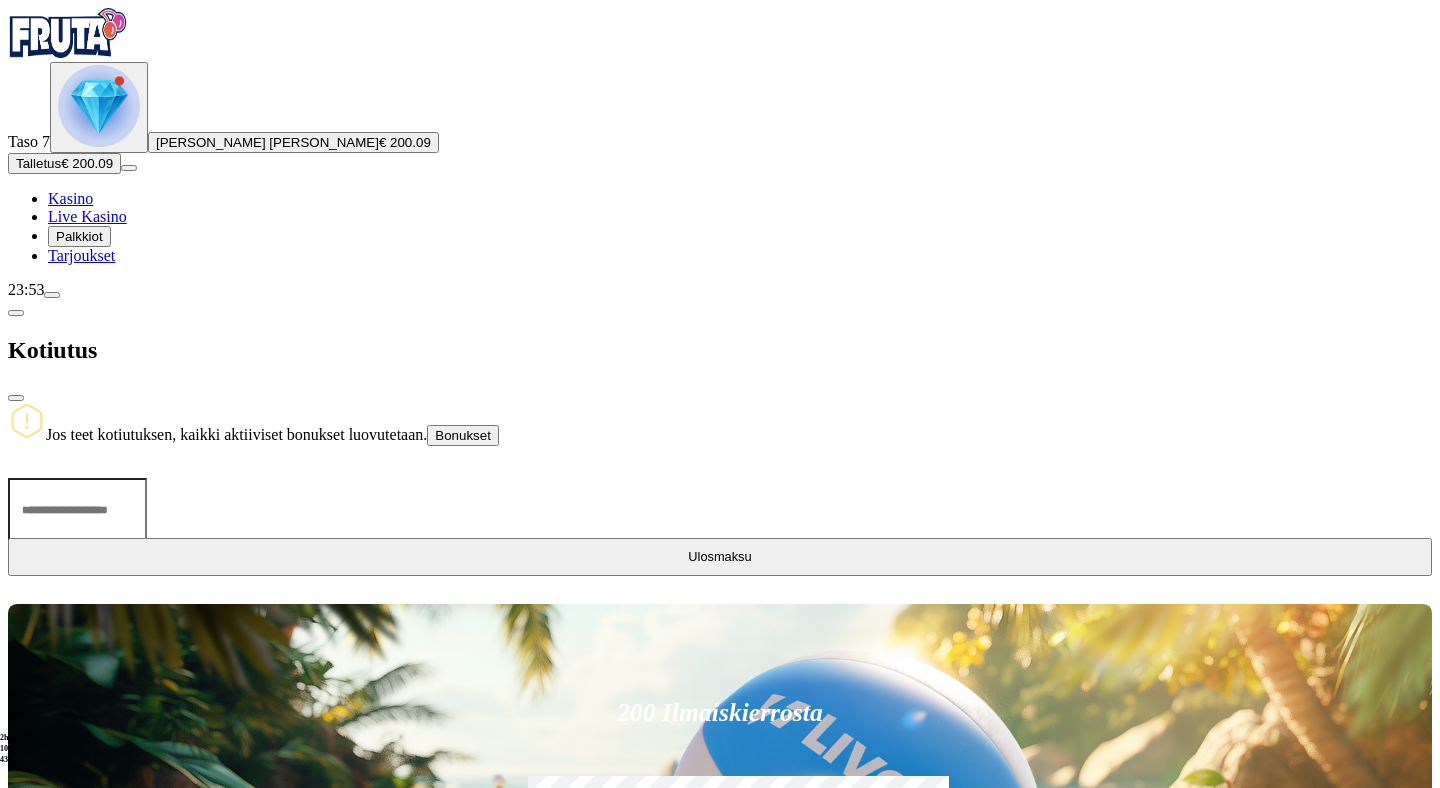 type on "***" 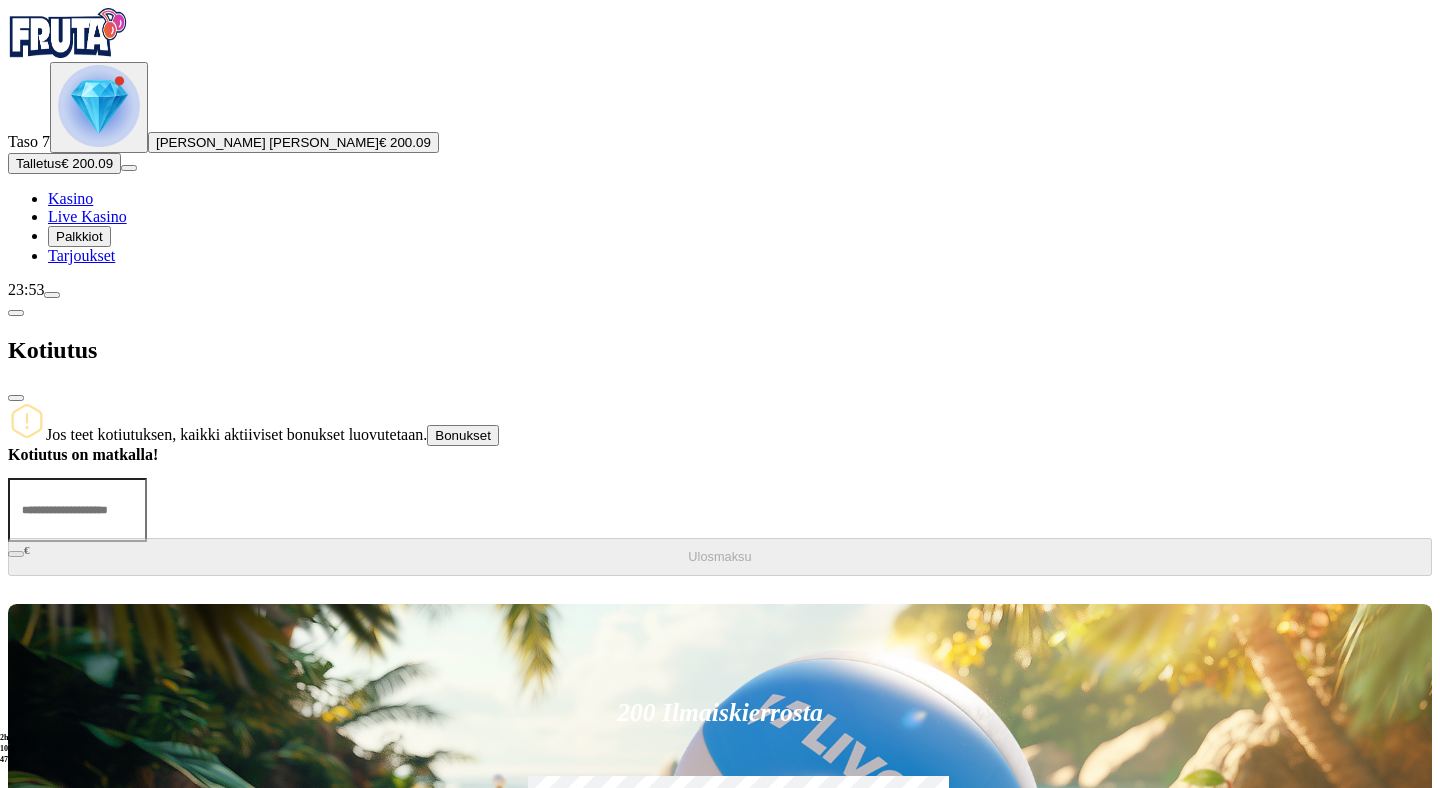 click on "Kasino" at bounding box center (70, 198) 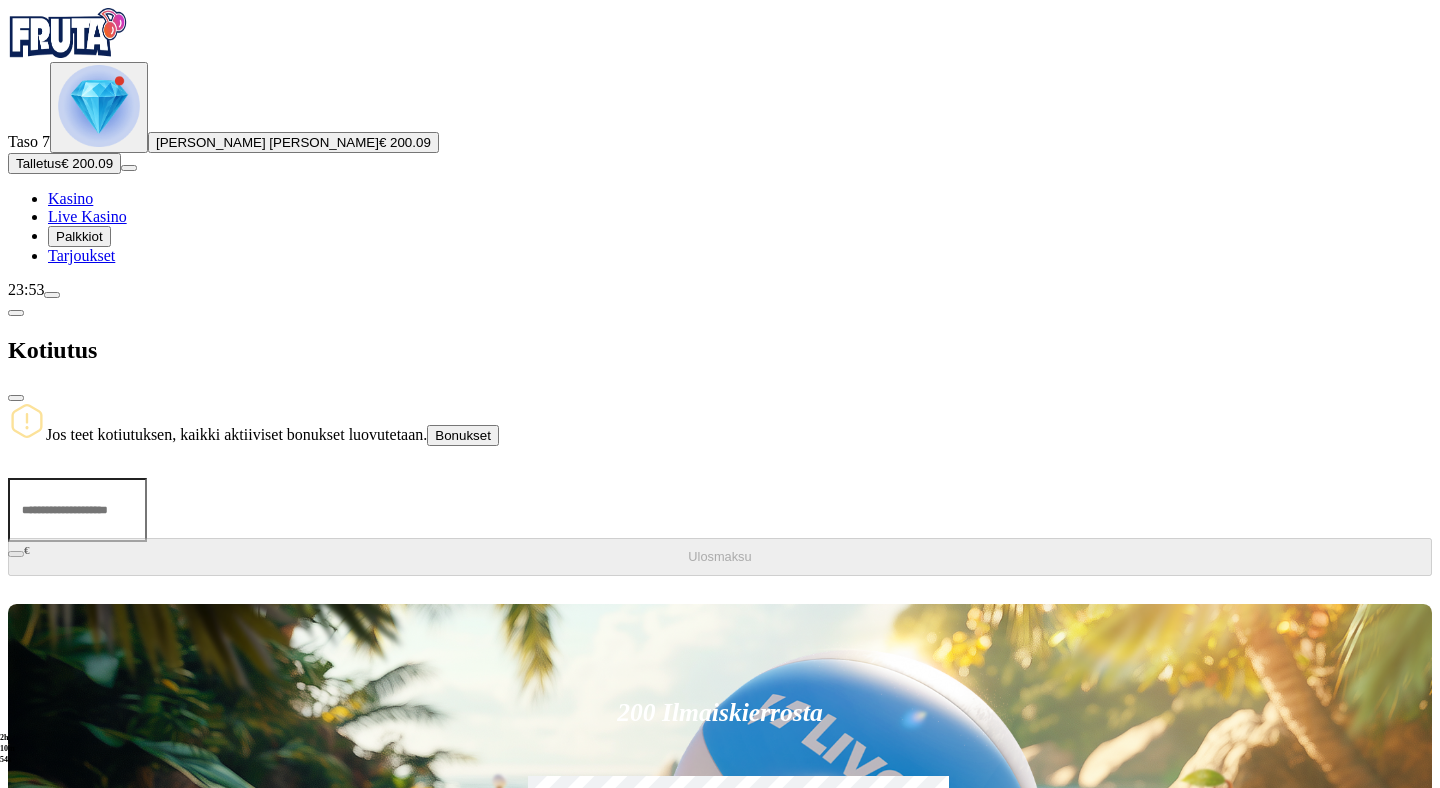 click on "Kasino" at bounding box center [70, 198] 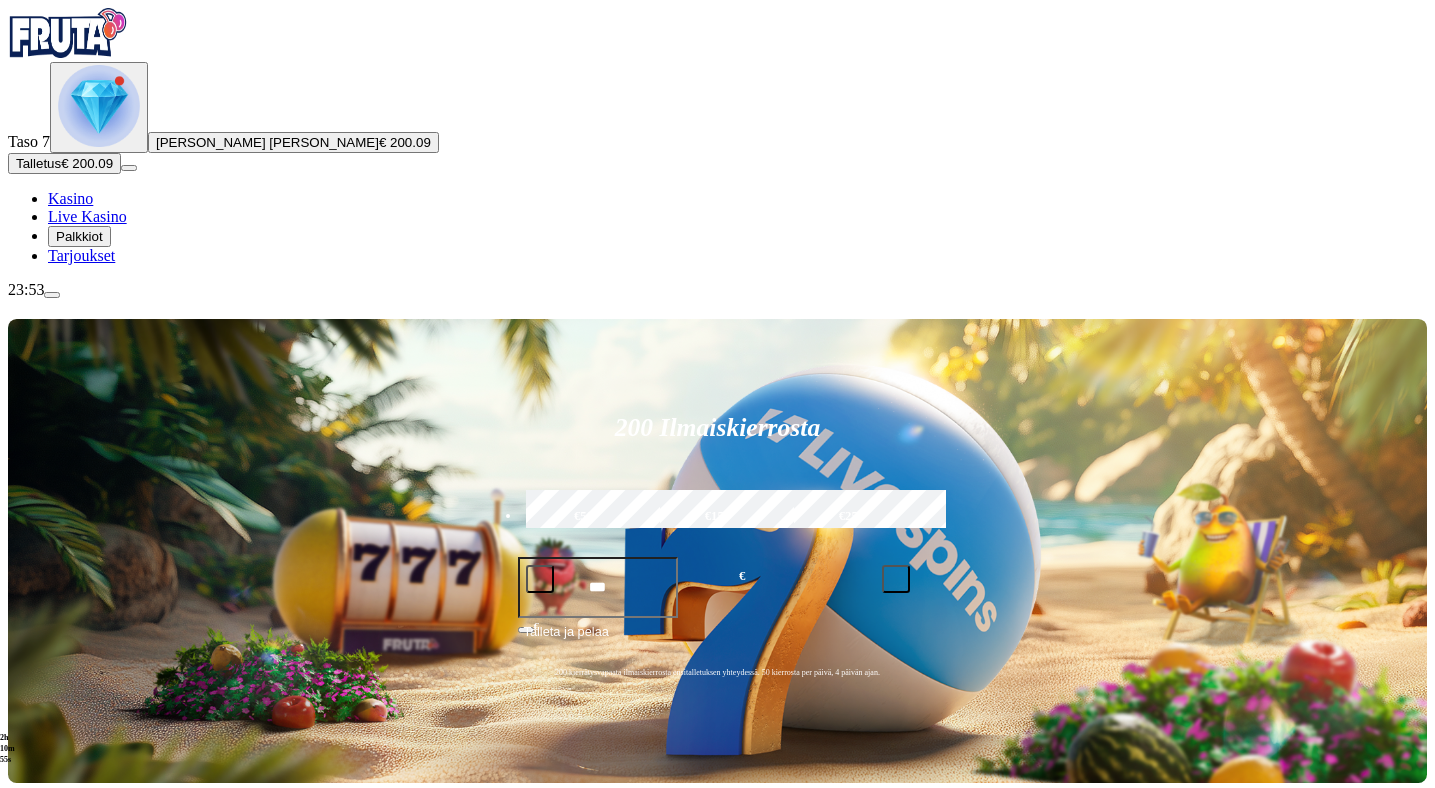 click at bounding box center [99, 106] 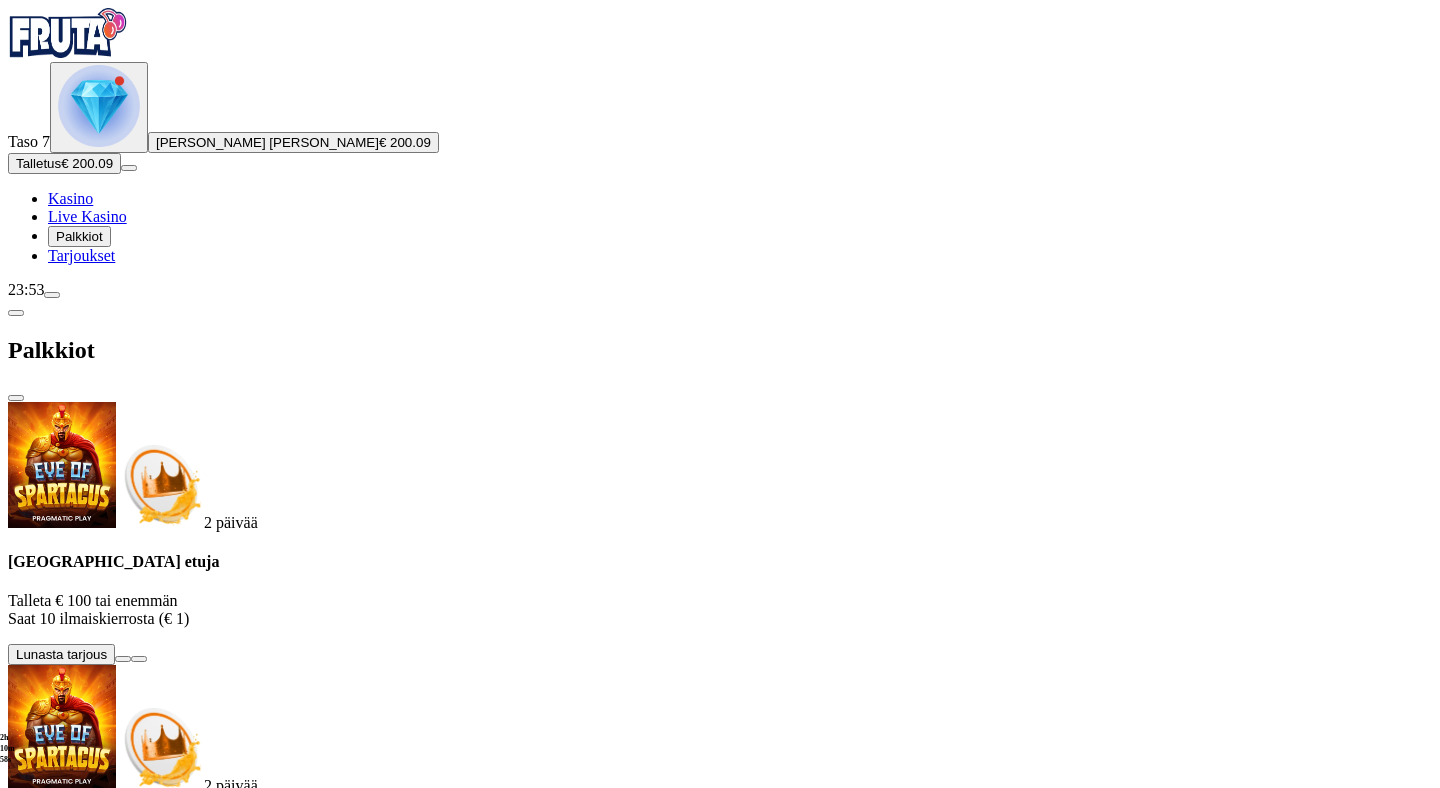 click at bounding box center [112, 1394] 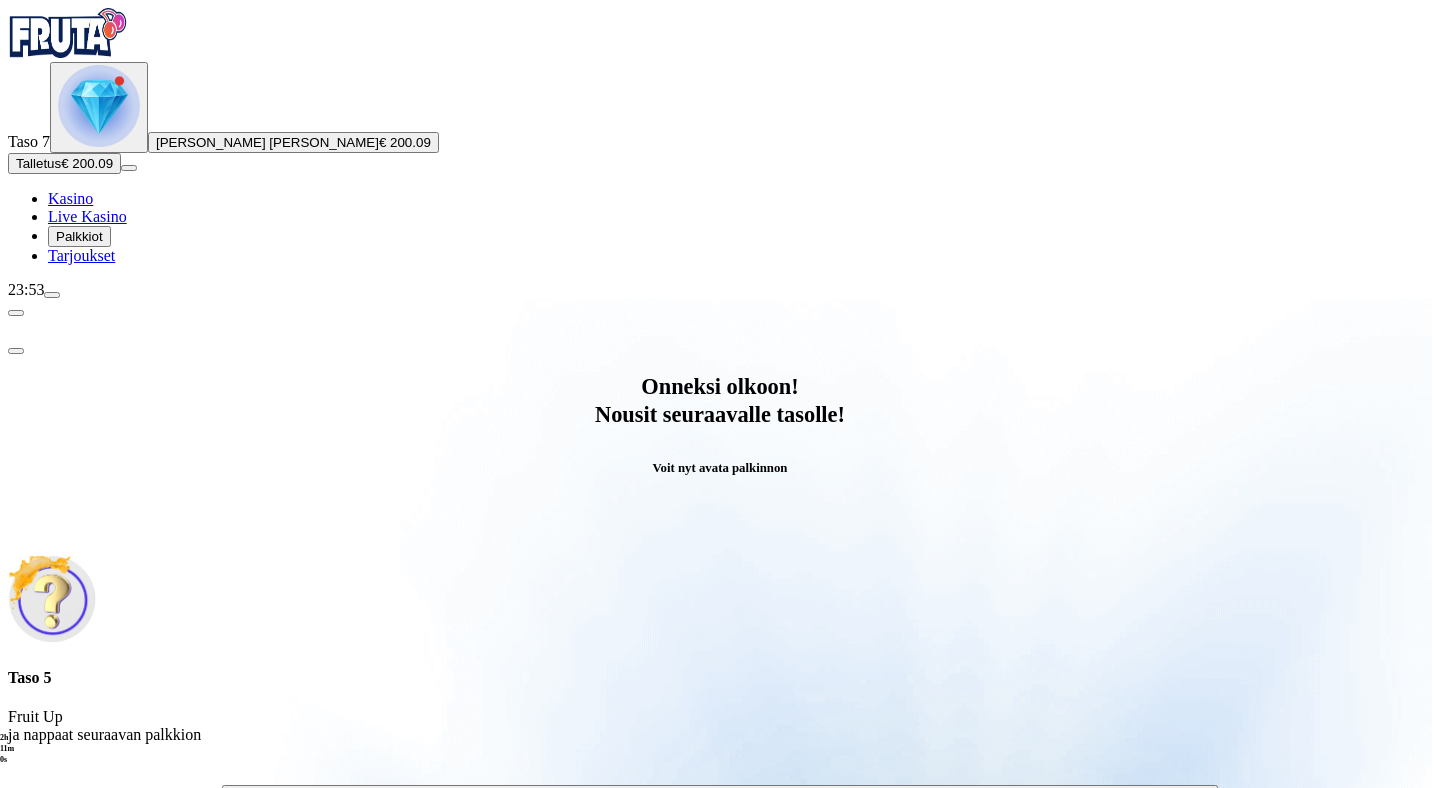 click on "Avaa palkinto" at bounding box center (720, 795) 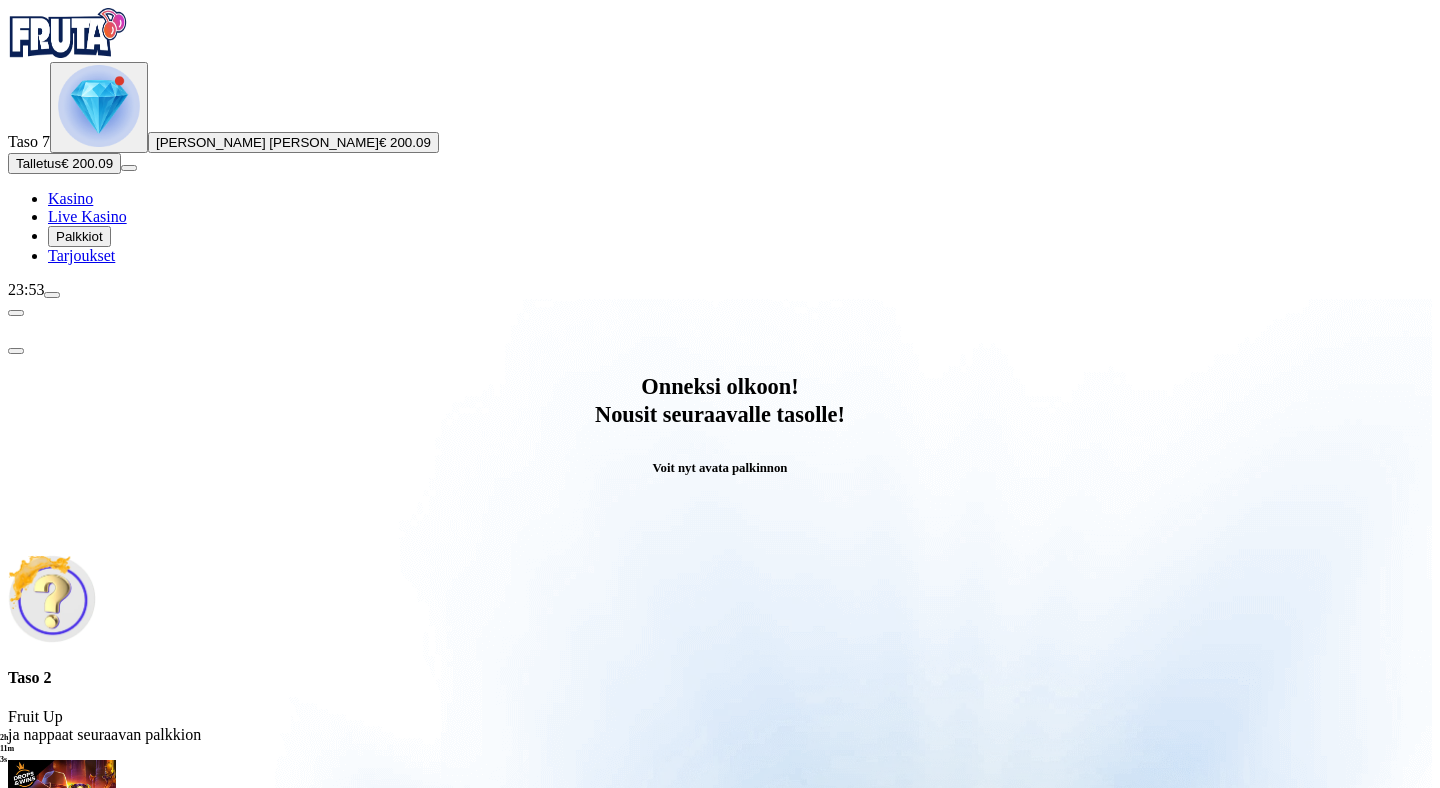 click at bounding box center [88, 999] 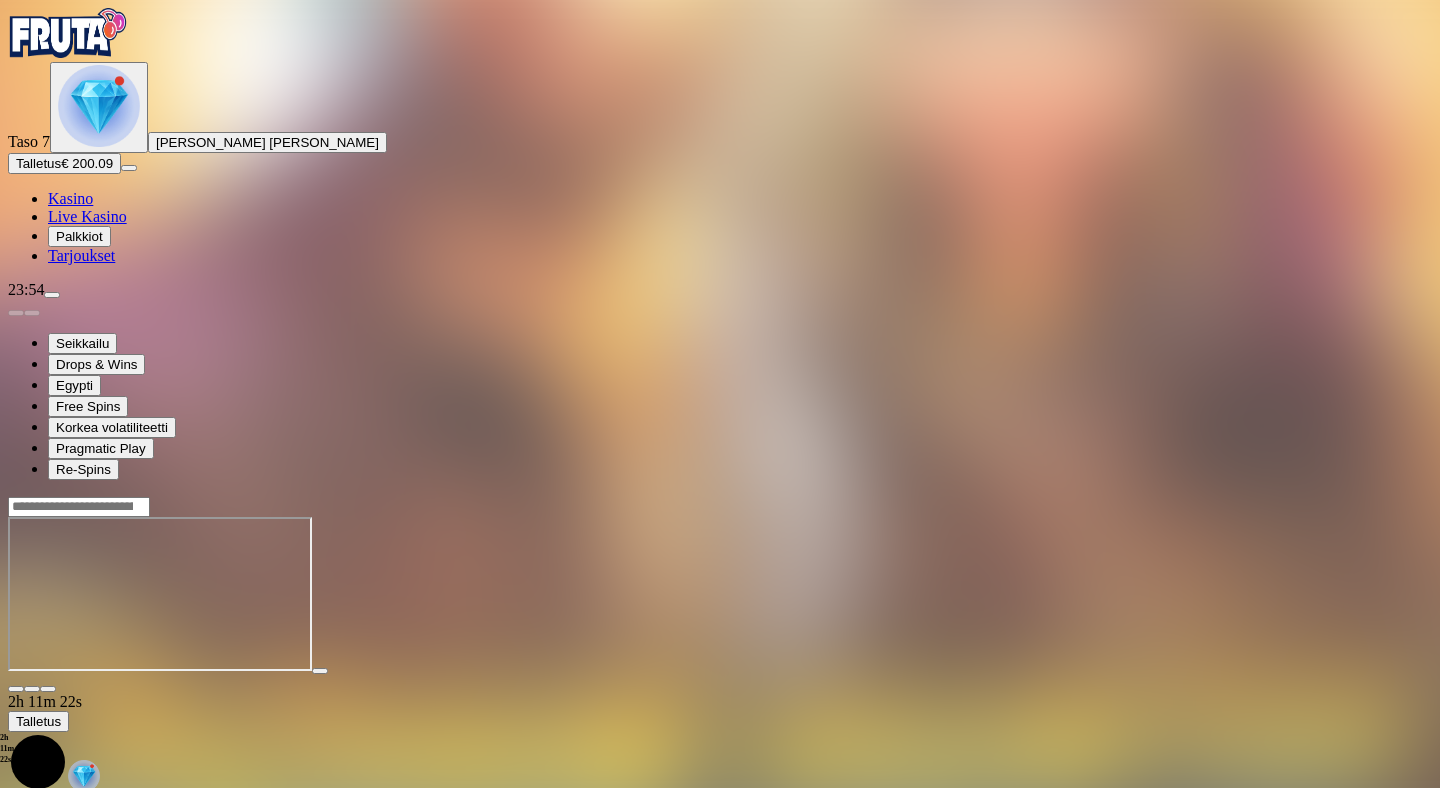 click at bounding box center (99, 106) 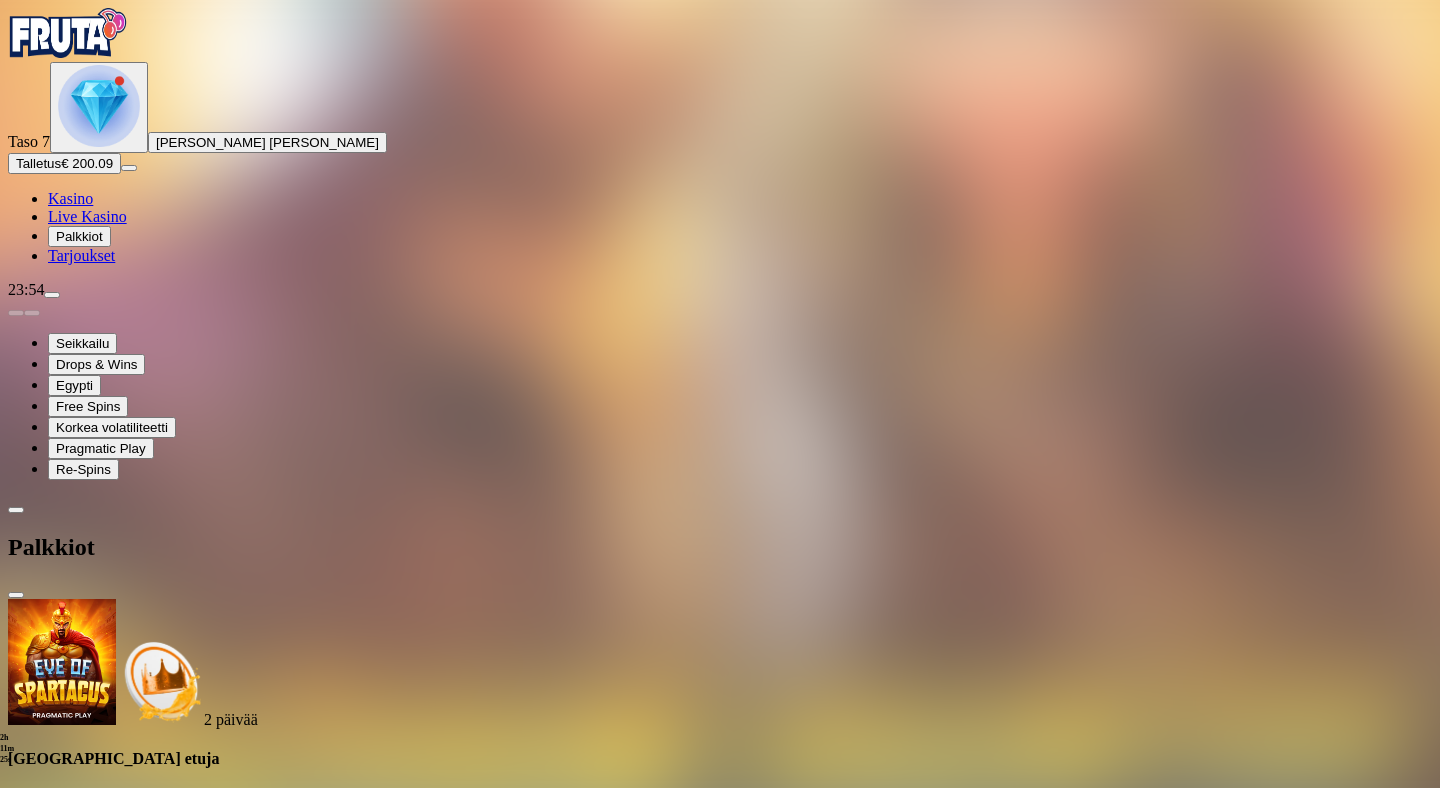 click at bounding box center [112, 1591] 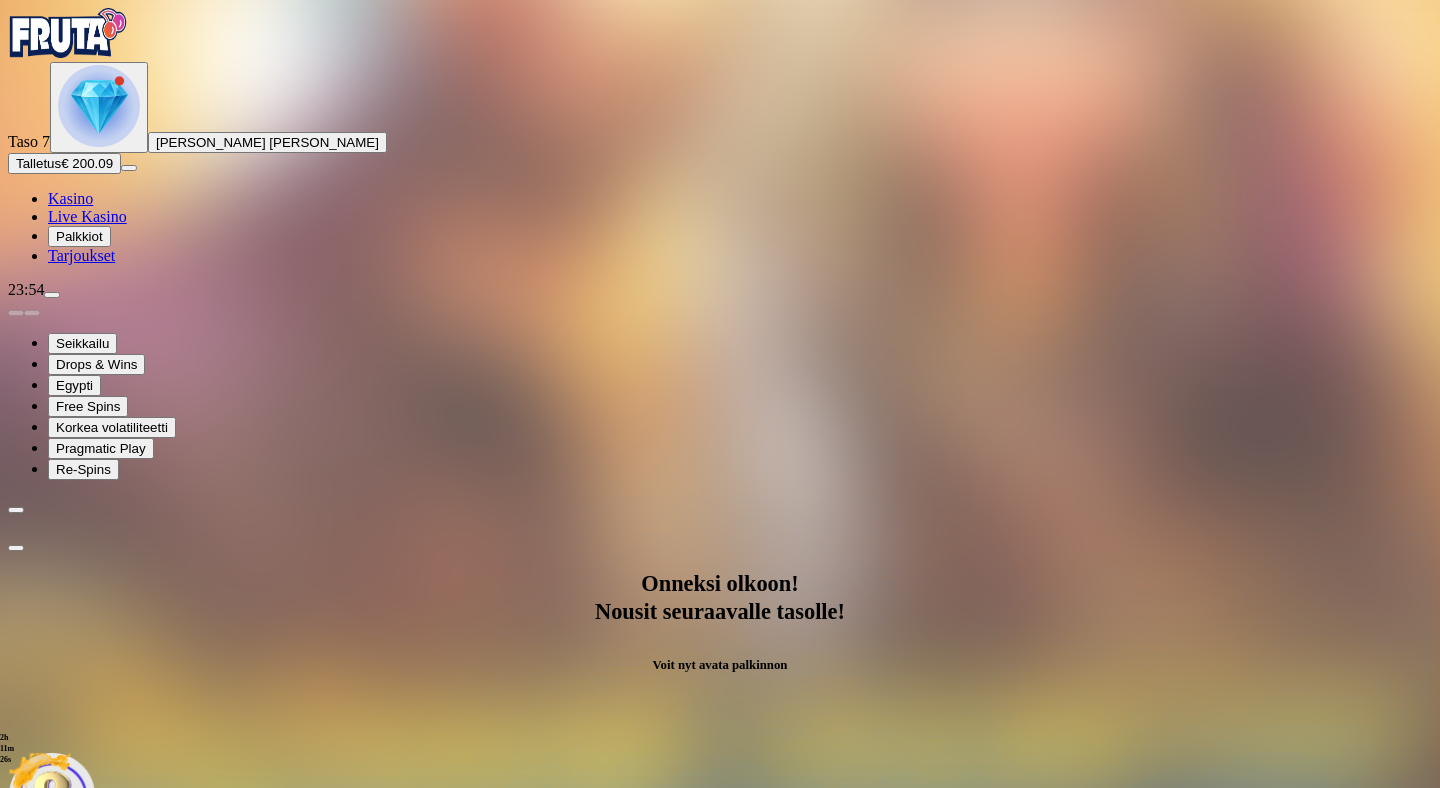 click on "Avaa palkinto" at bounding box center [720, 992] 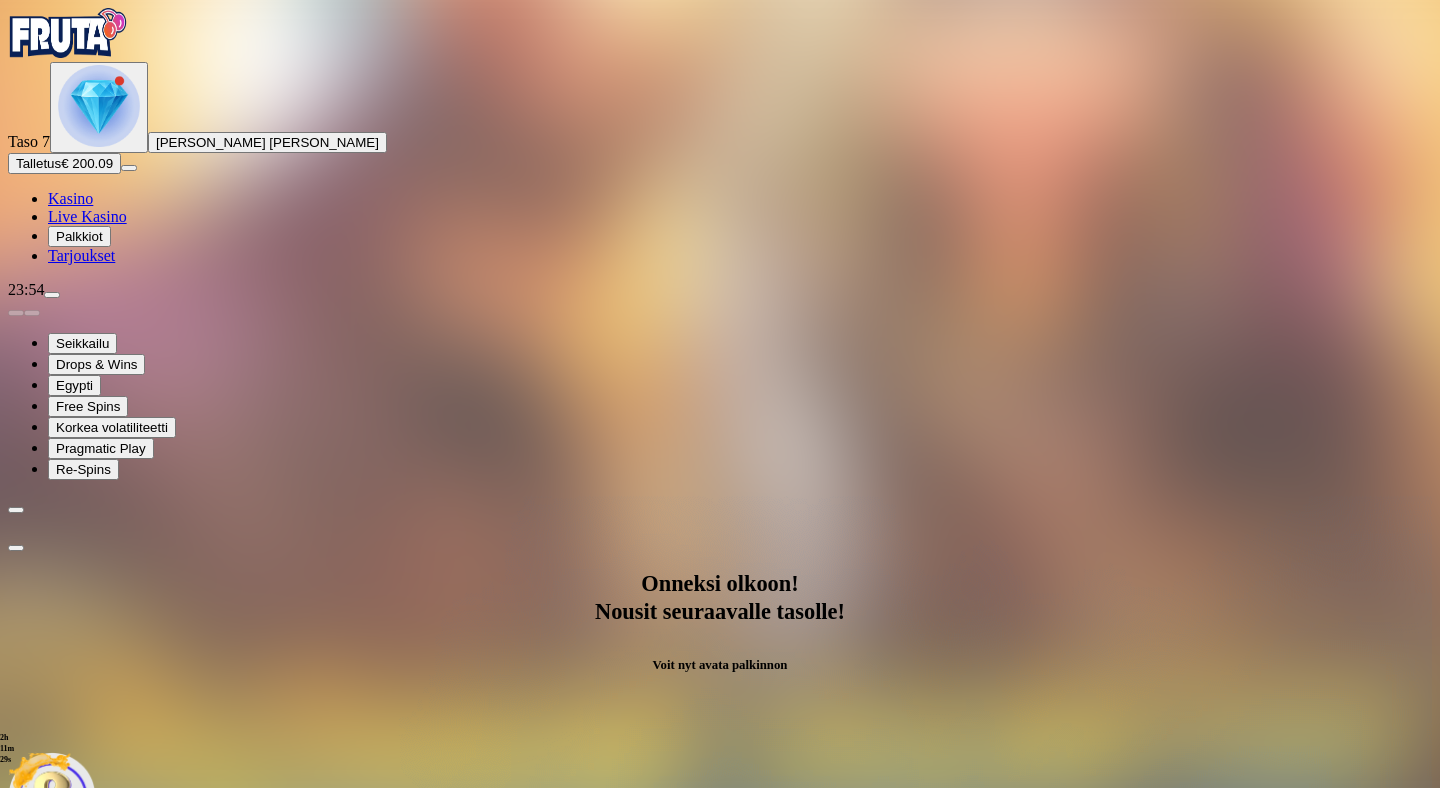 click at bounding box center (88, 1196) 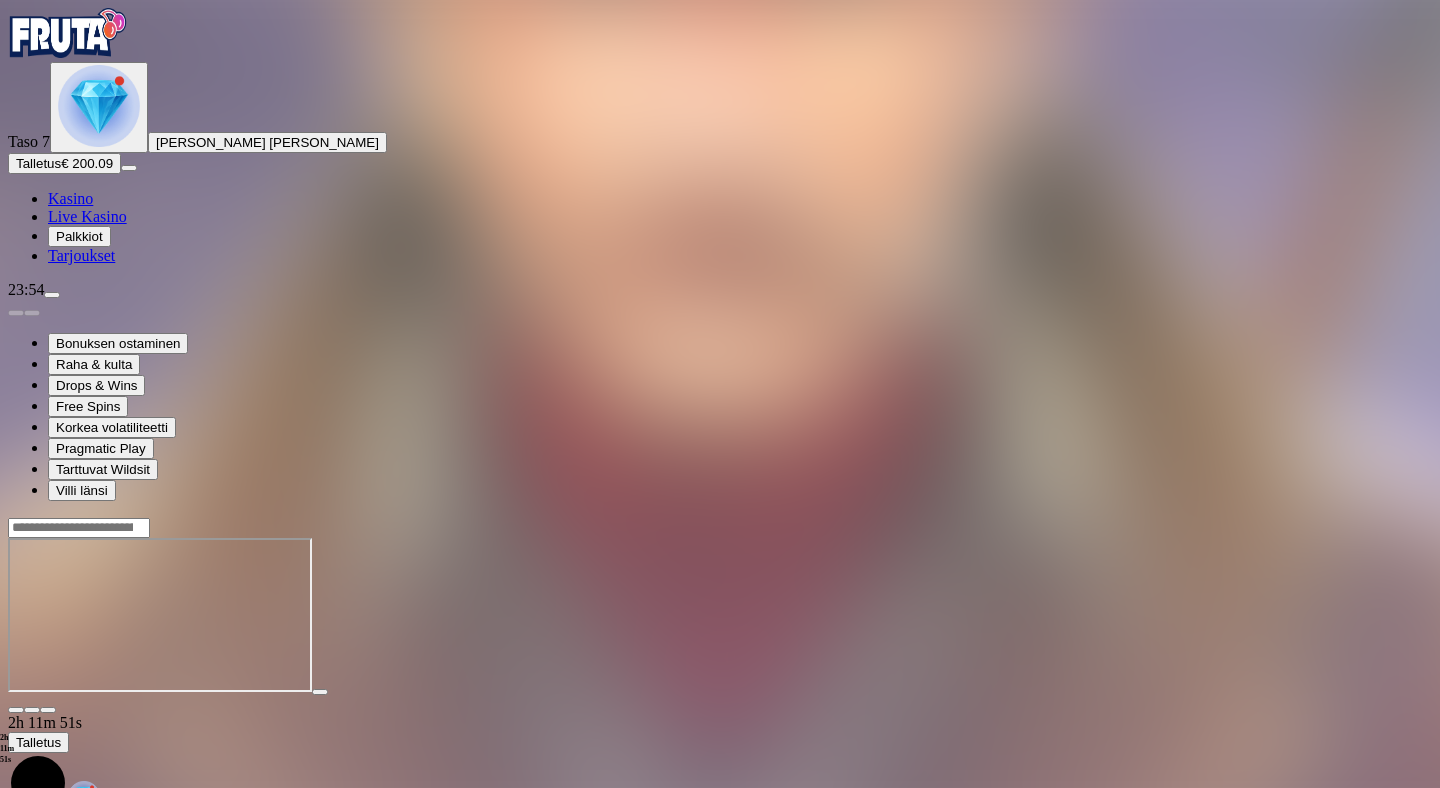 click at bounding box center [99, 106] 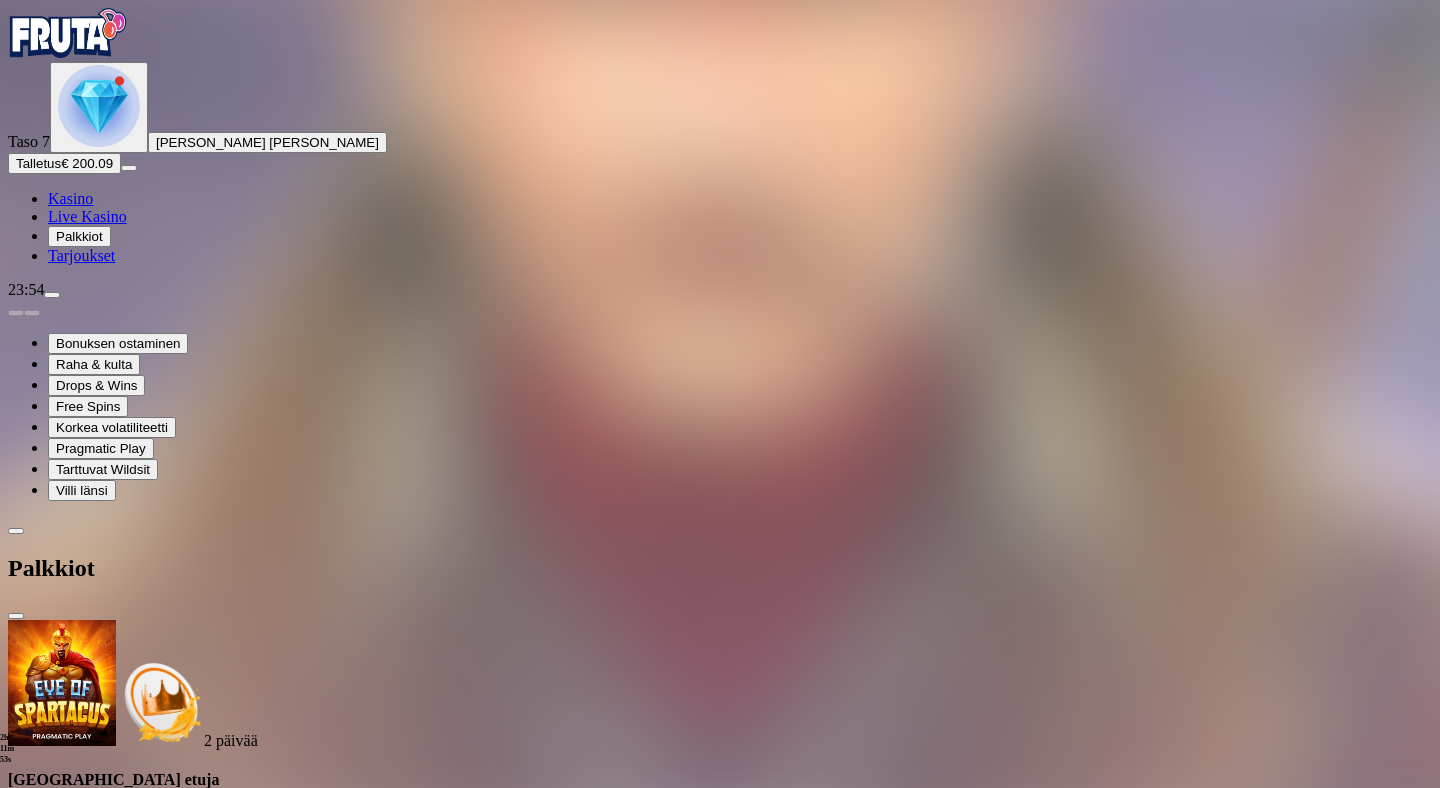click at bounding box center (112, 1612) 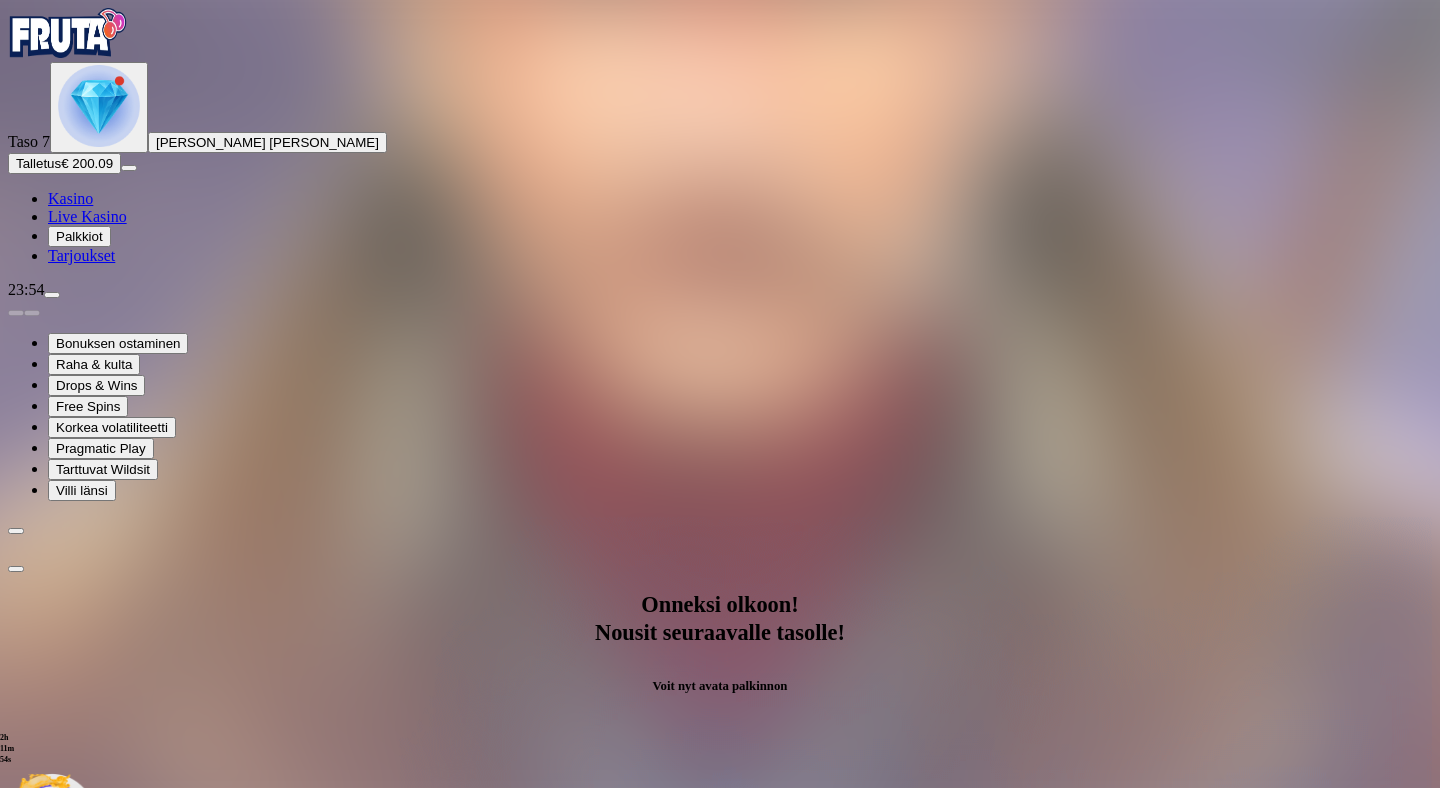 click on "Avaa palkinto" at bounding box center (720, 1013) 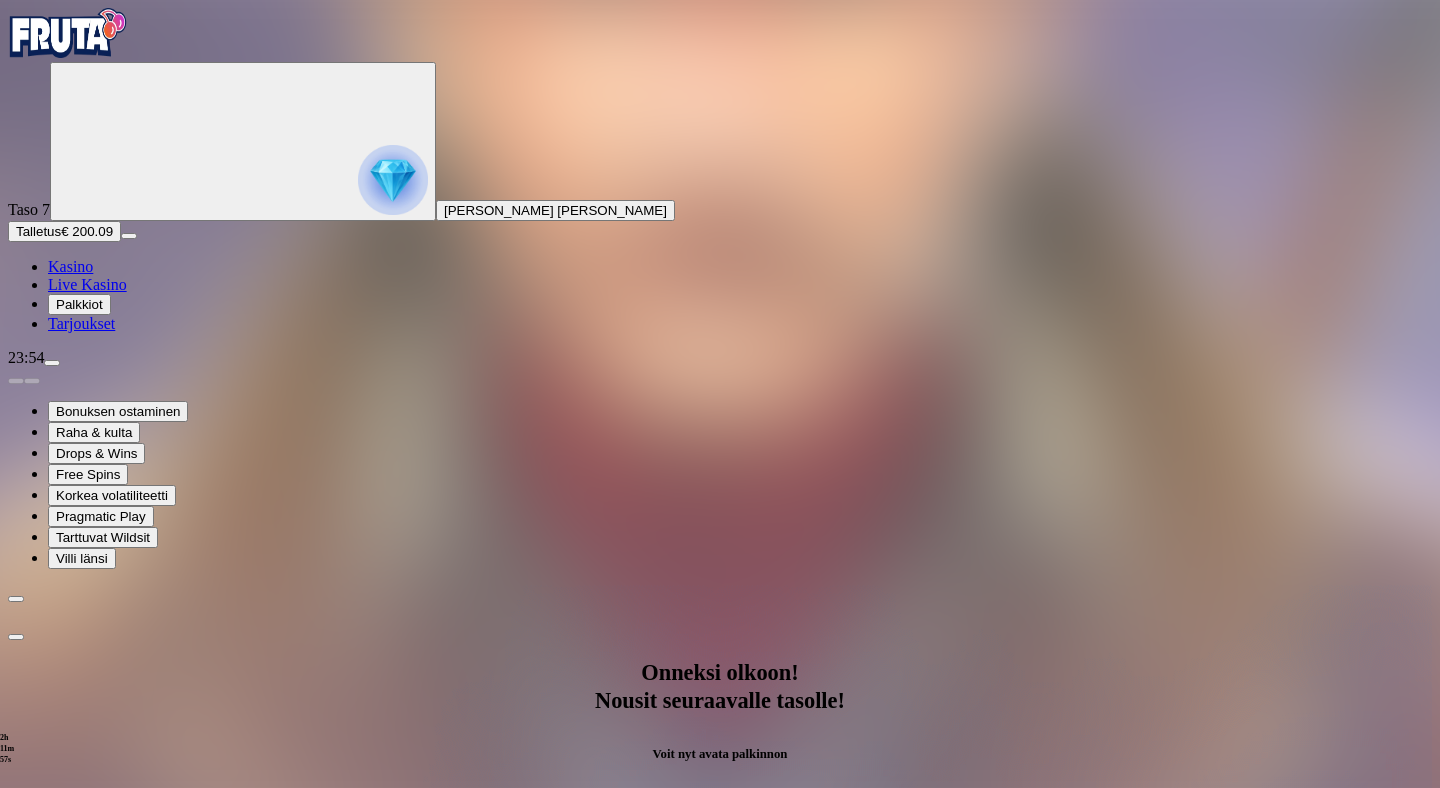 click at bounding box center (88, 1285) 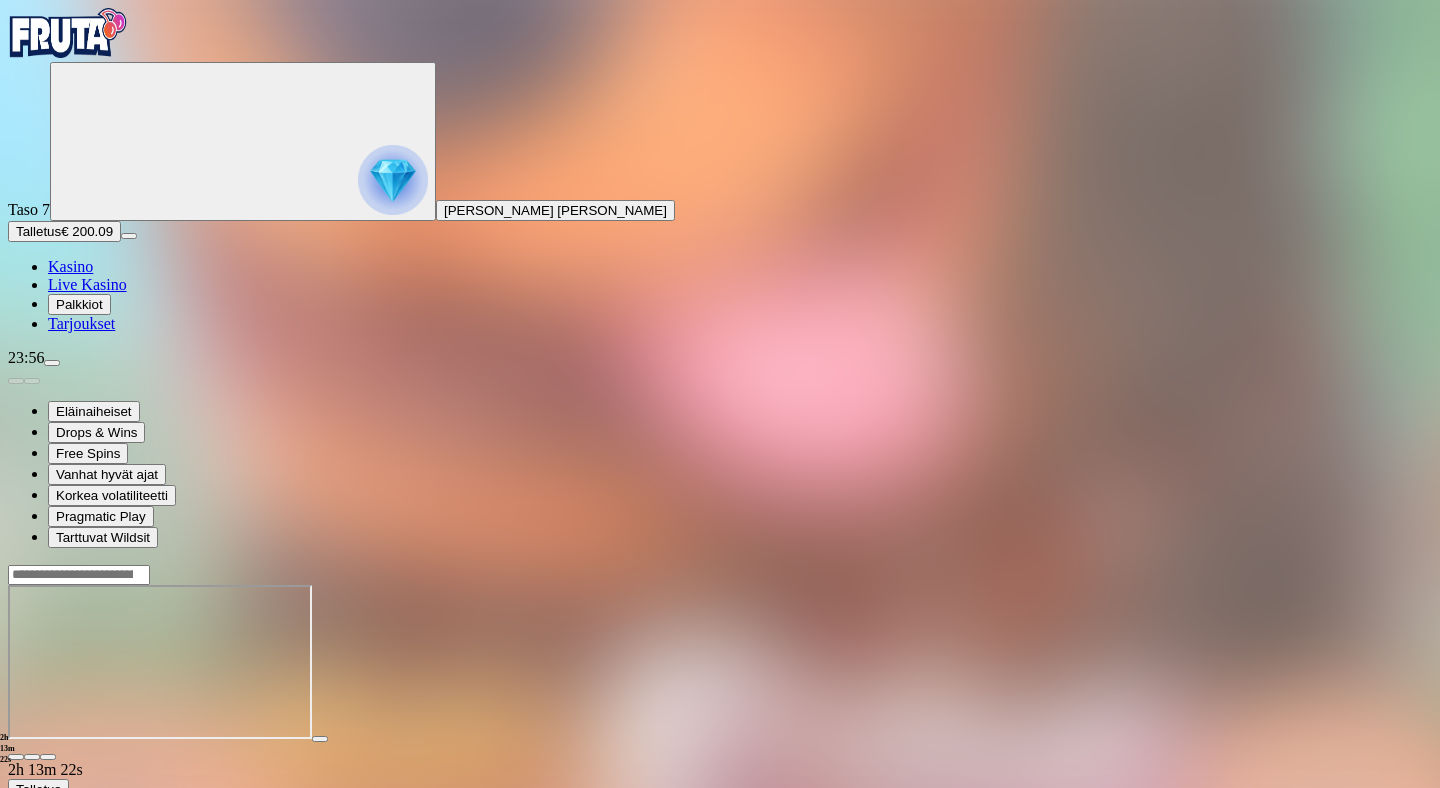 click on "Kasino" at bounding box center [70, 266] 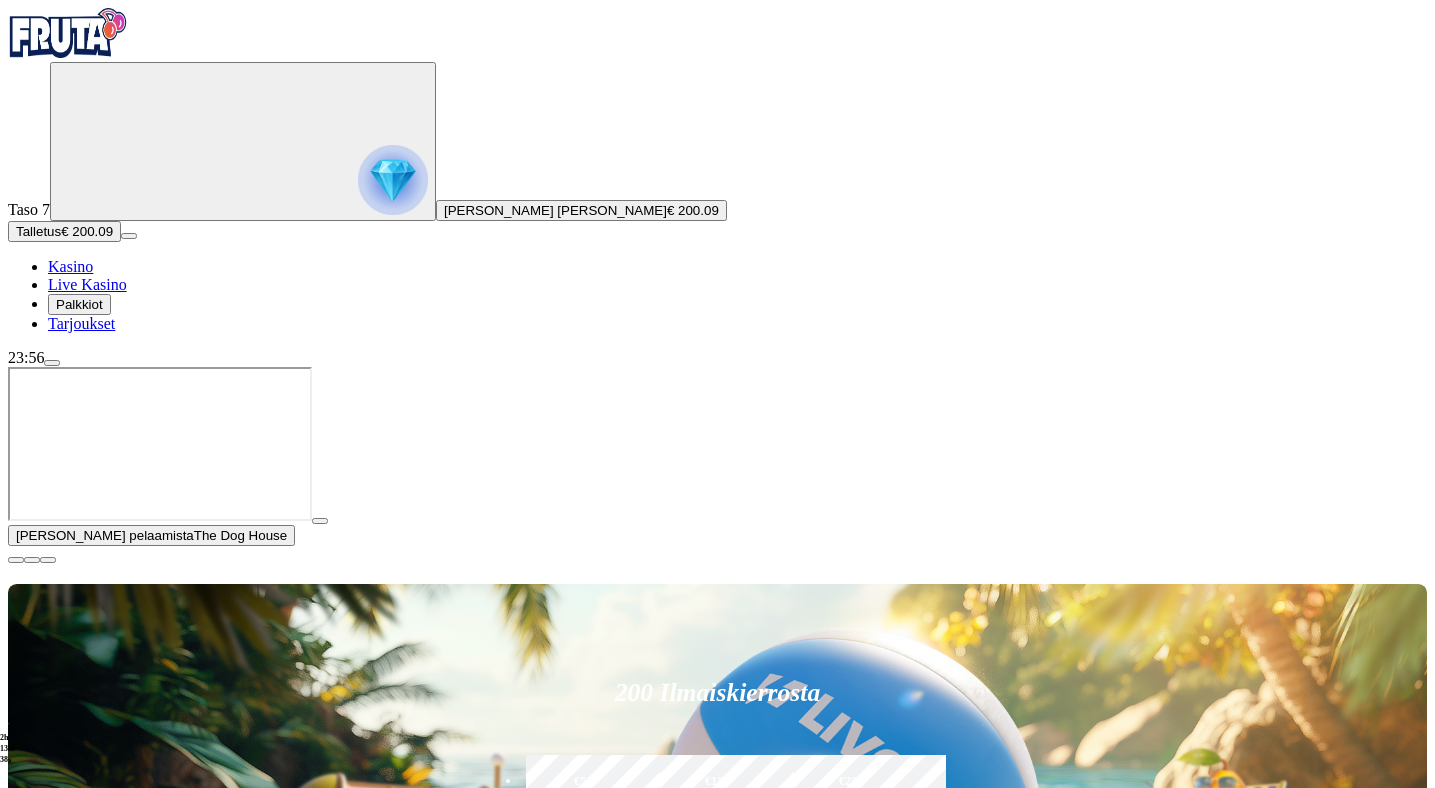 click at bounding box center [16, 560] 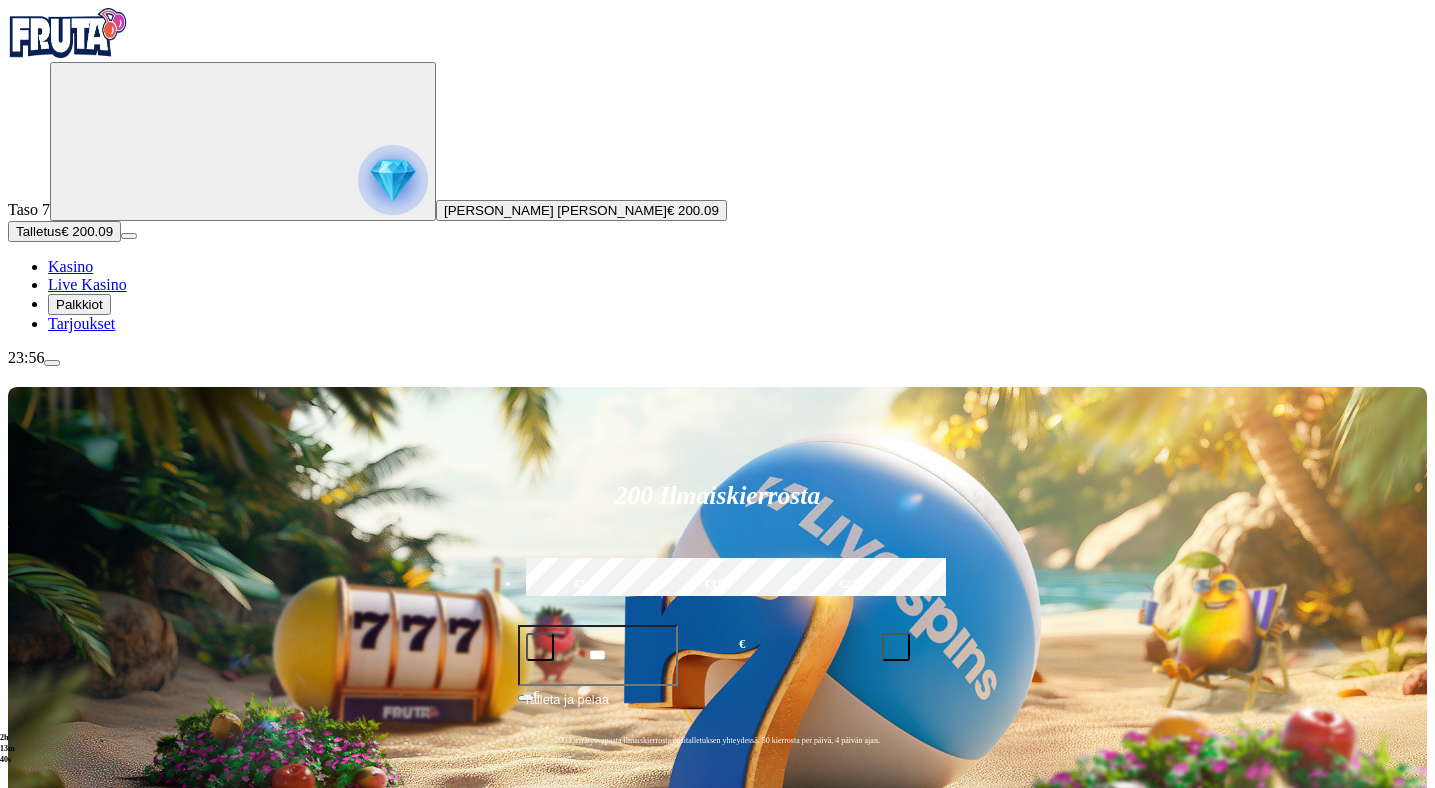 click on "Kasino" at bounding box center [70, 266] 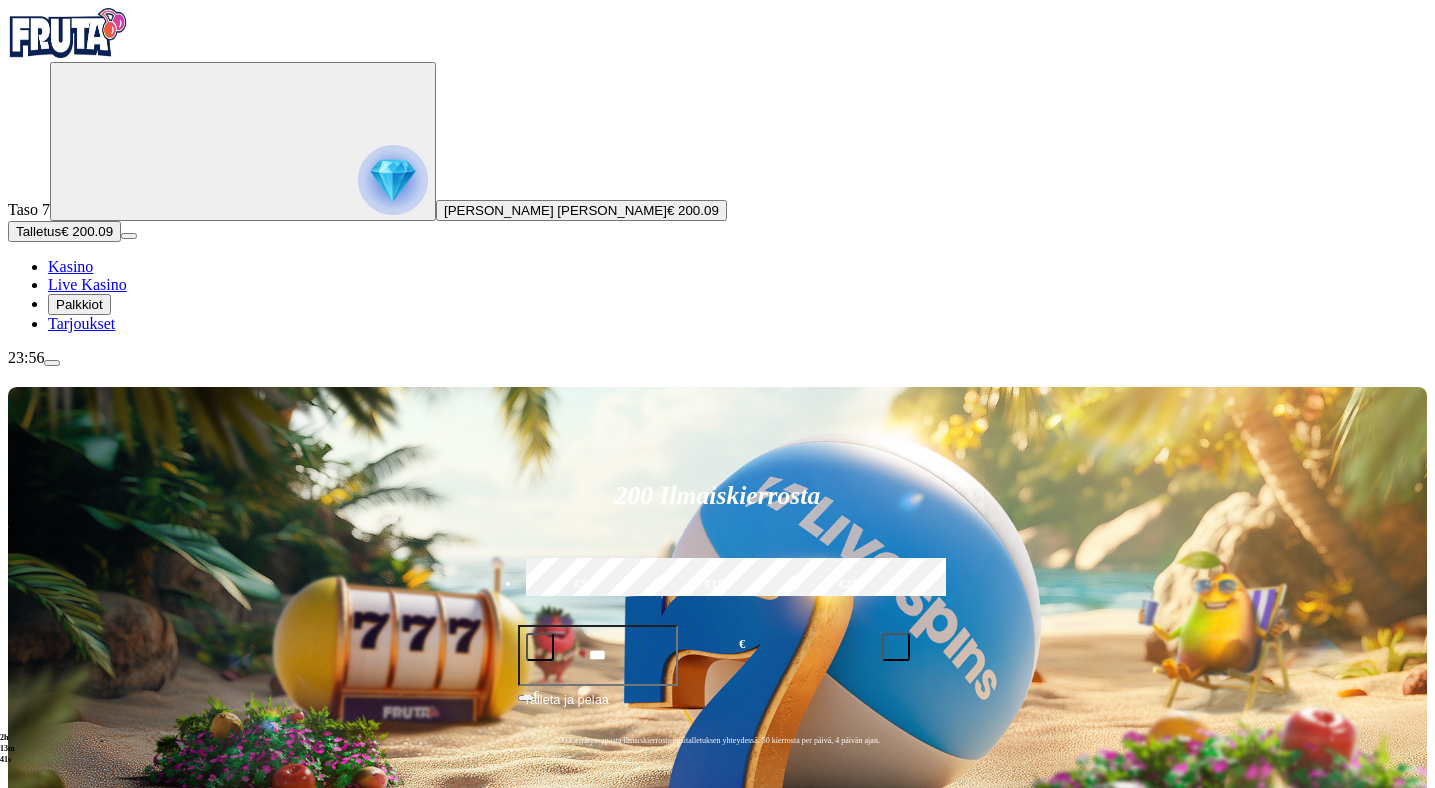 click on "[PERSON_NAME] [PERSON_NAME]" at bounding box center (555, 210) 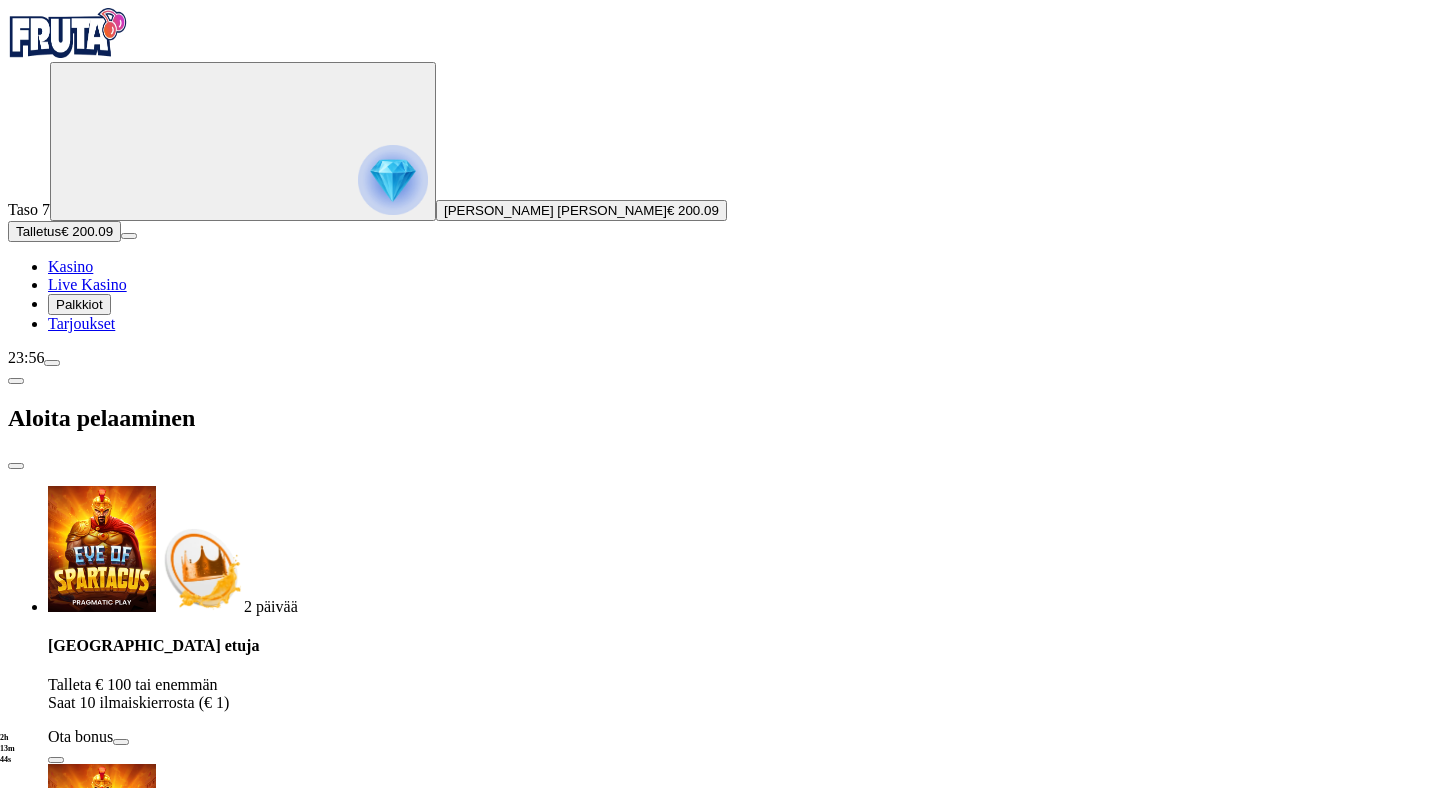 click at bounding box center (16, 466) 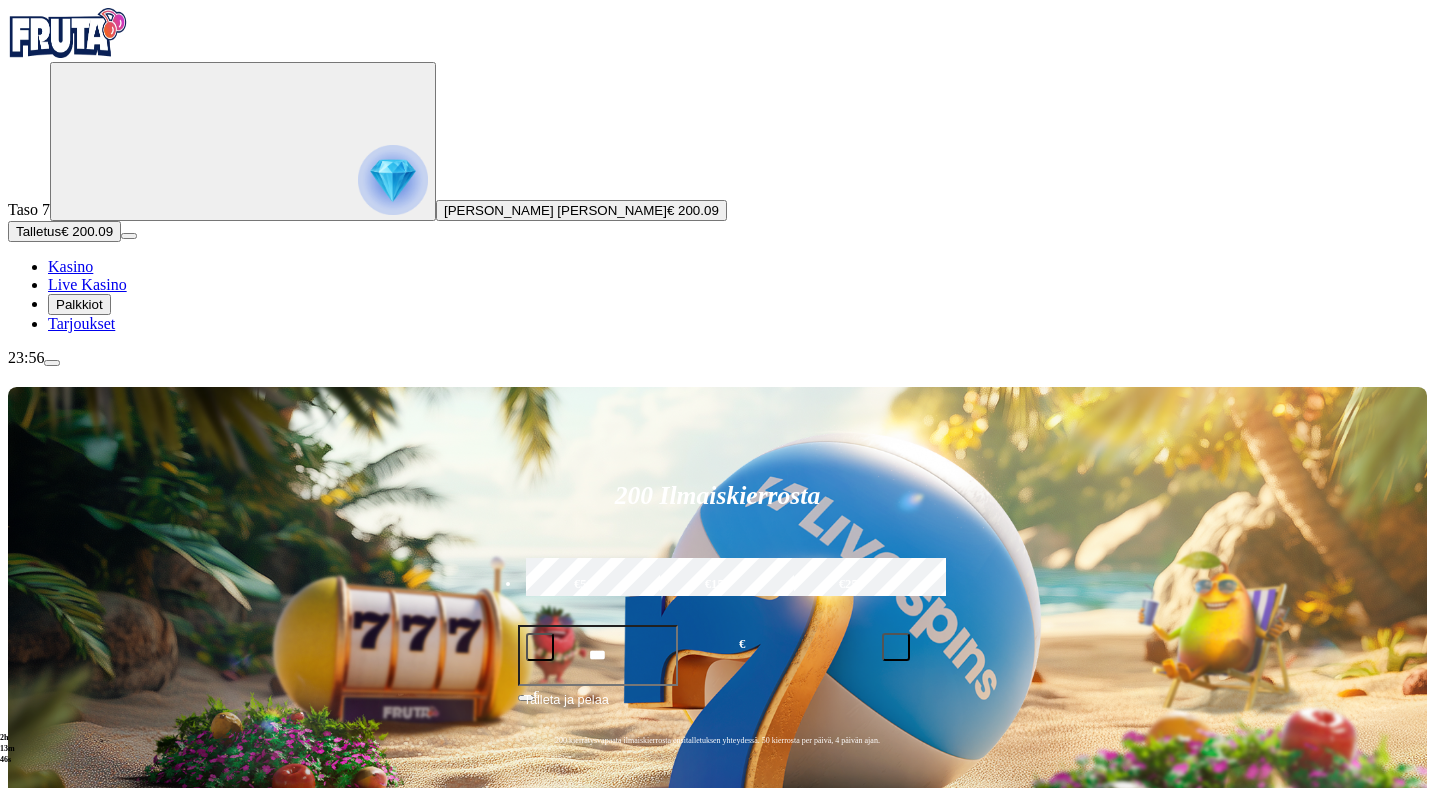 click on "Pelaa nyt" at bounding box center (77, 1168) 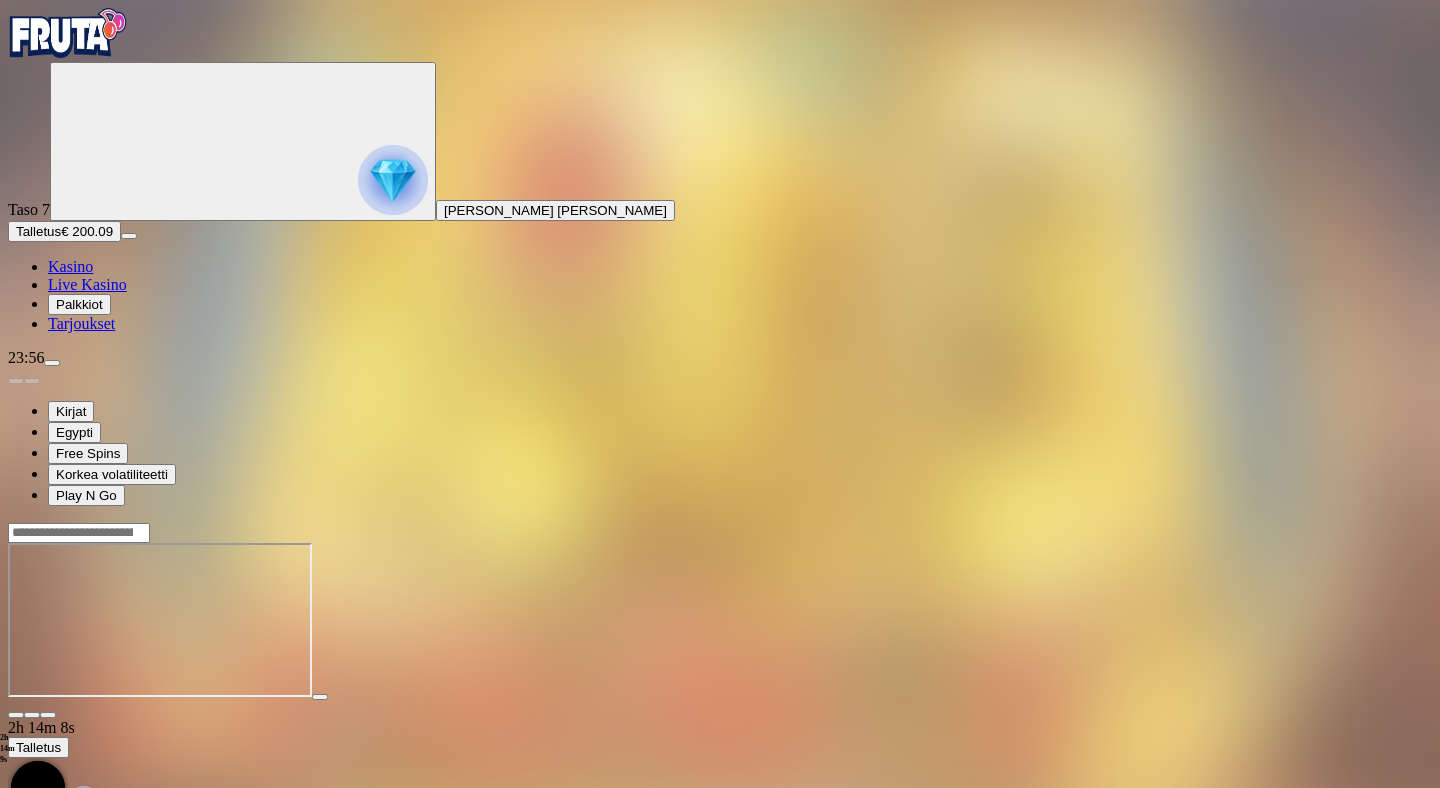 click on "Kasino" at bounding box center (70, 266) 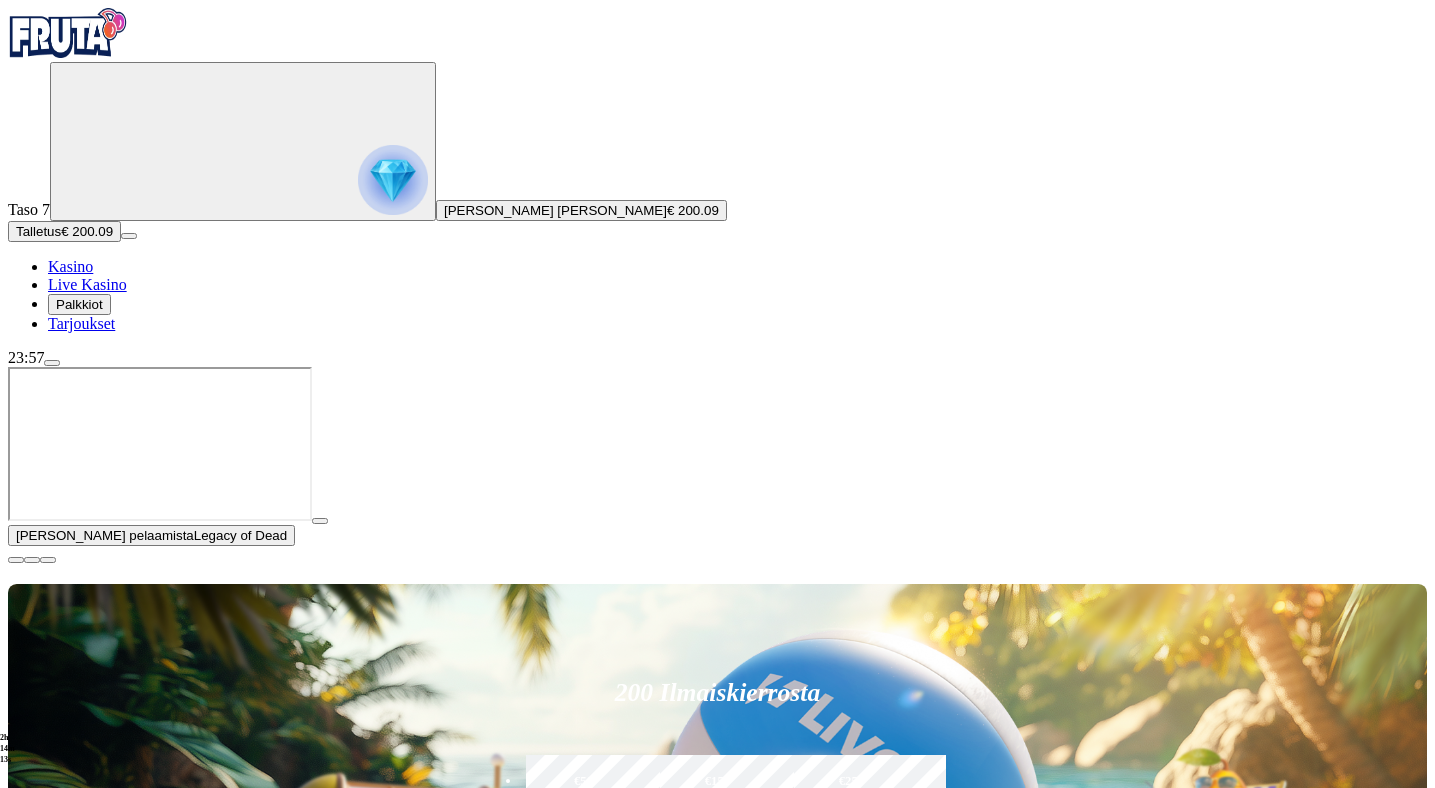 click at bounding box center (16, 560) 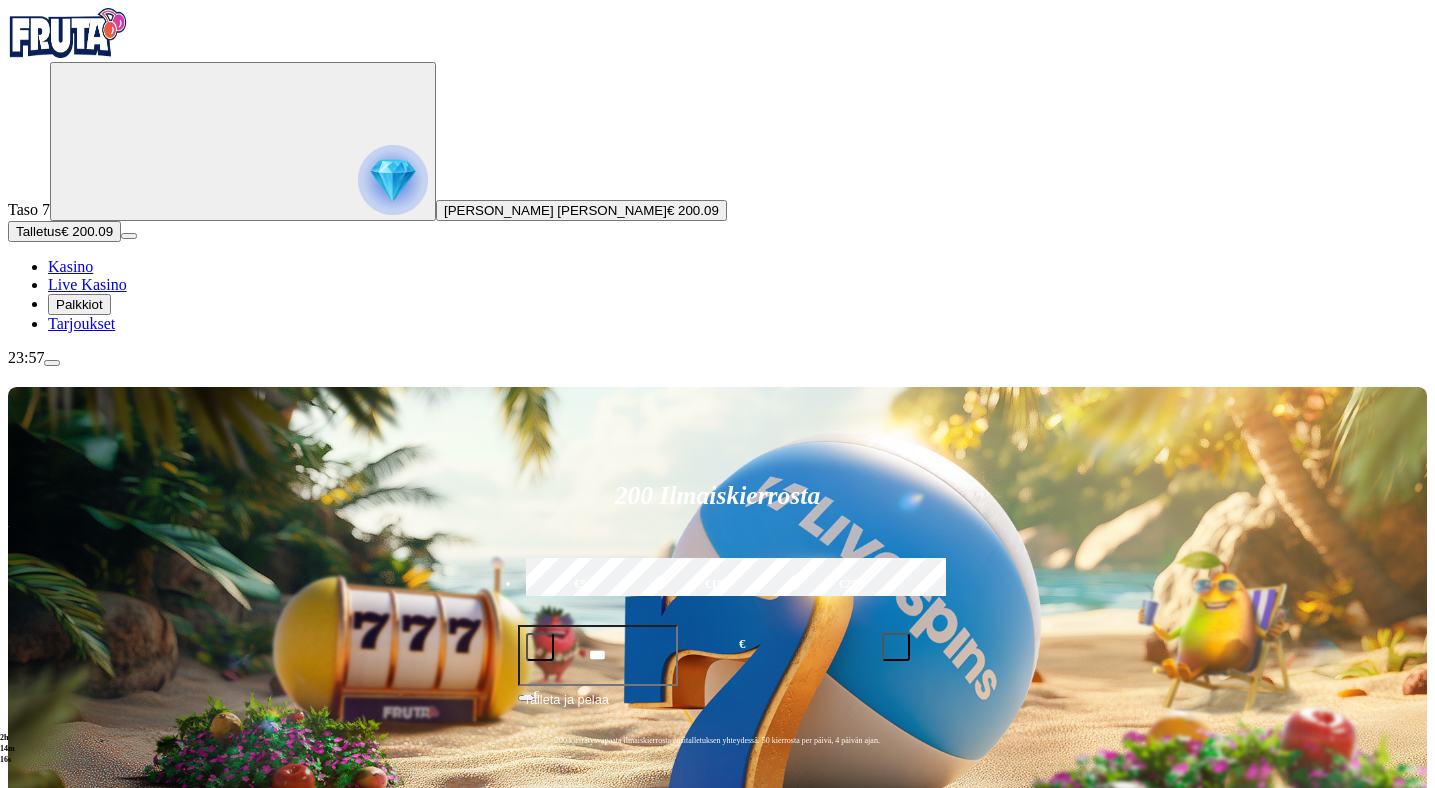 click at bounding box center (52, 363) 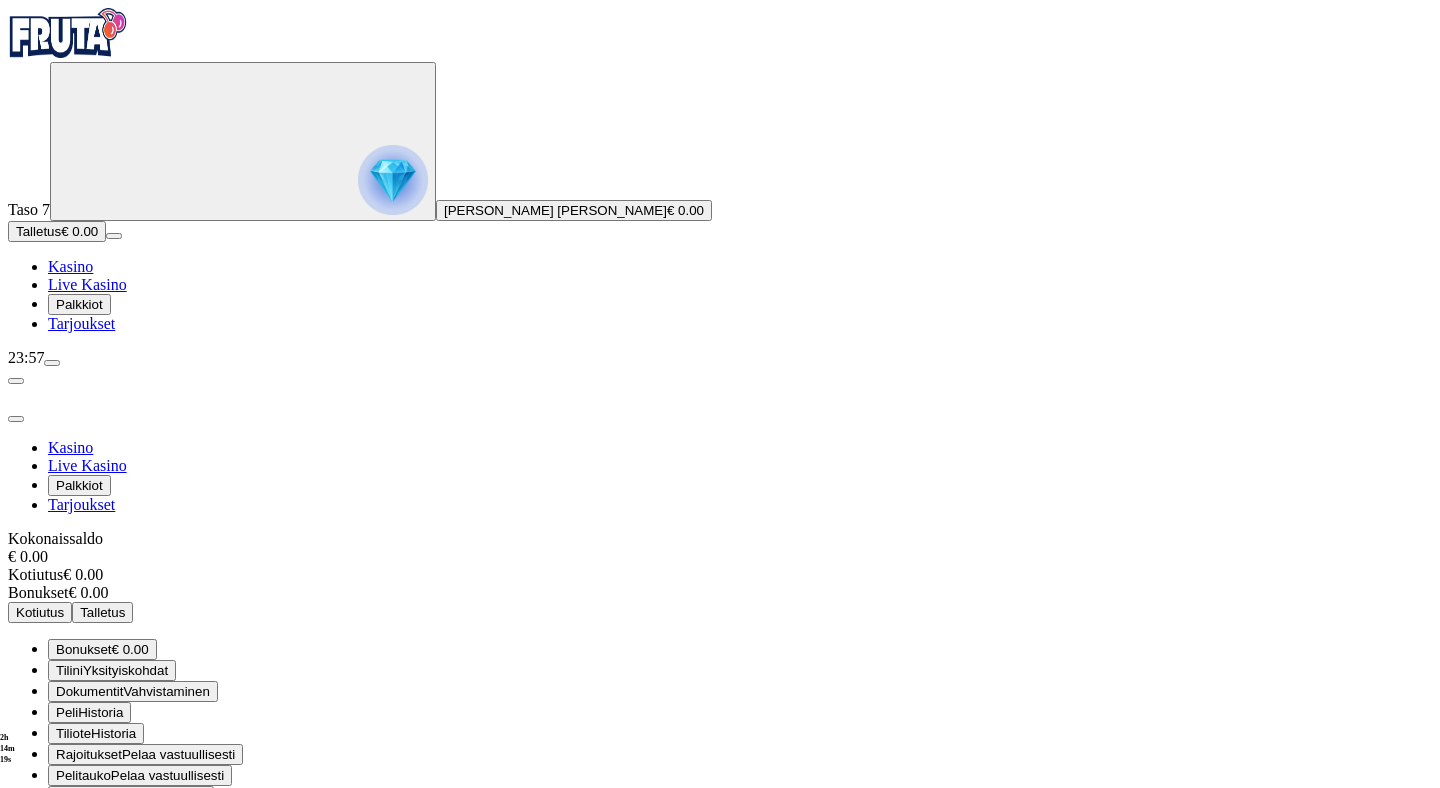 click on "Pelitauko" at bounding box center (83, 775) 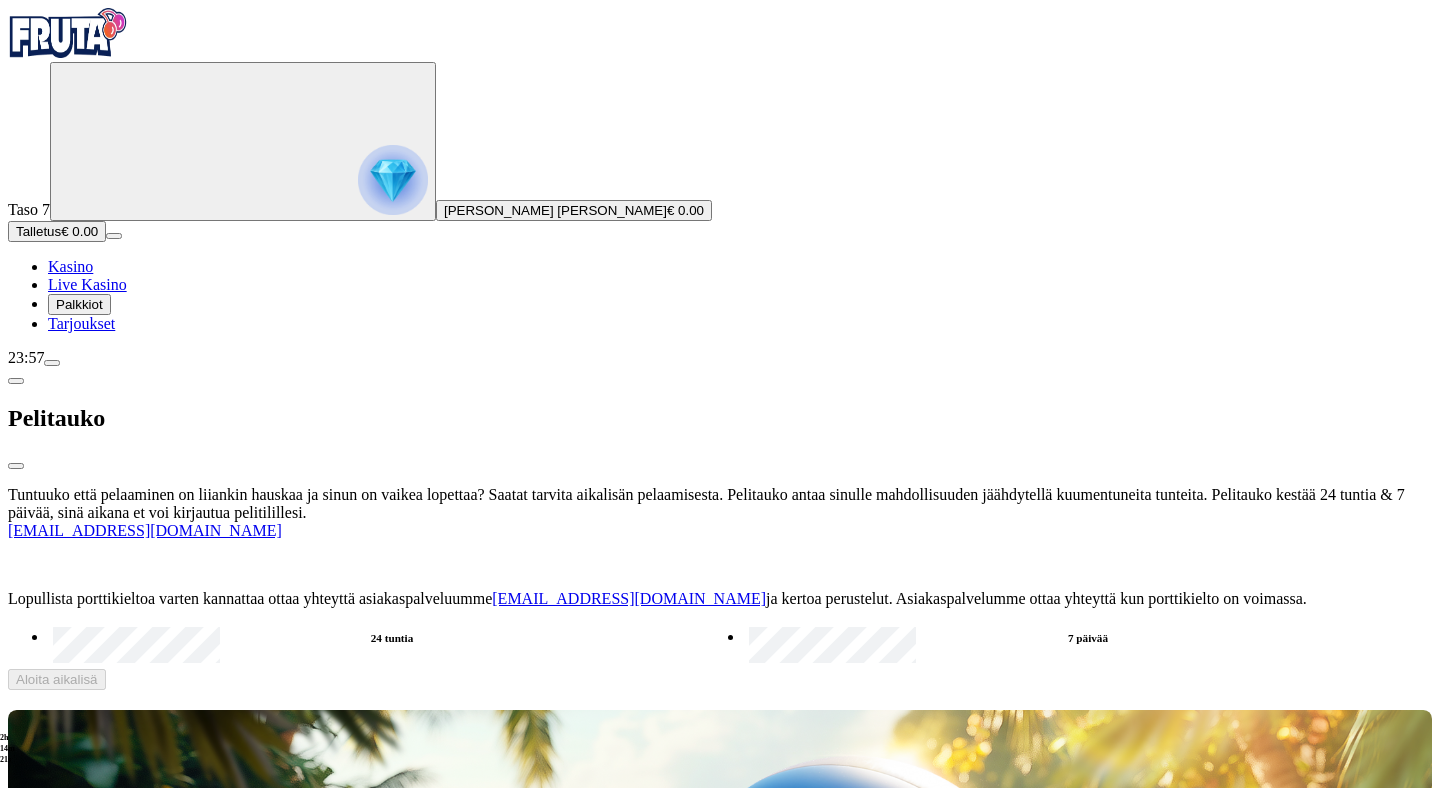 click on "7 päivää" at bounding box center (1088, 638) 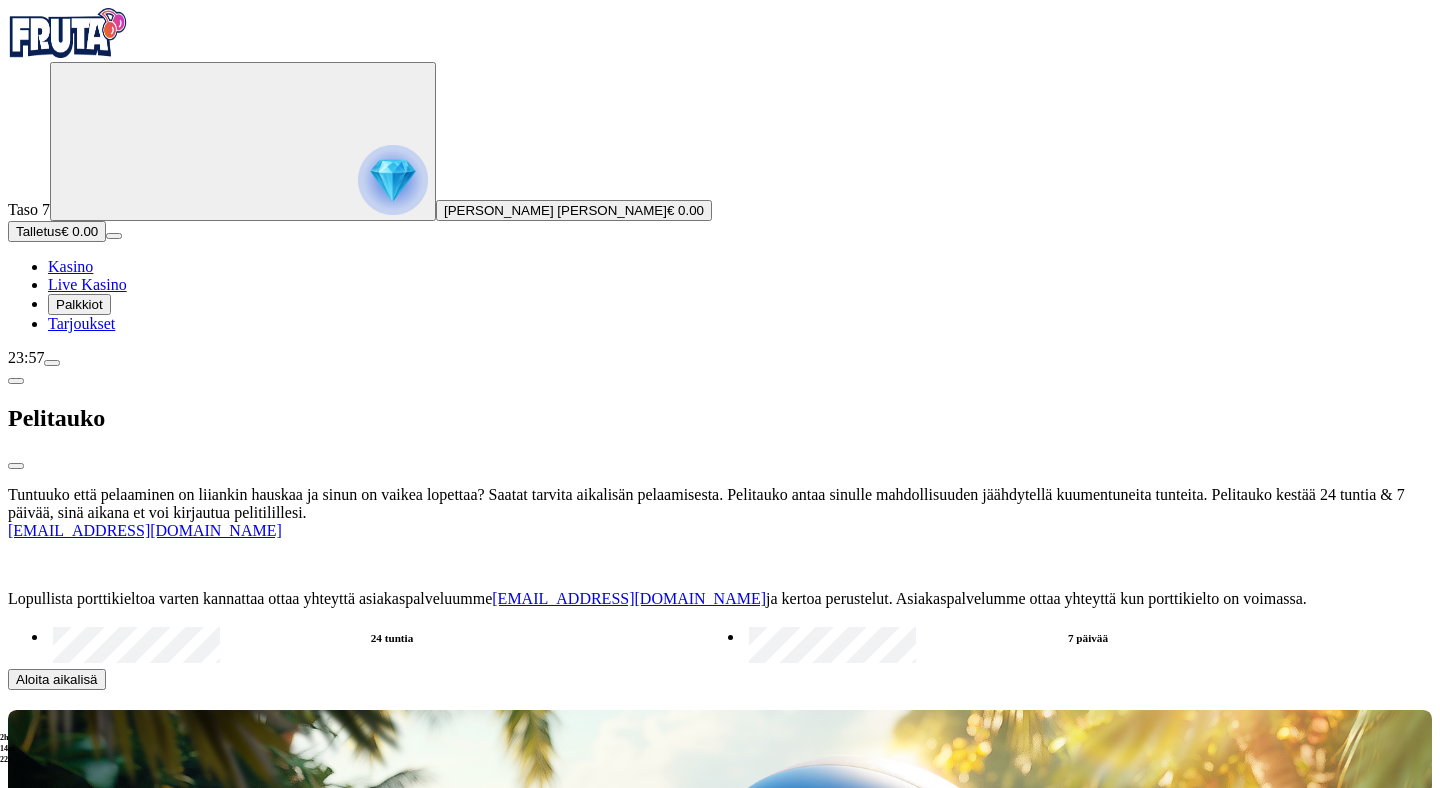 click on "Aloita aikalisä" at bounding box center [57, 679] 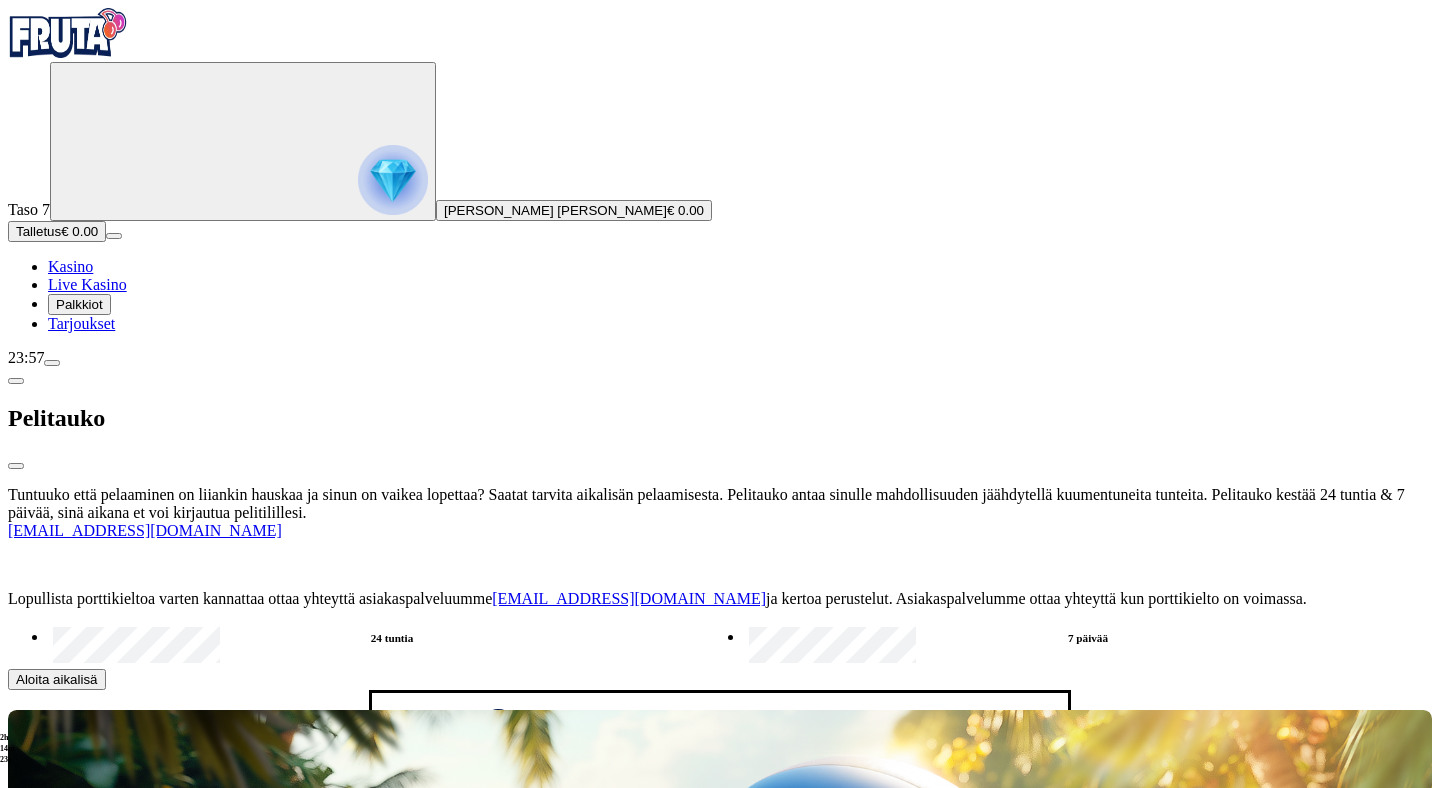 click on "Kyllä" at bounding box center [410, 805] 